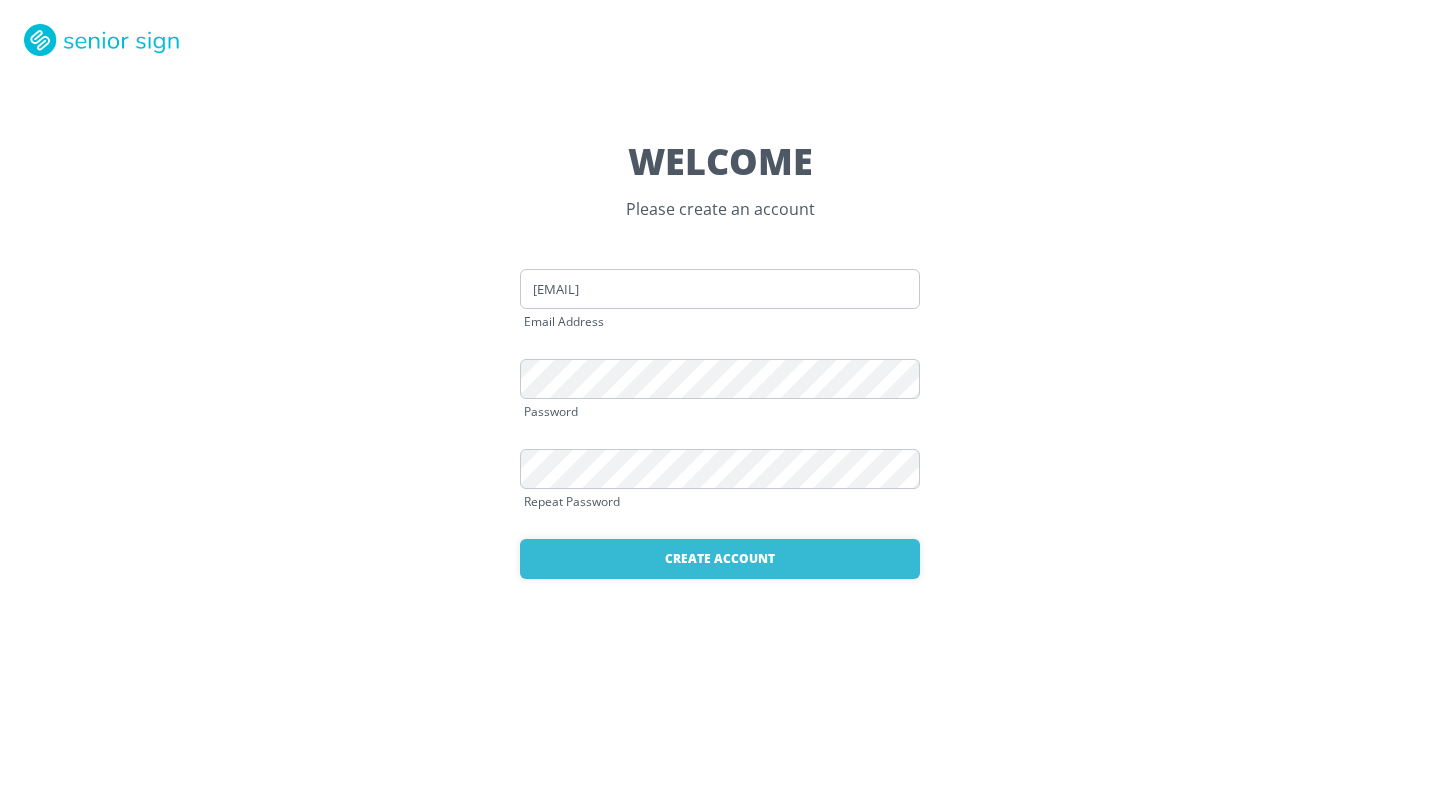 scroll, scrollTop: 0, scrollLeft: 0, axis: both 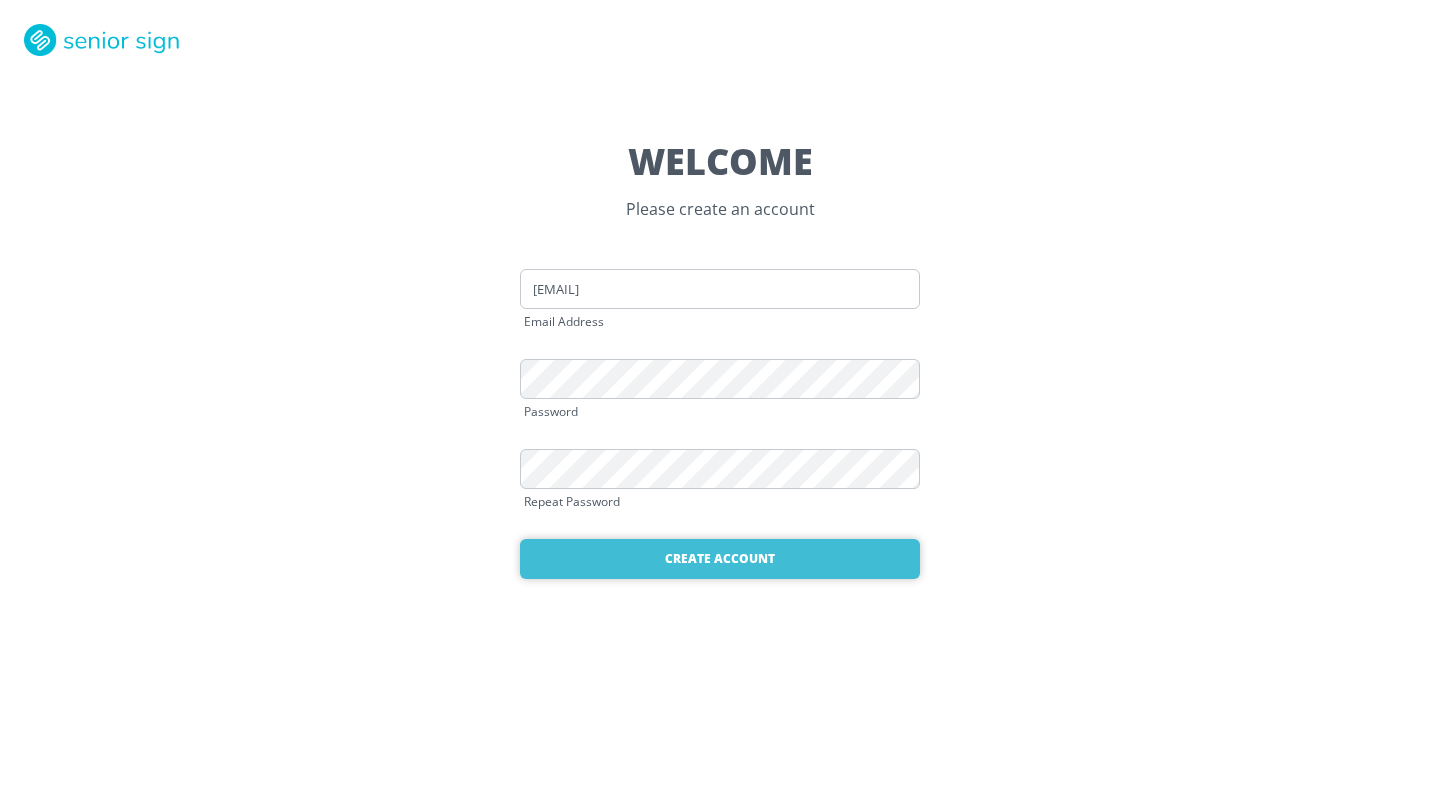 click on "Create Account" at bounding box center (720, 559) 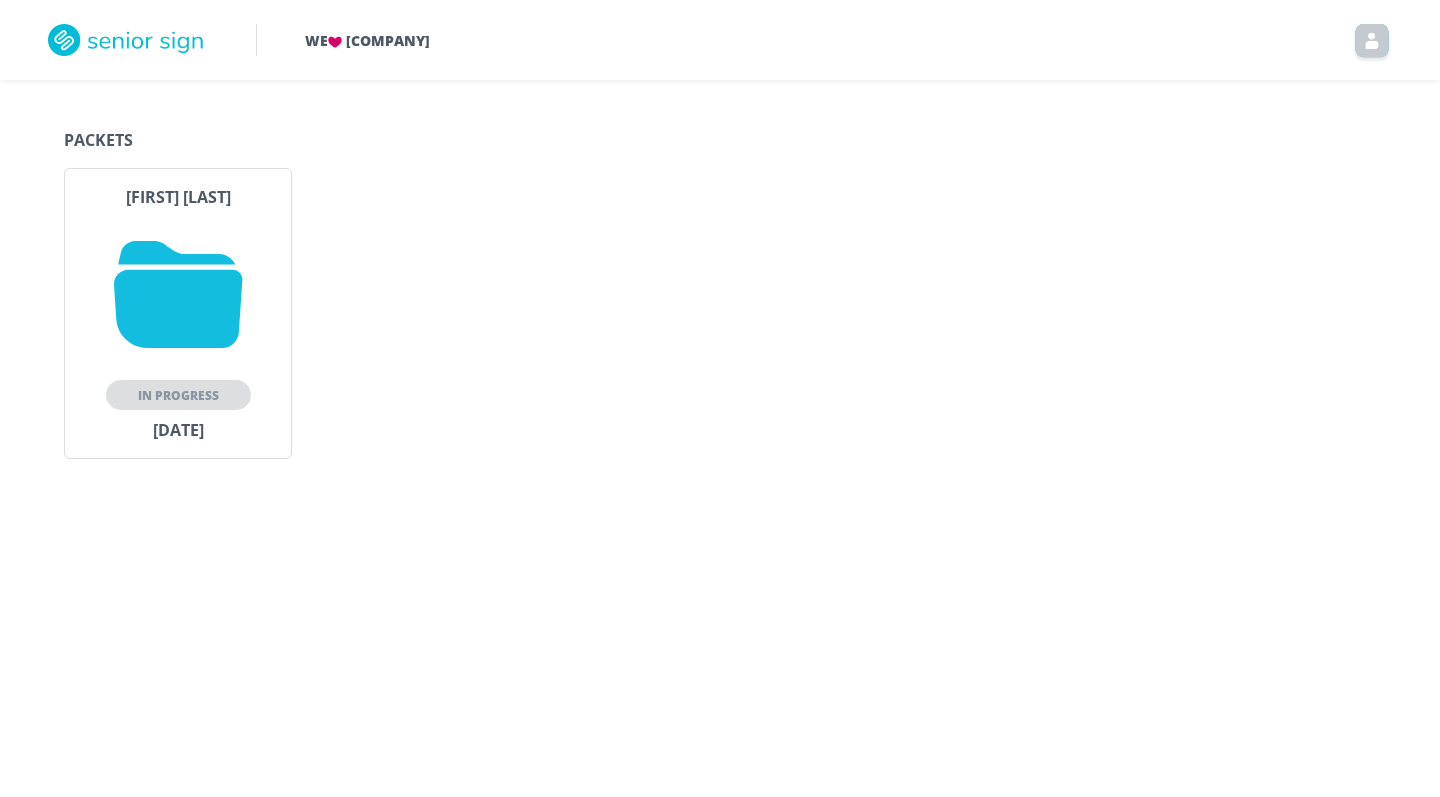 click at bounding box center (178, 294) 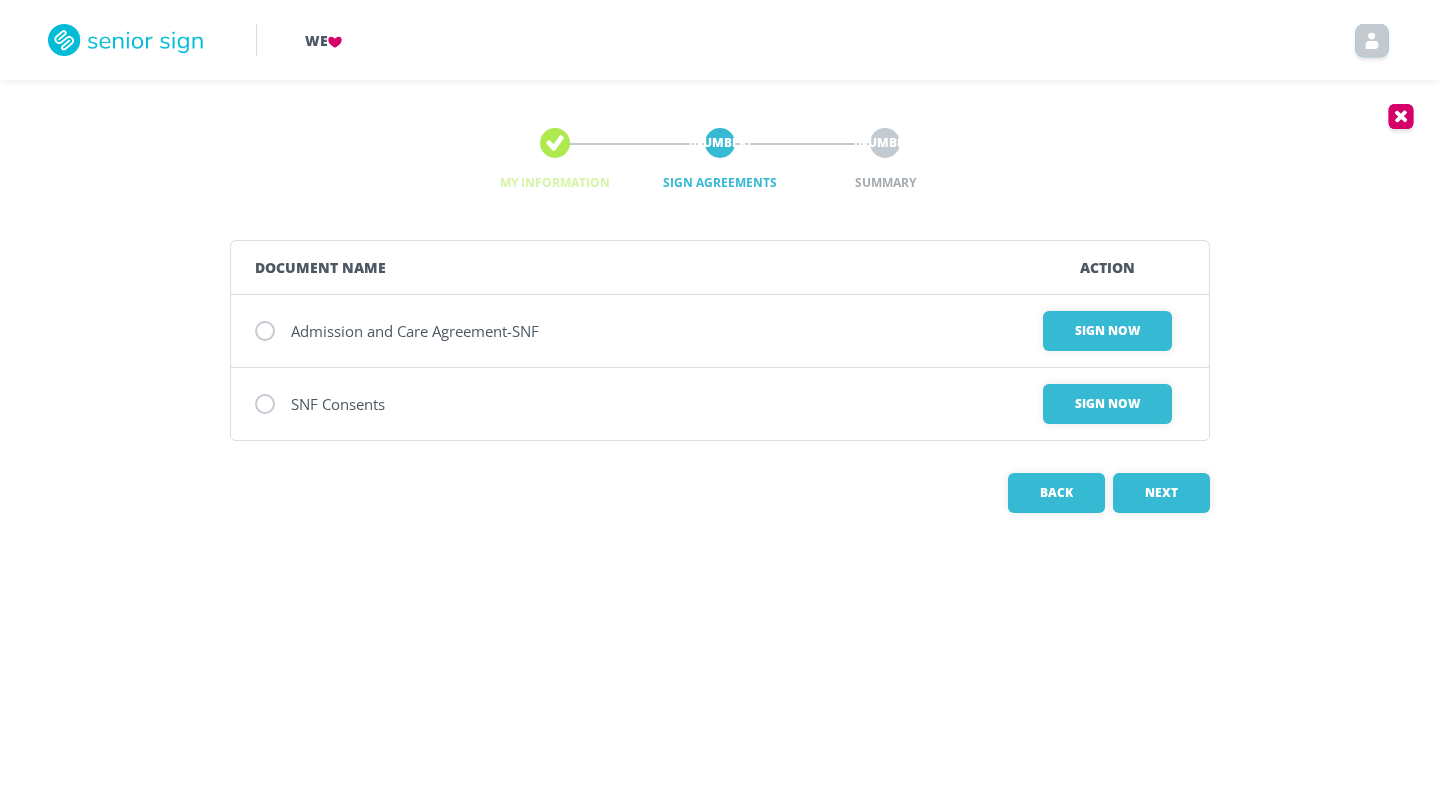 scroll, scrollTop: 0, scrollLeft: 0, axis: both 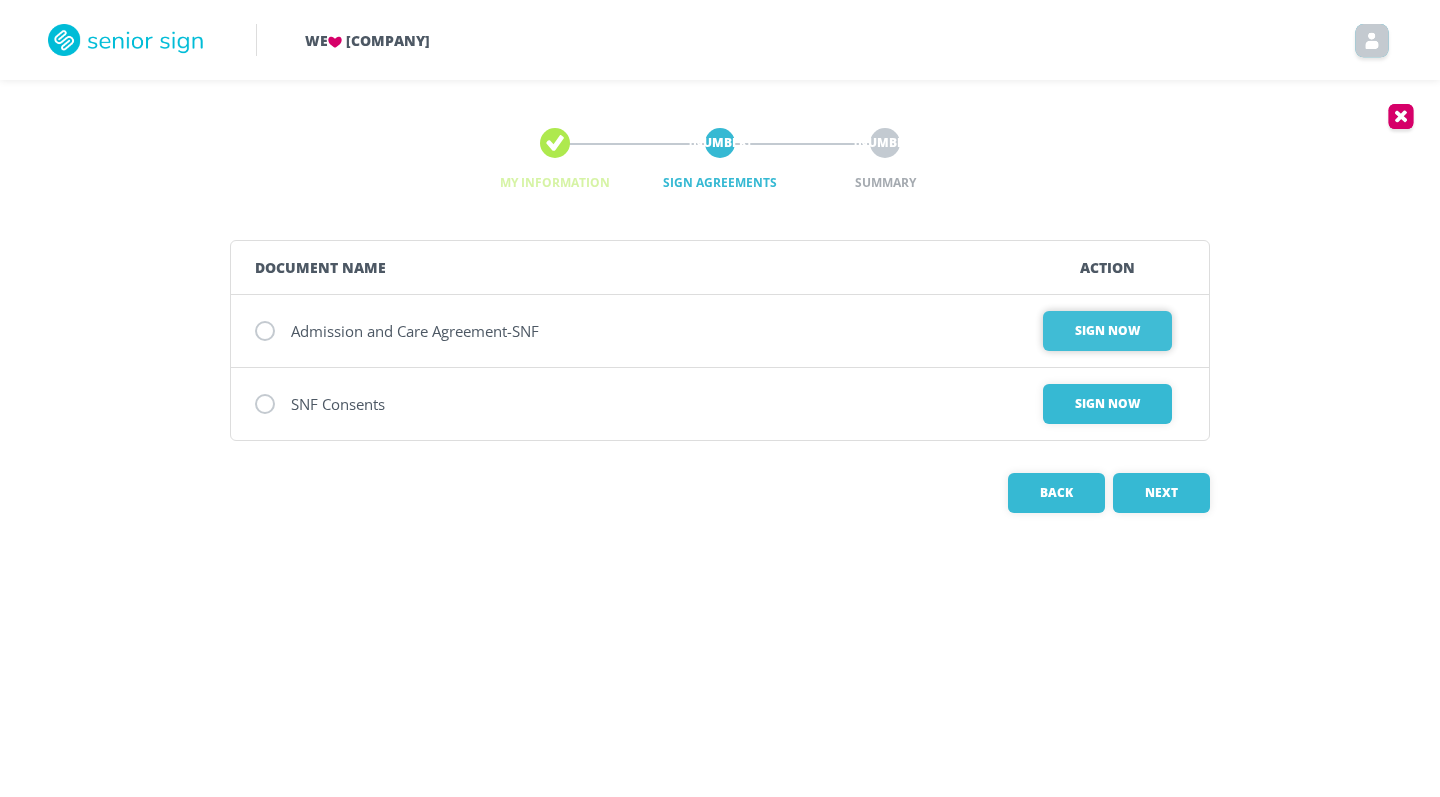 click on "Sign Now" at bounding box center [1107, 331] 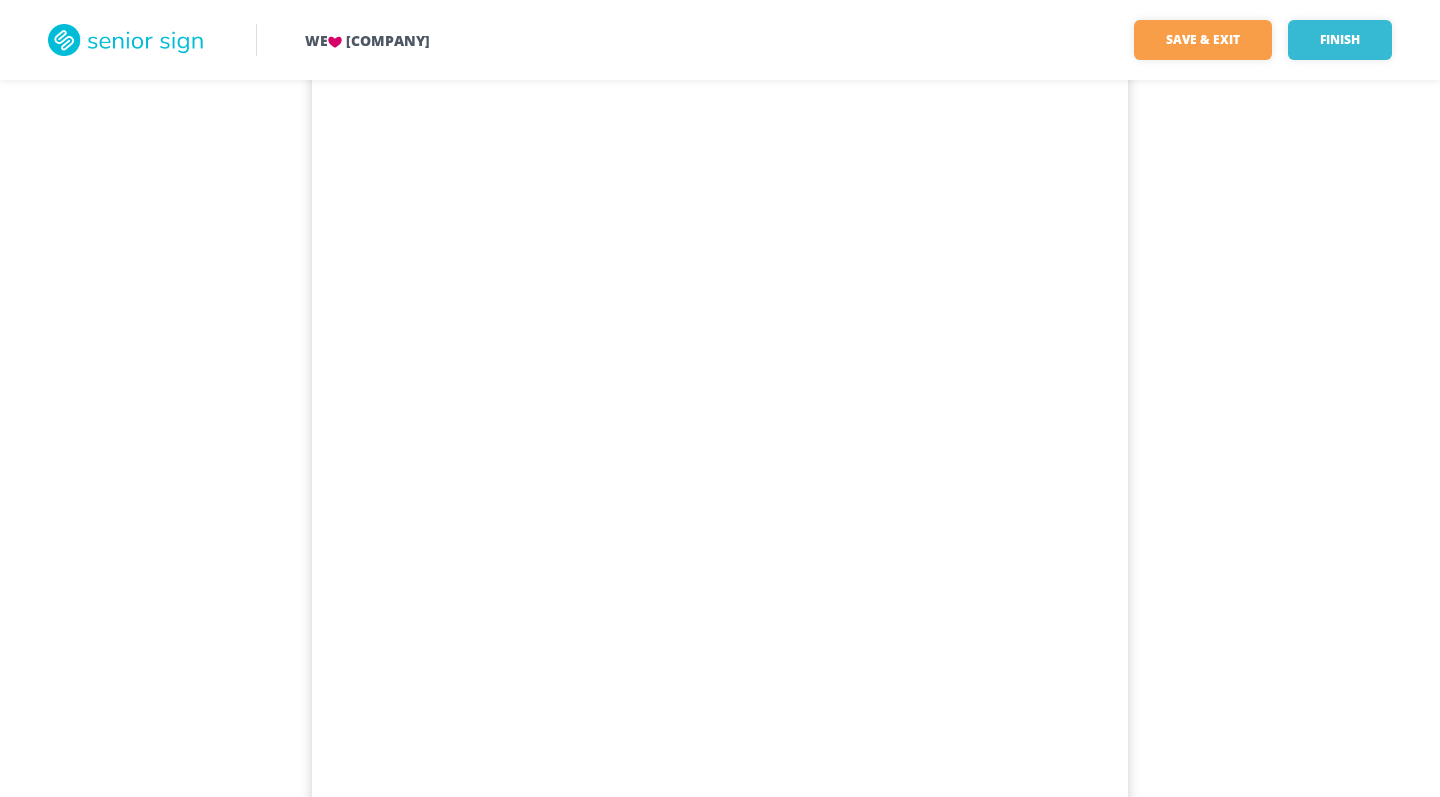 scroll, scrollTop: 1215, scrollLeft: 0, axis: vertical 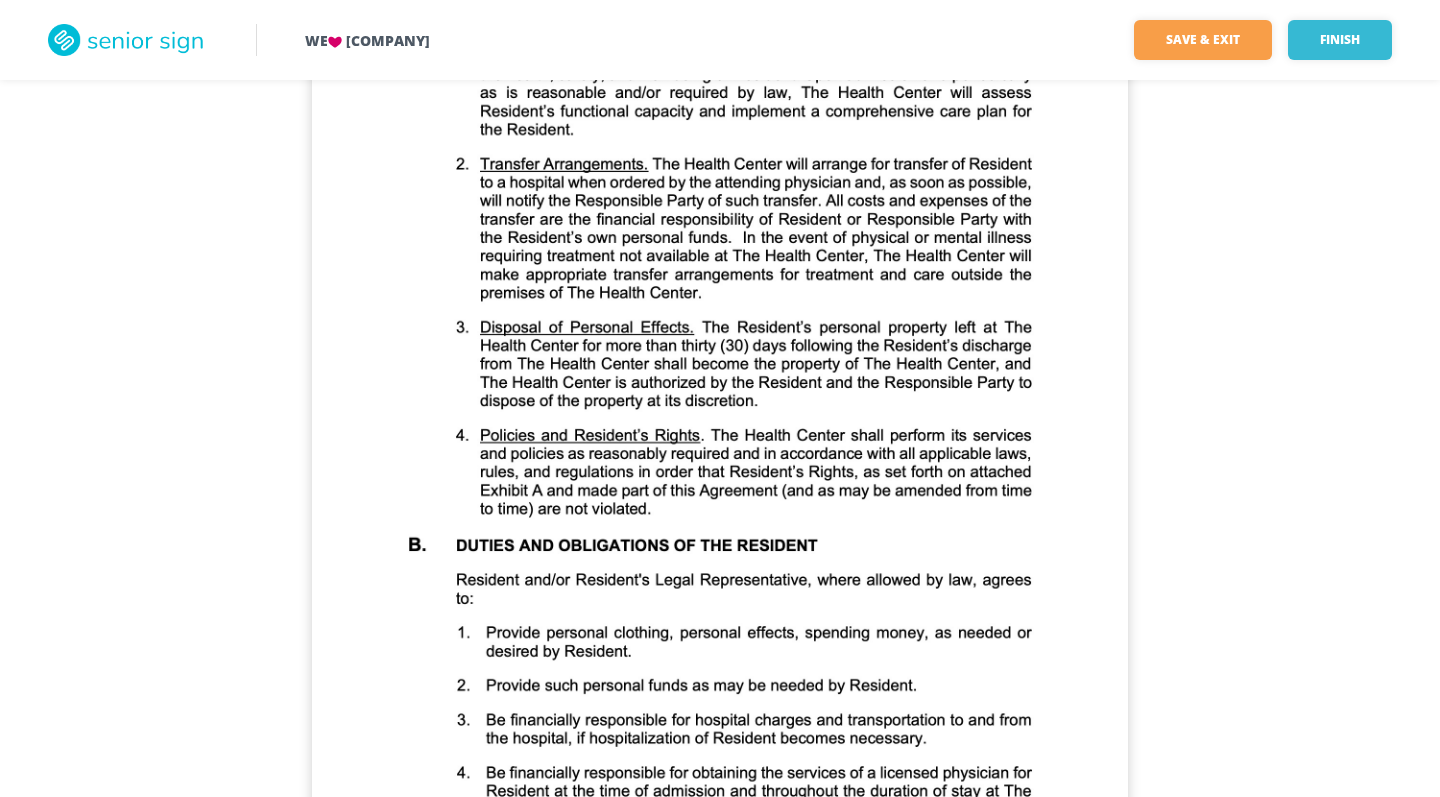 click at bounding box center [720, 529] 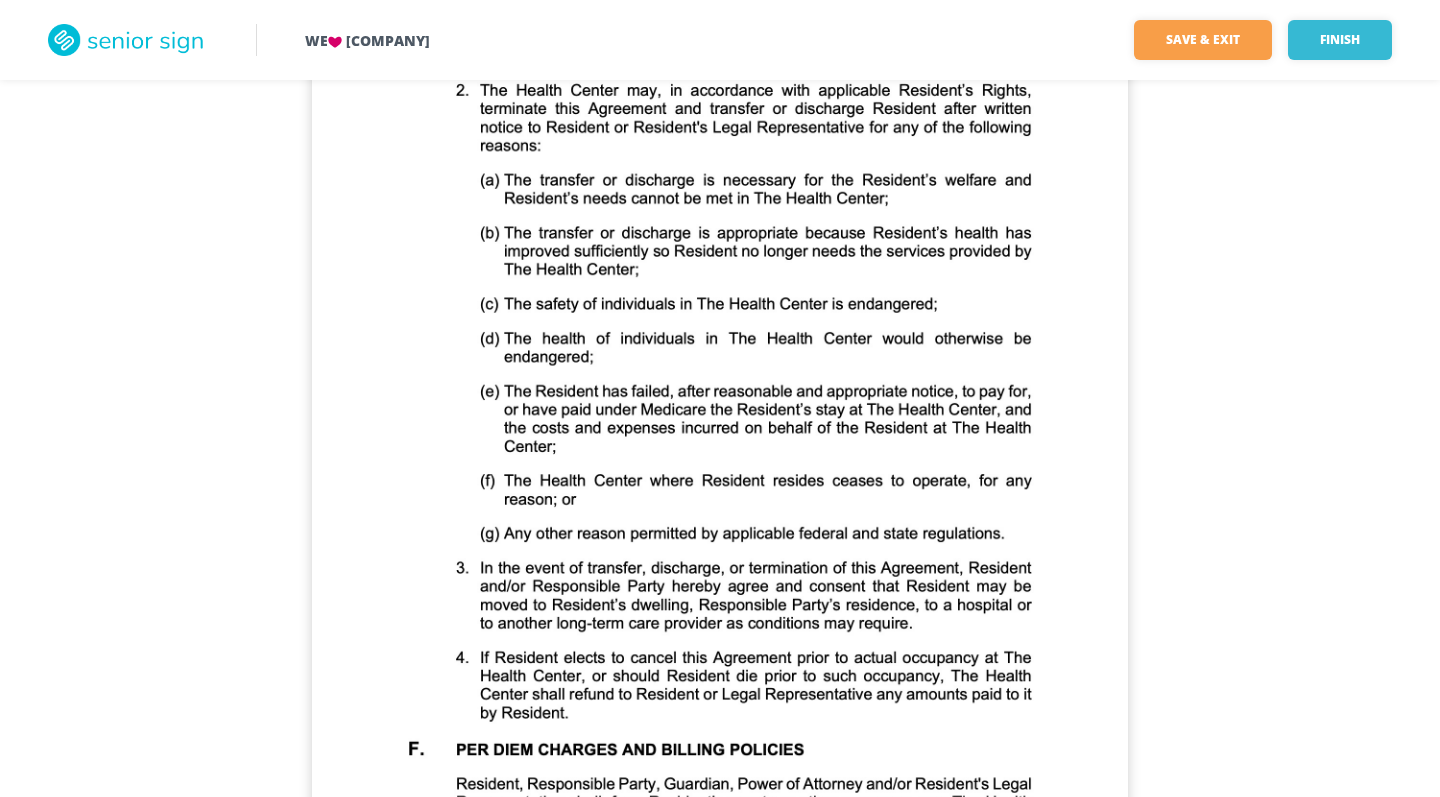 scroll, scrollTop: 4399, scrollLeft: 0, axis: vertical 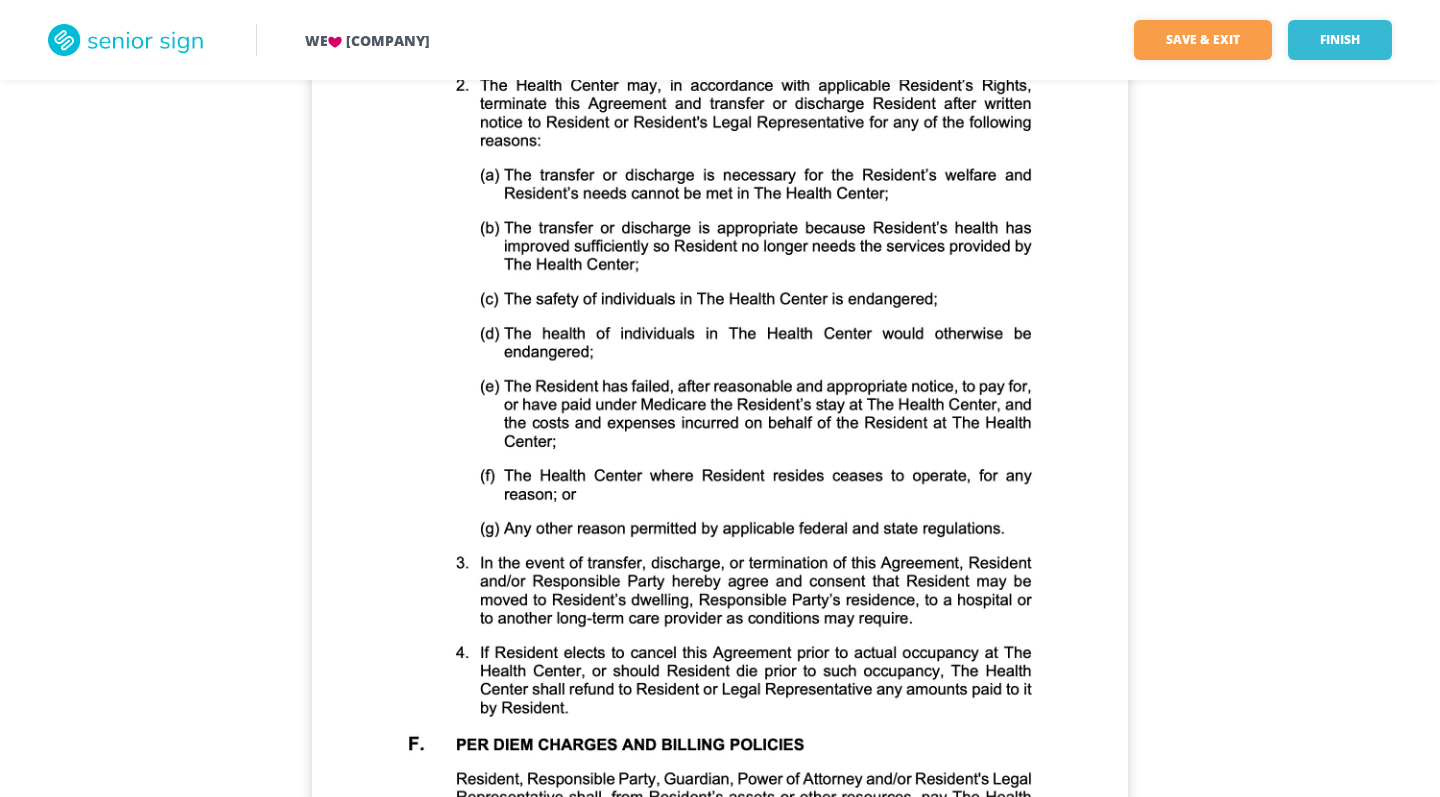 click at bounding box center (720, 540) 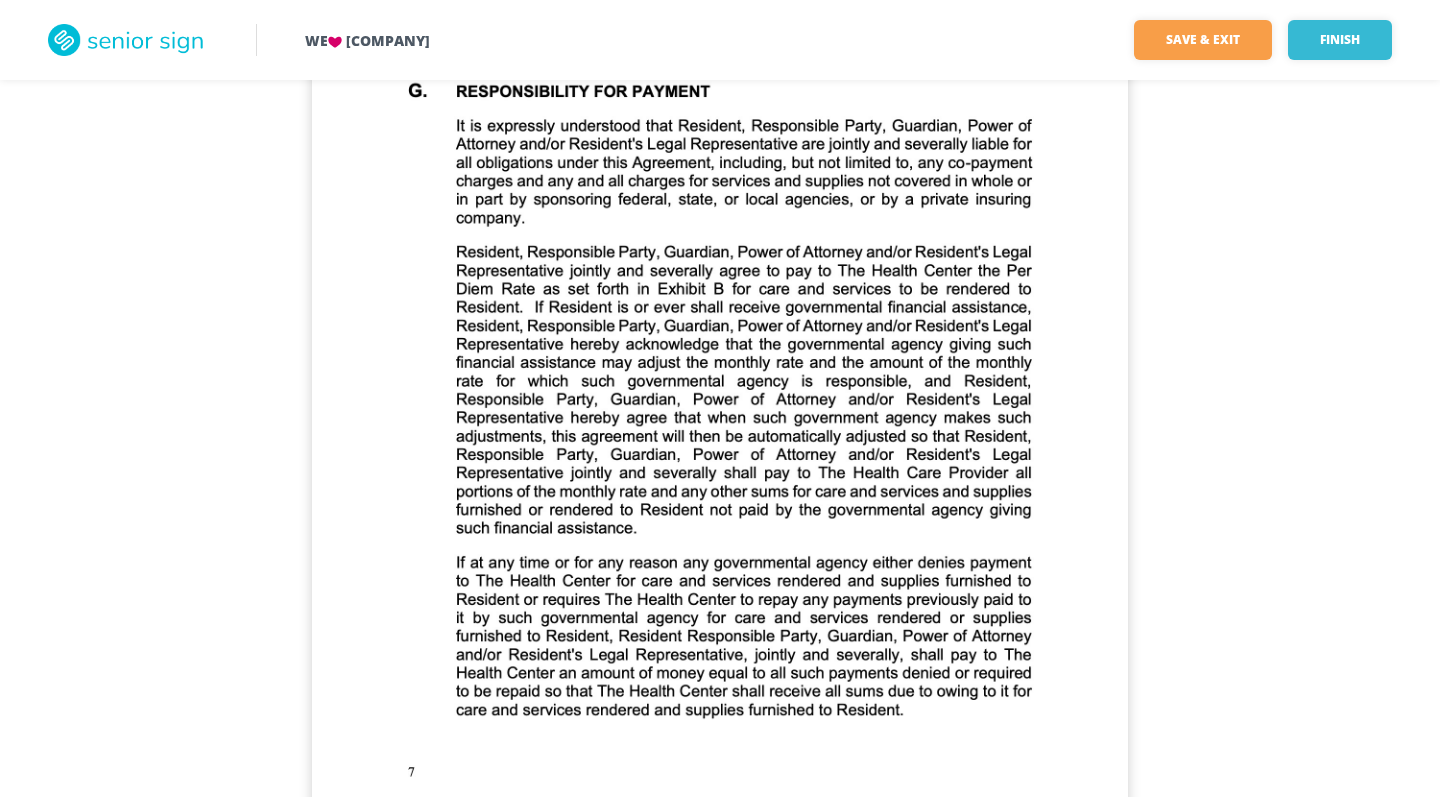 scroll, scrollTop: 6753, scrollLeft: 0, axis: vertical 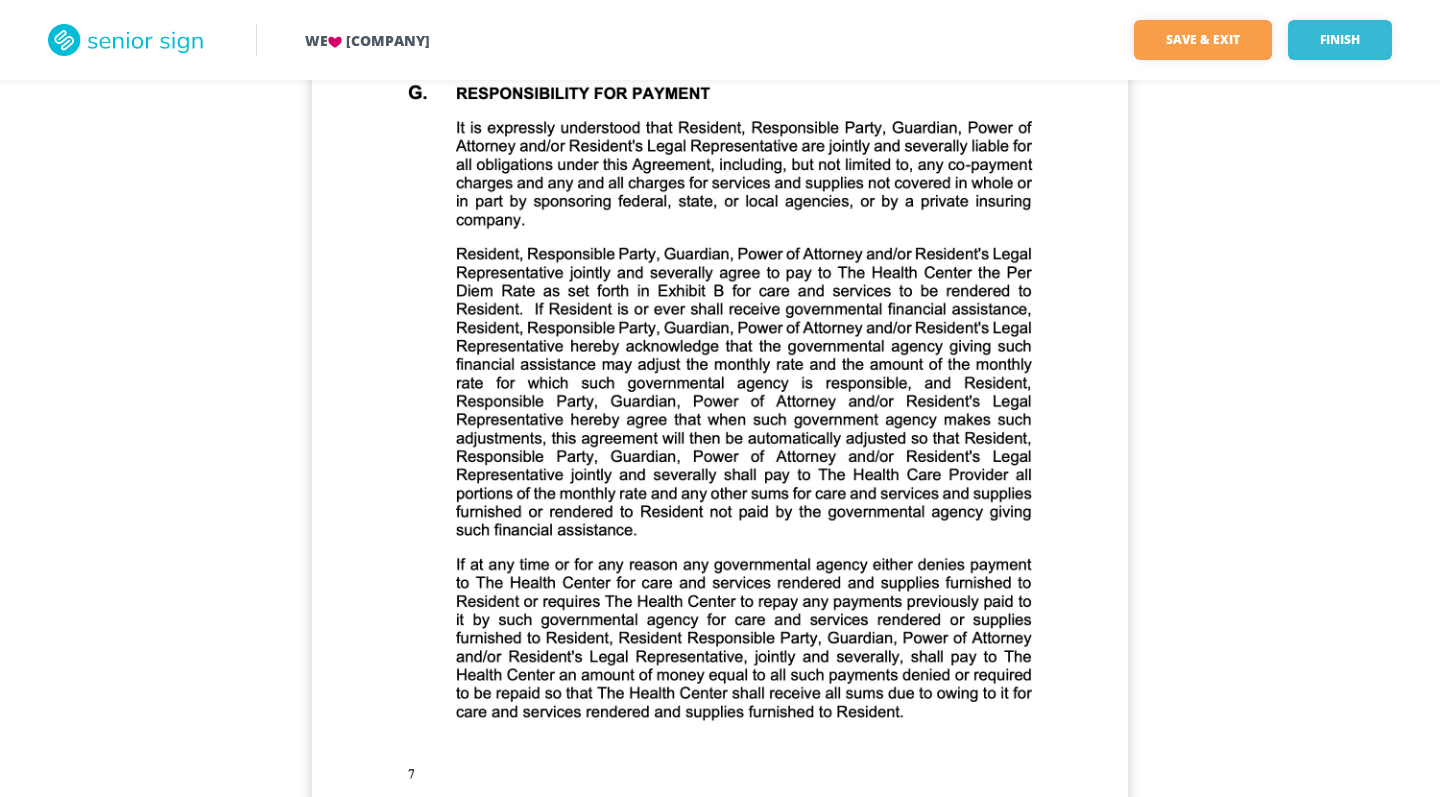 click at bounding box center (720, 316) 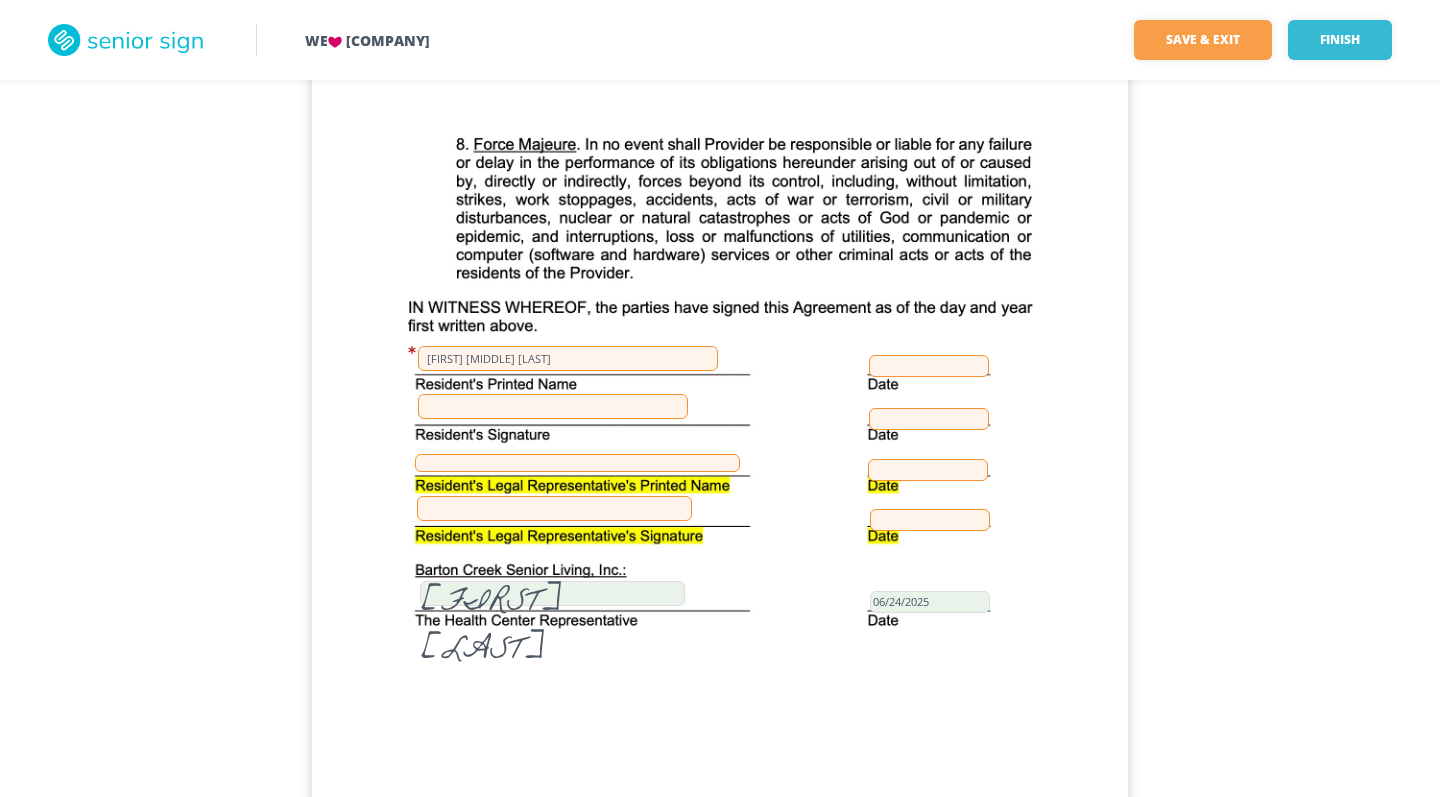 scroll, scrollTop: 10731, scrollLeft: 0, axis: vertical 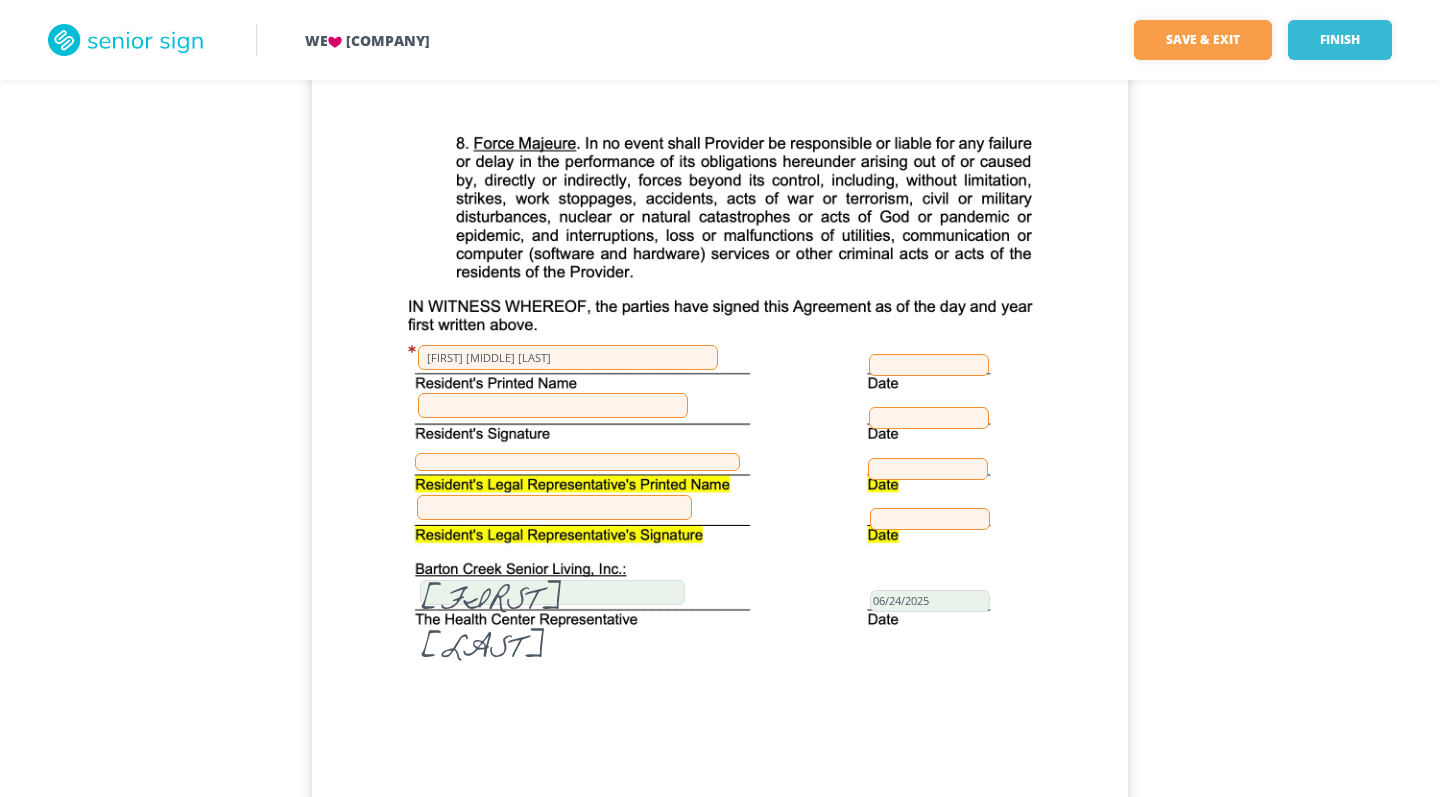 click at bounding box center [553, 405] 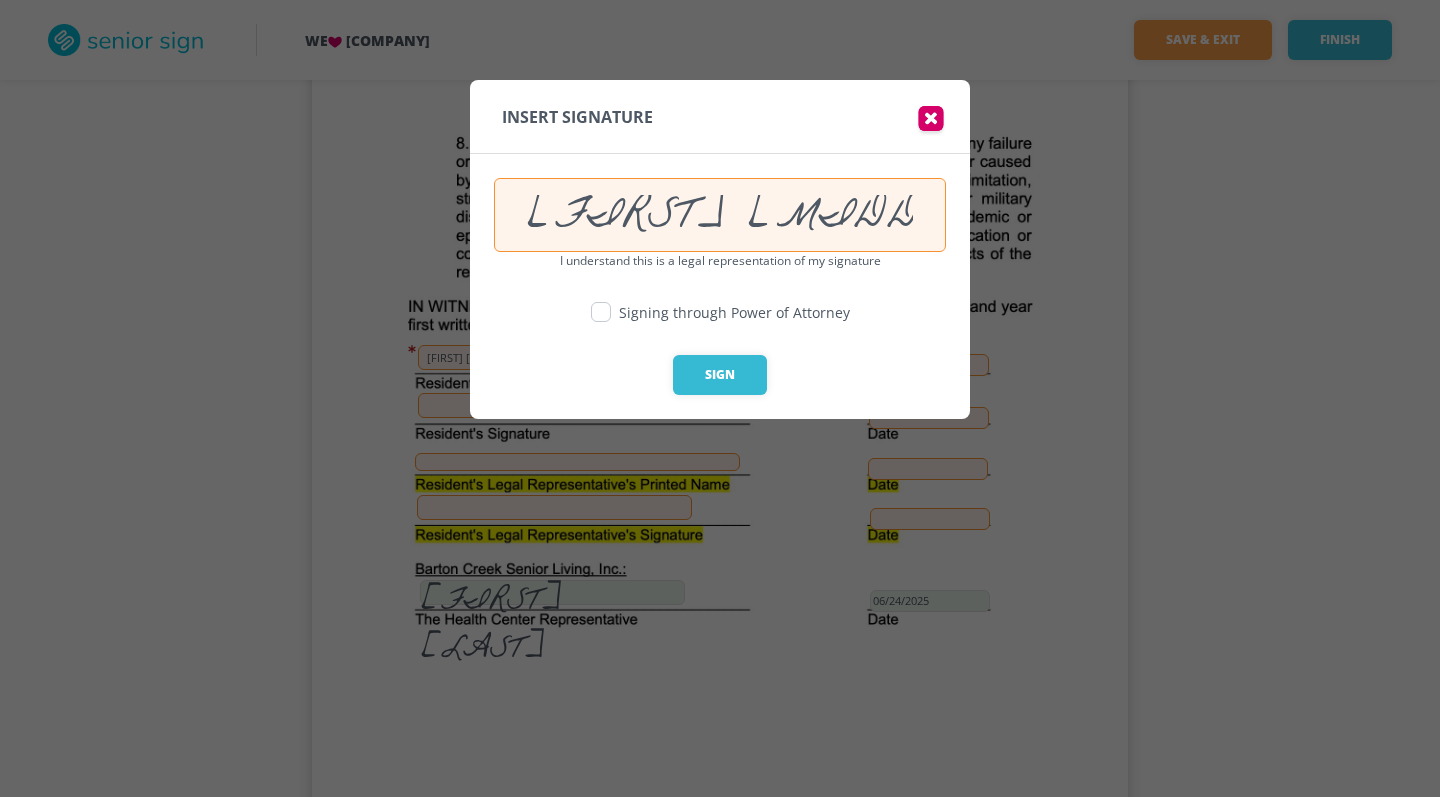 click at bounding box center (601, 312) 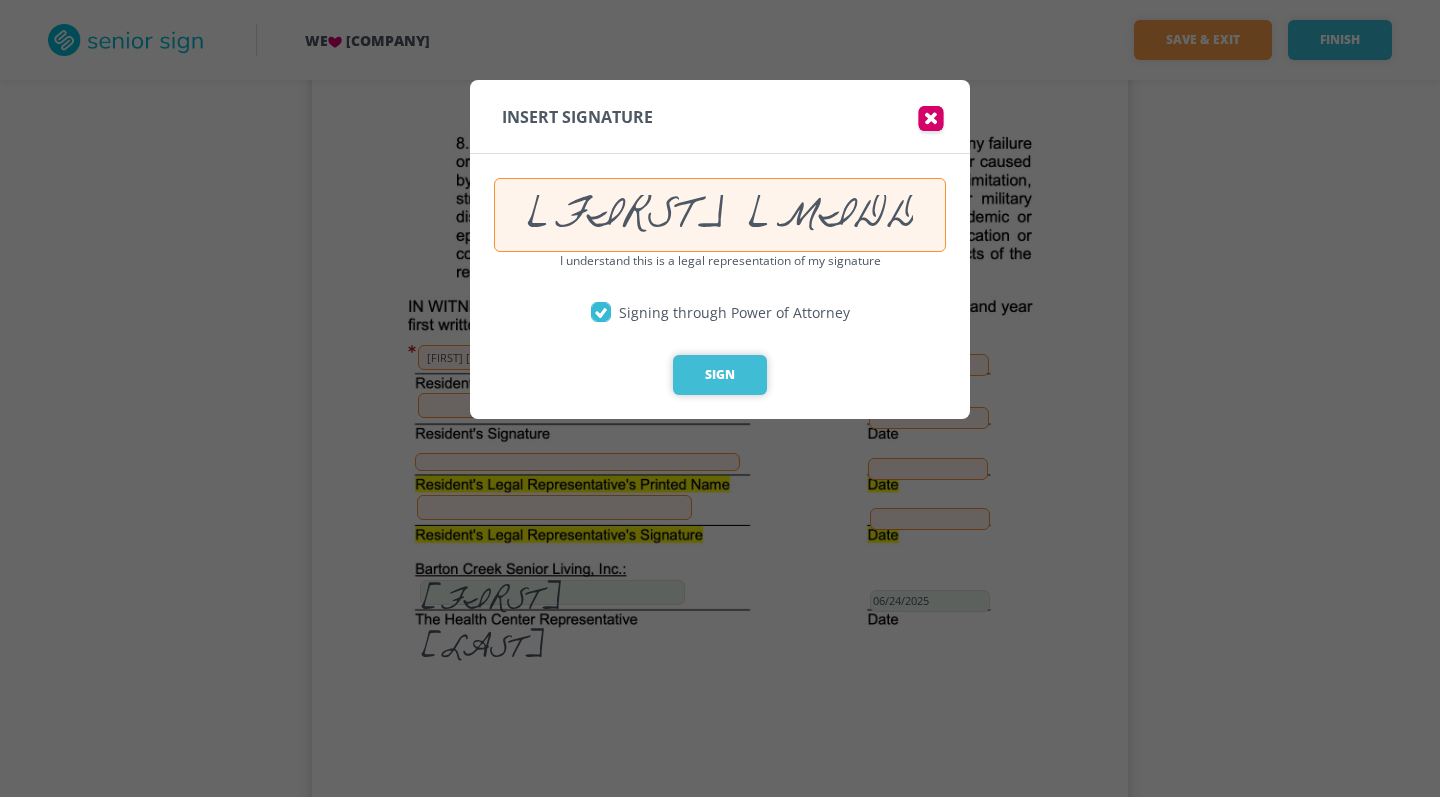 click on "Sign" at bounding box center [720, 375] 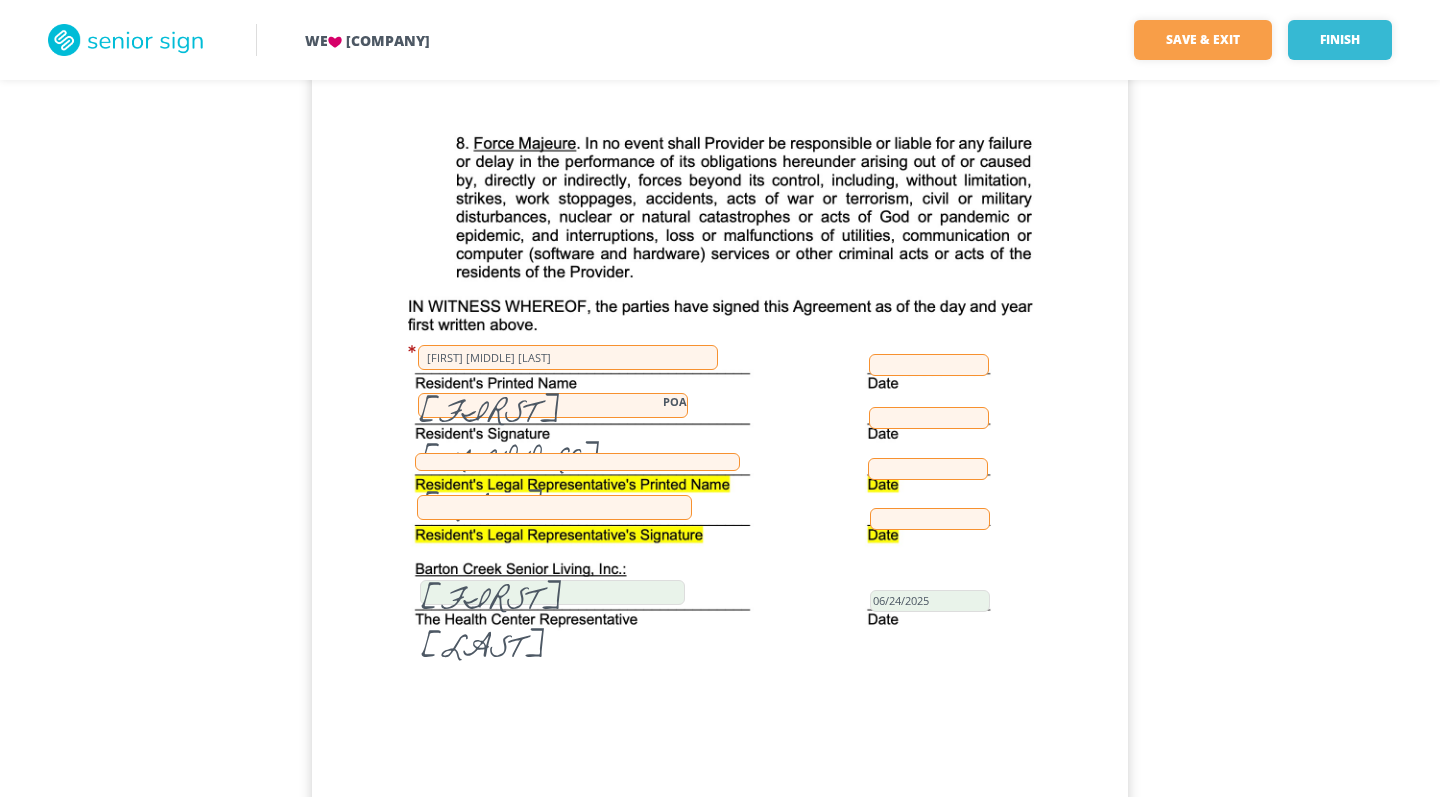 click at bounding box center [929, 418] 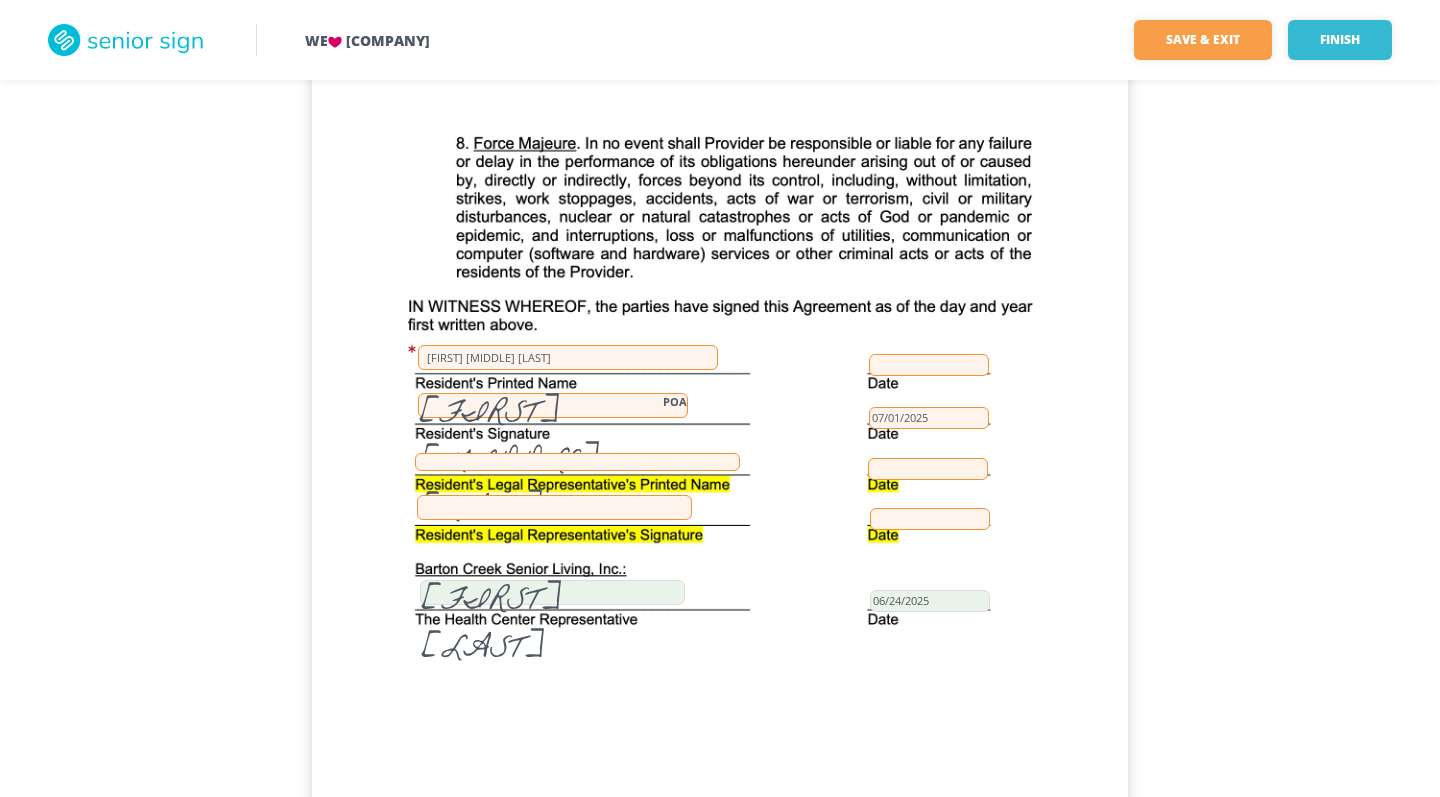 click at bounding box center [929, 365] 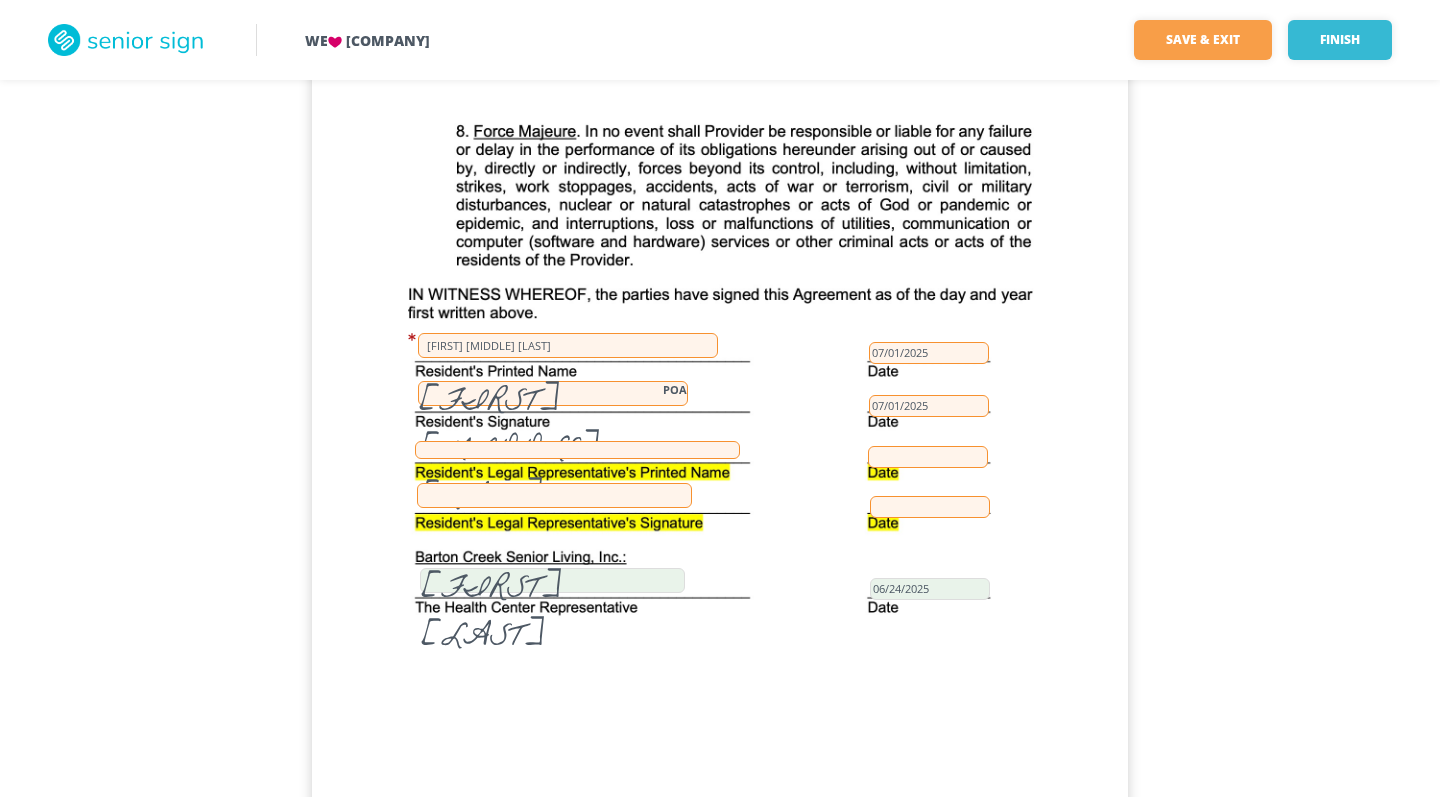 scroll, scrollTop: 10754, scrollLeft: 0, axis: vertical 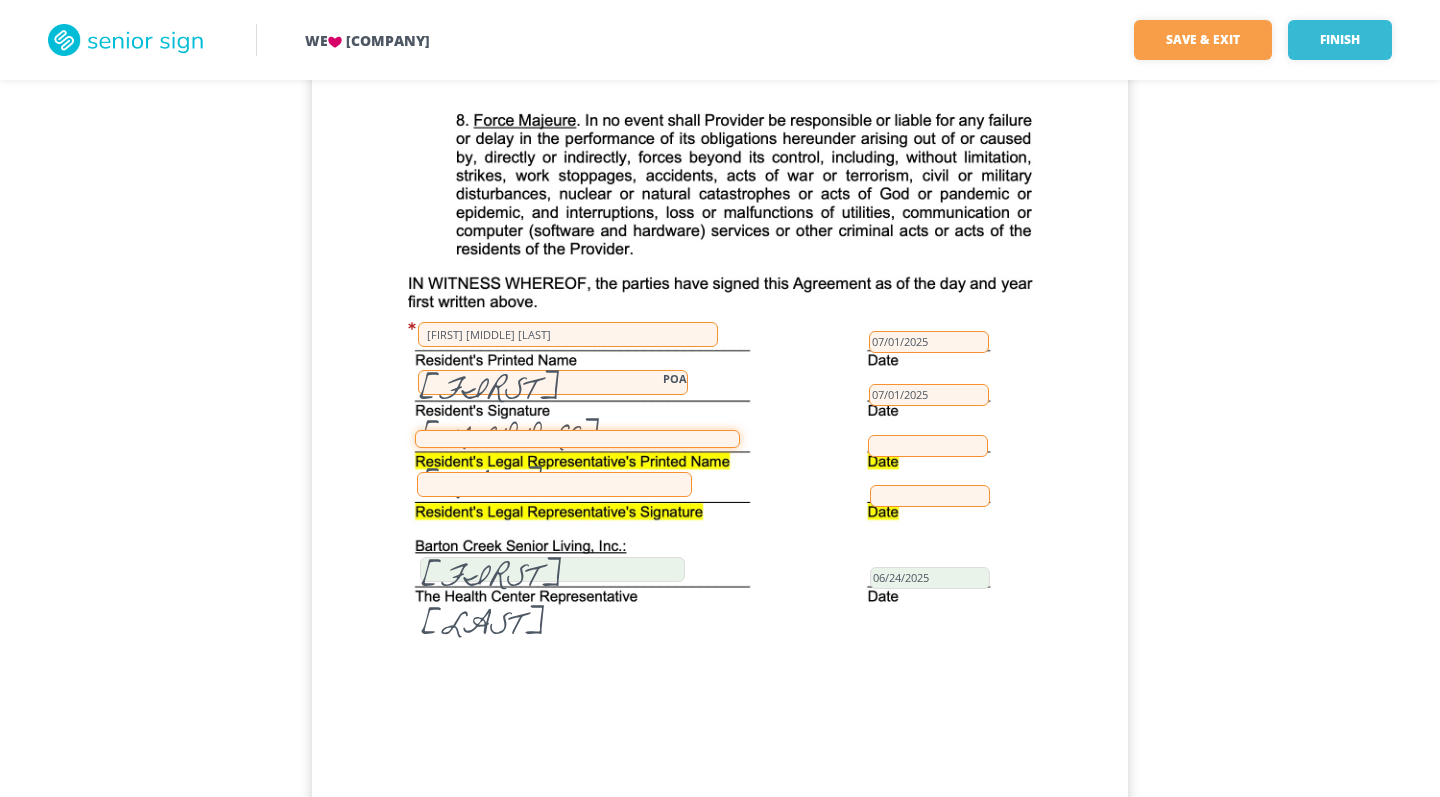 click at bounding box center [577, 439] 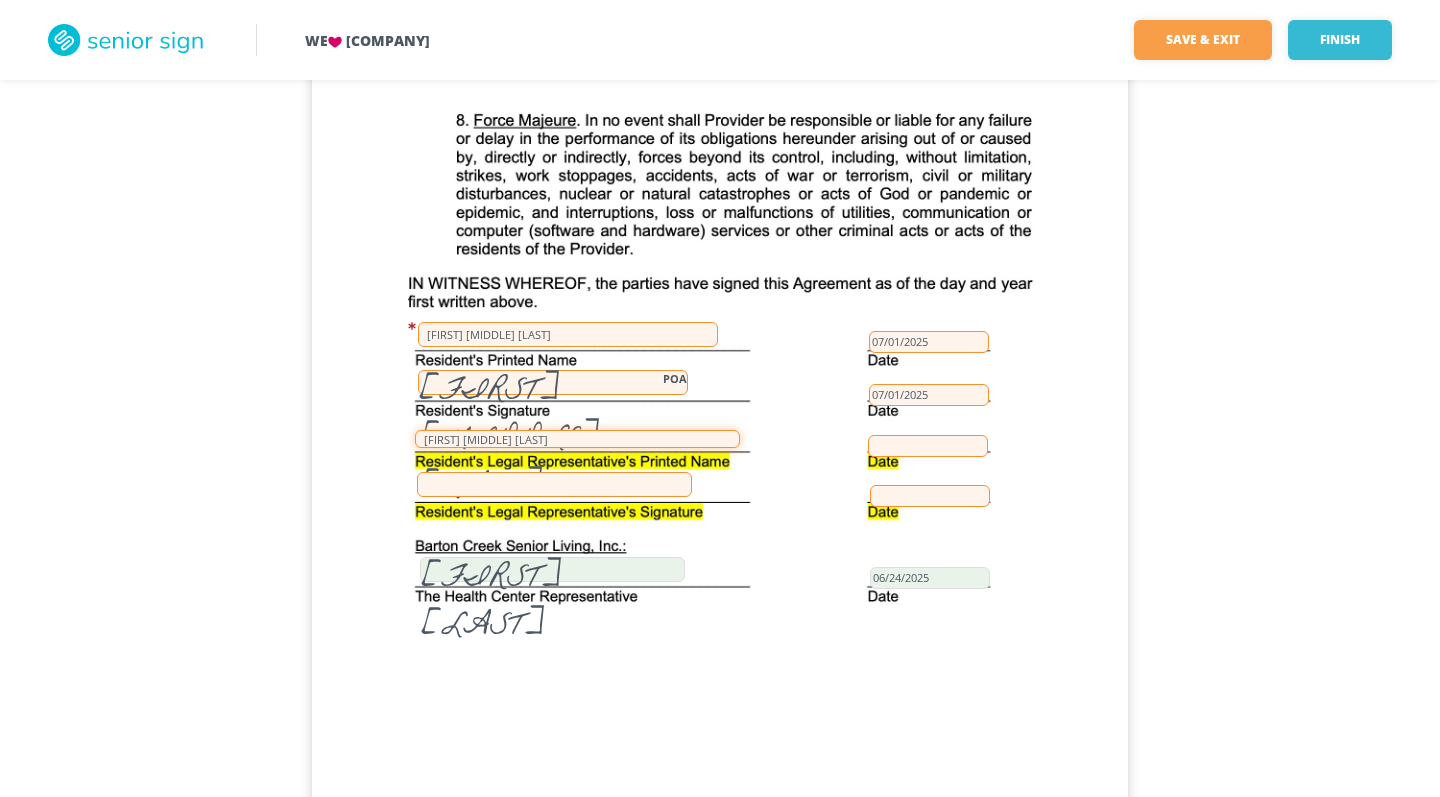 type on "[FIRST] [MIDDLE] [LAST]" 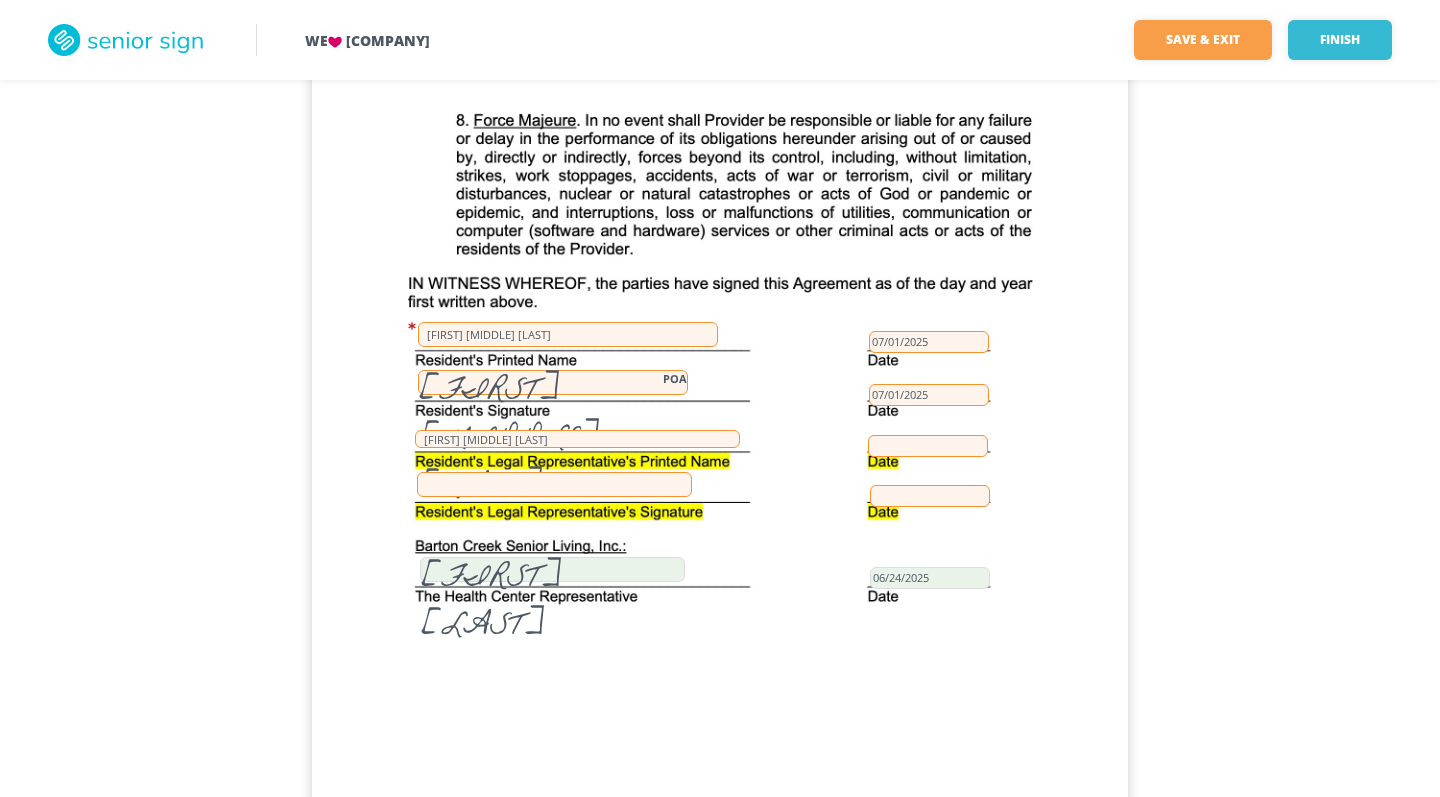 click at bounding box center [554, 484] 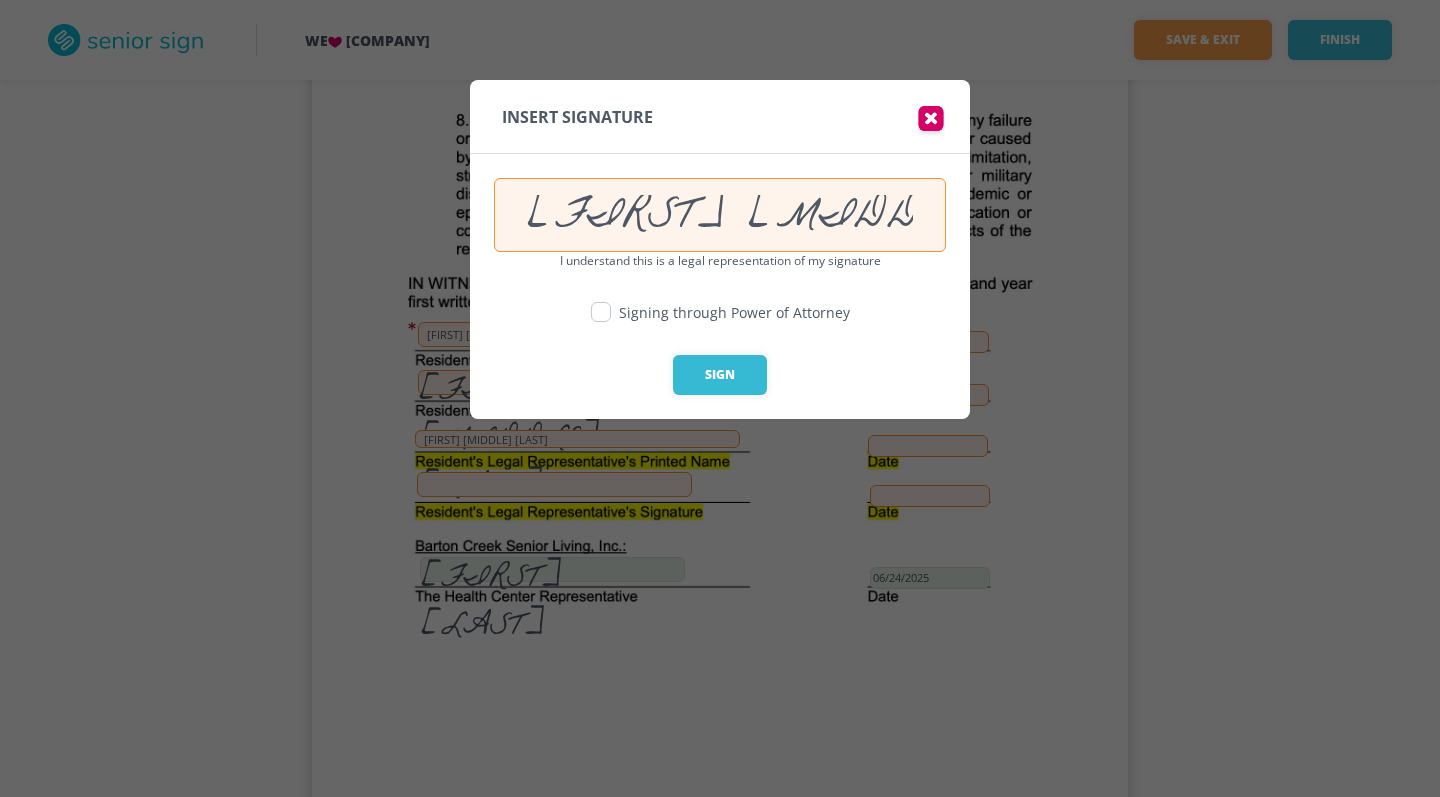 click at bounding box center [601, 312] 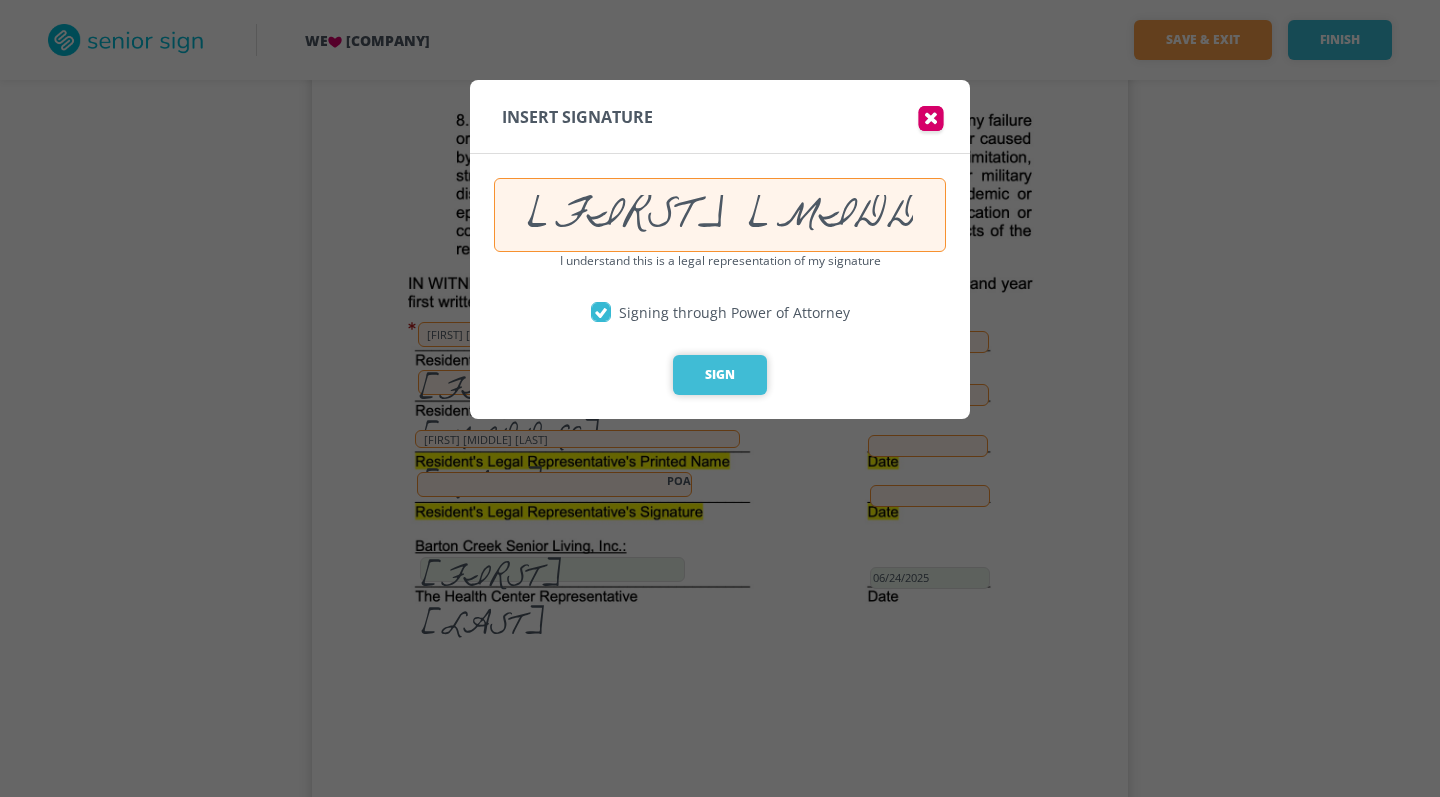 click on "Sign" at bounding box center (720, 375) 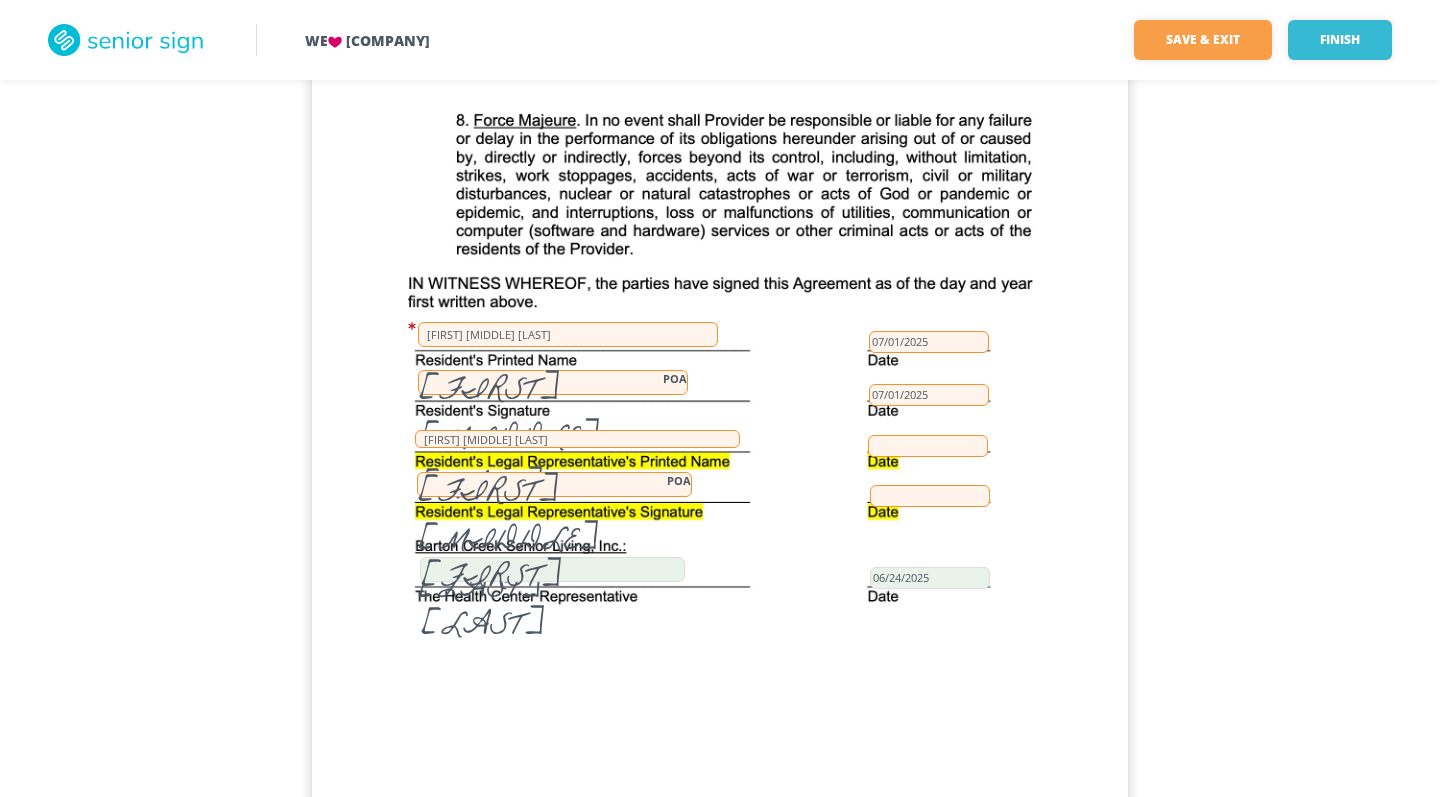 click at bounding box center (928, 446) 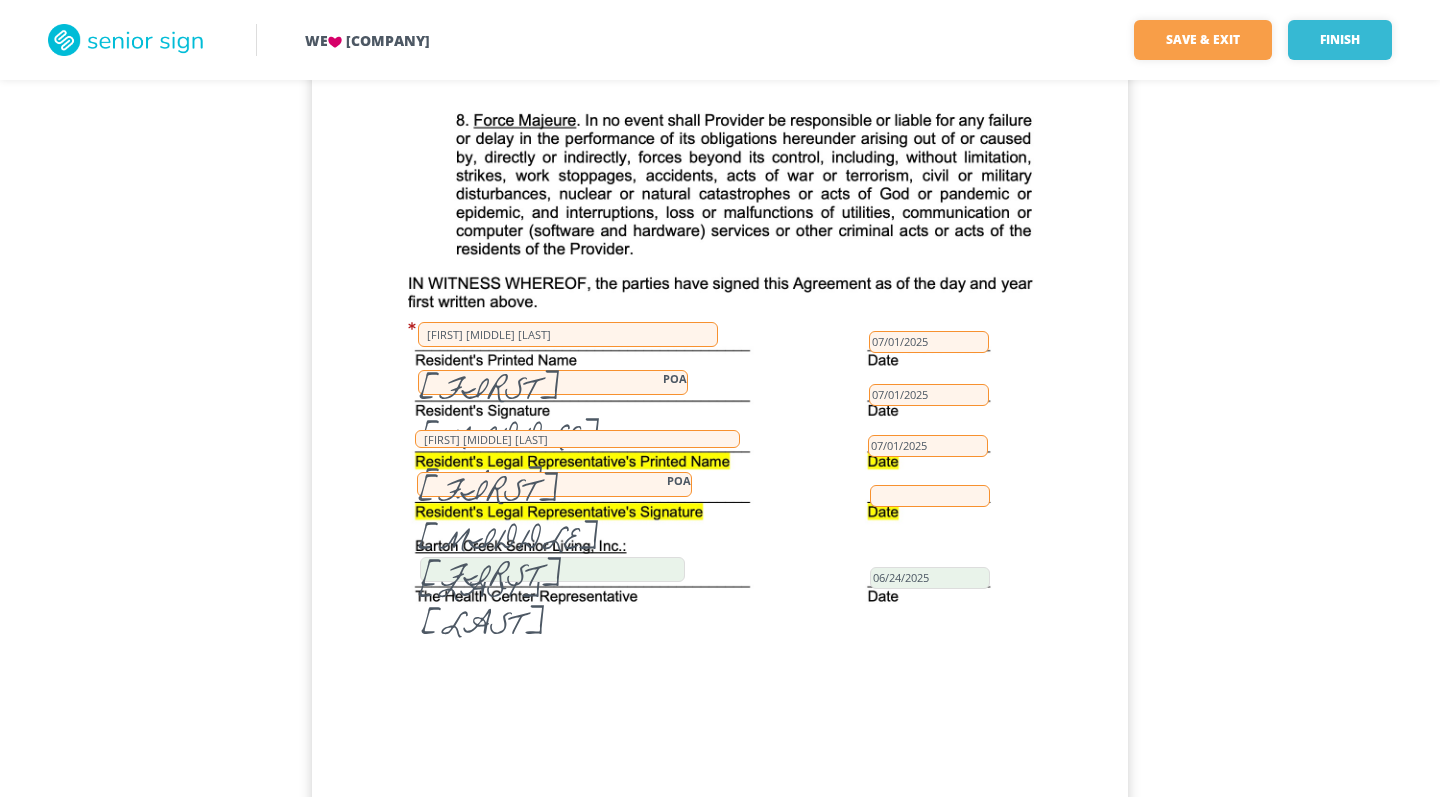 click at bounding box center [930, 496] 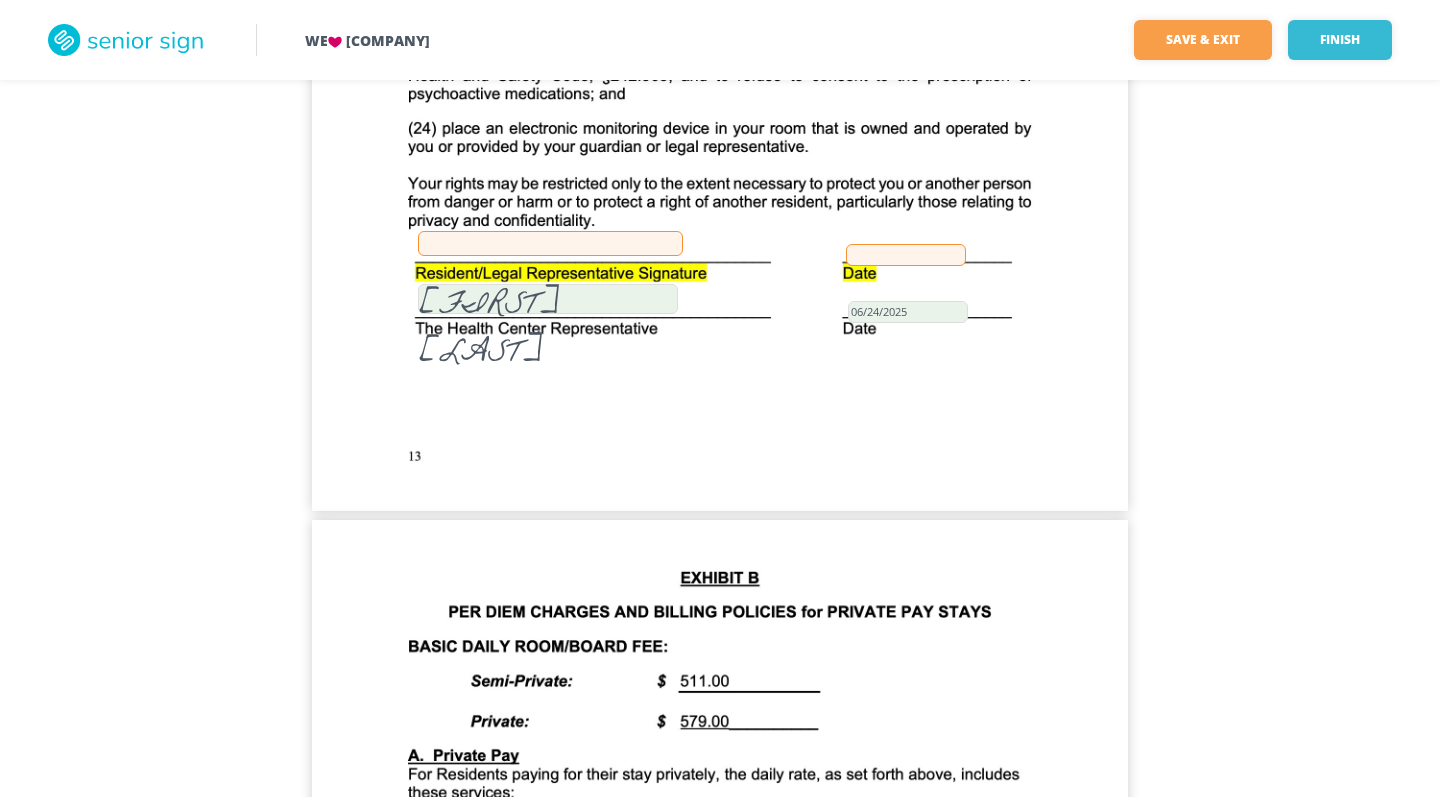scroll, scrollTop: 13477, scrollLeft: 0, axis: vertical 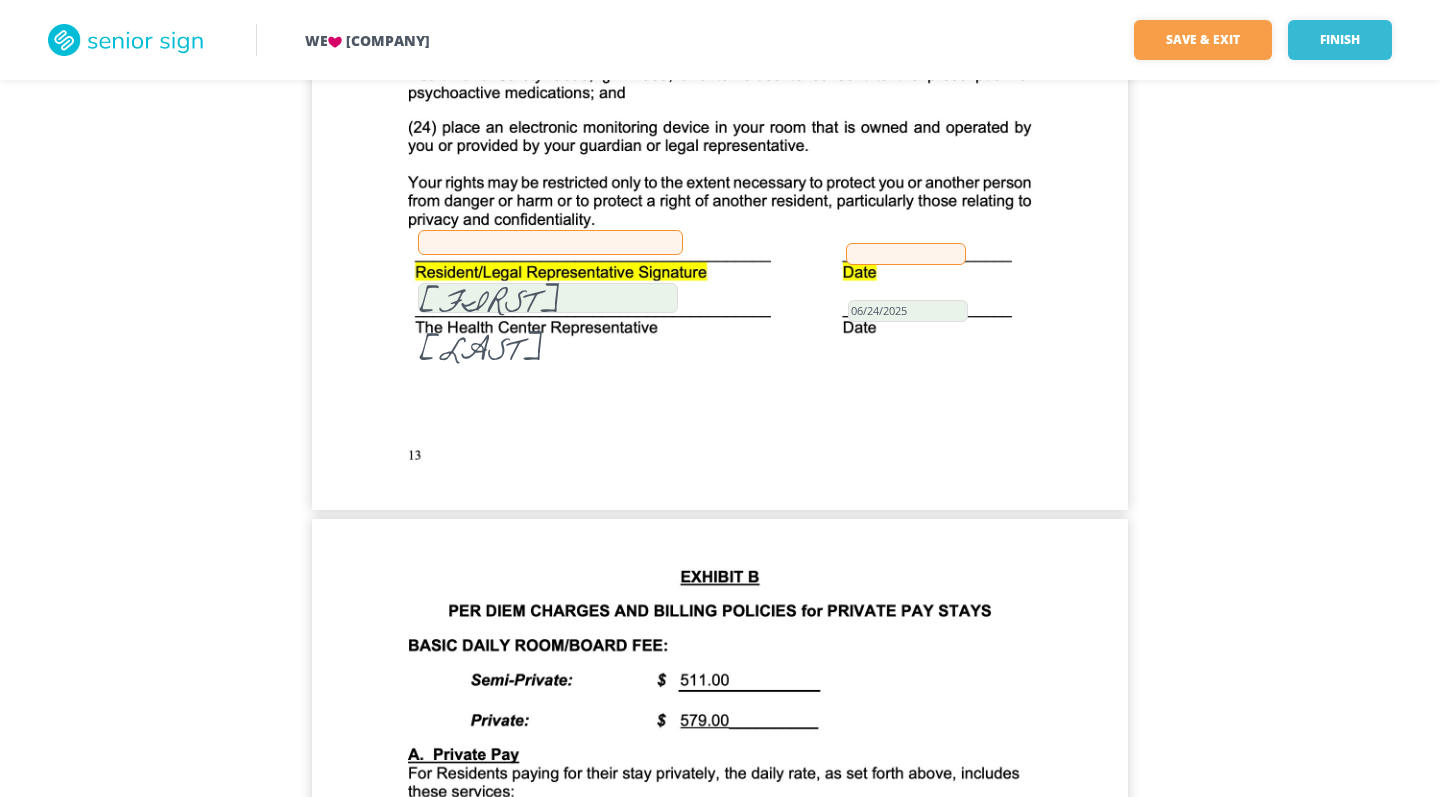 click at bounding box center [550, 242] 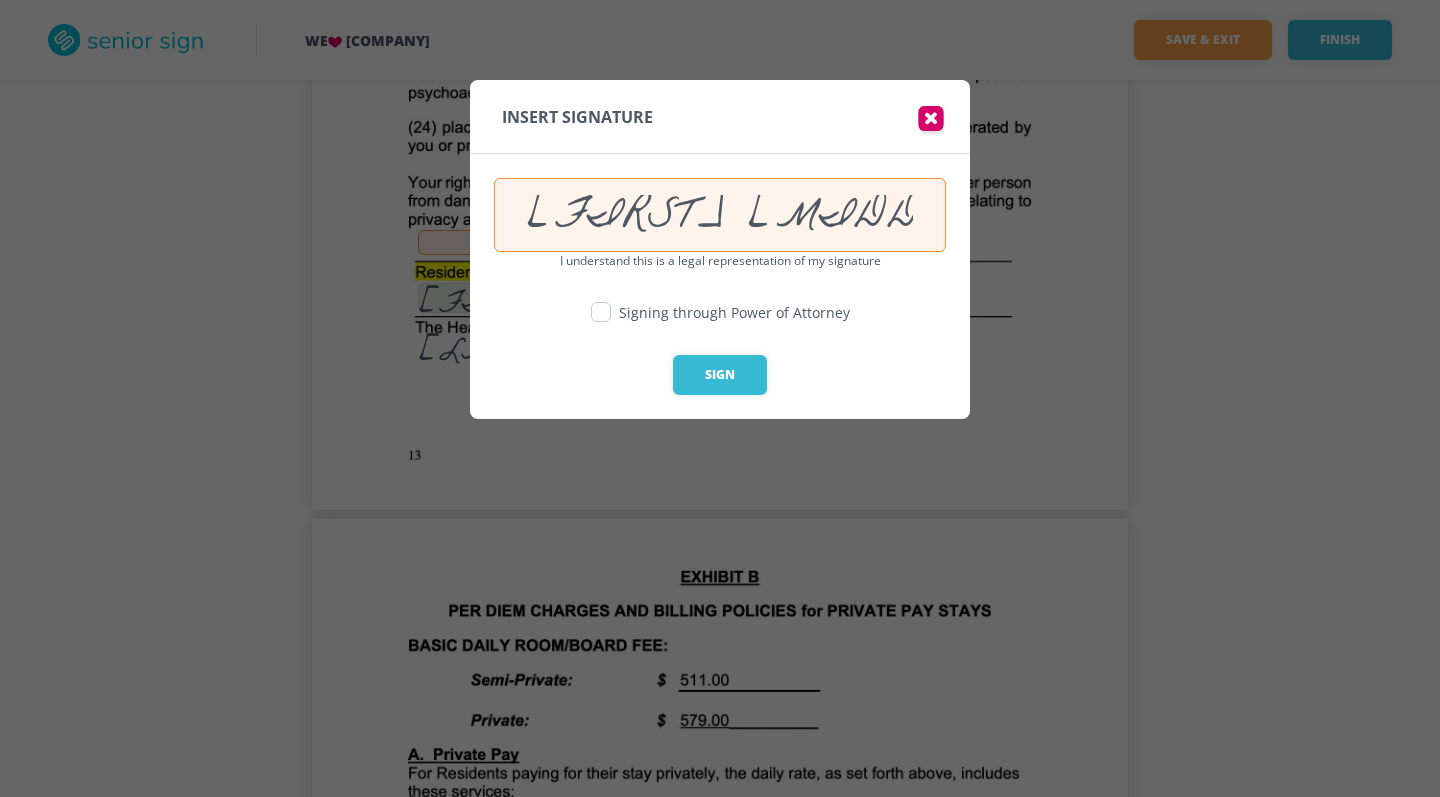 click at bounding box center [601, 312] 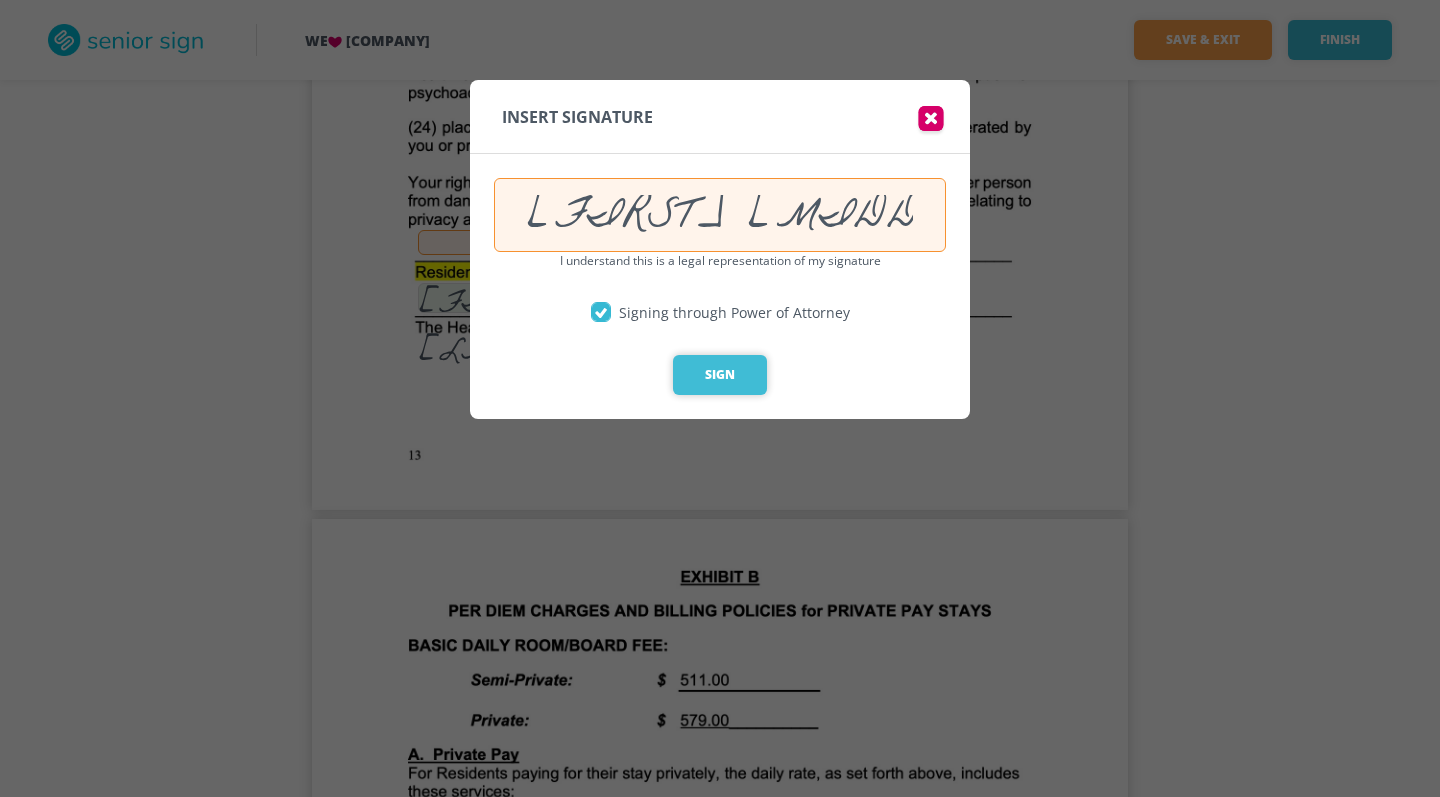 click on "Sign" at bounding box center (720, 375) 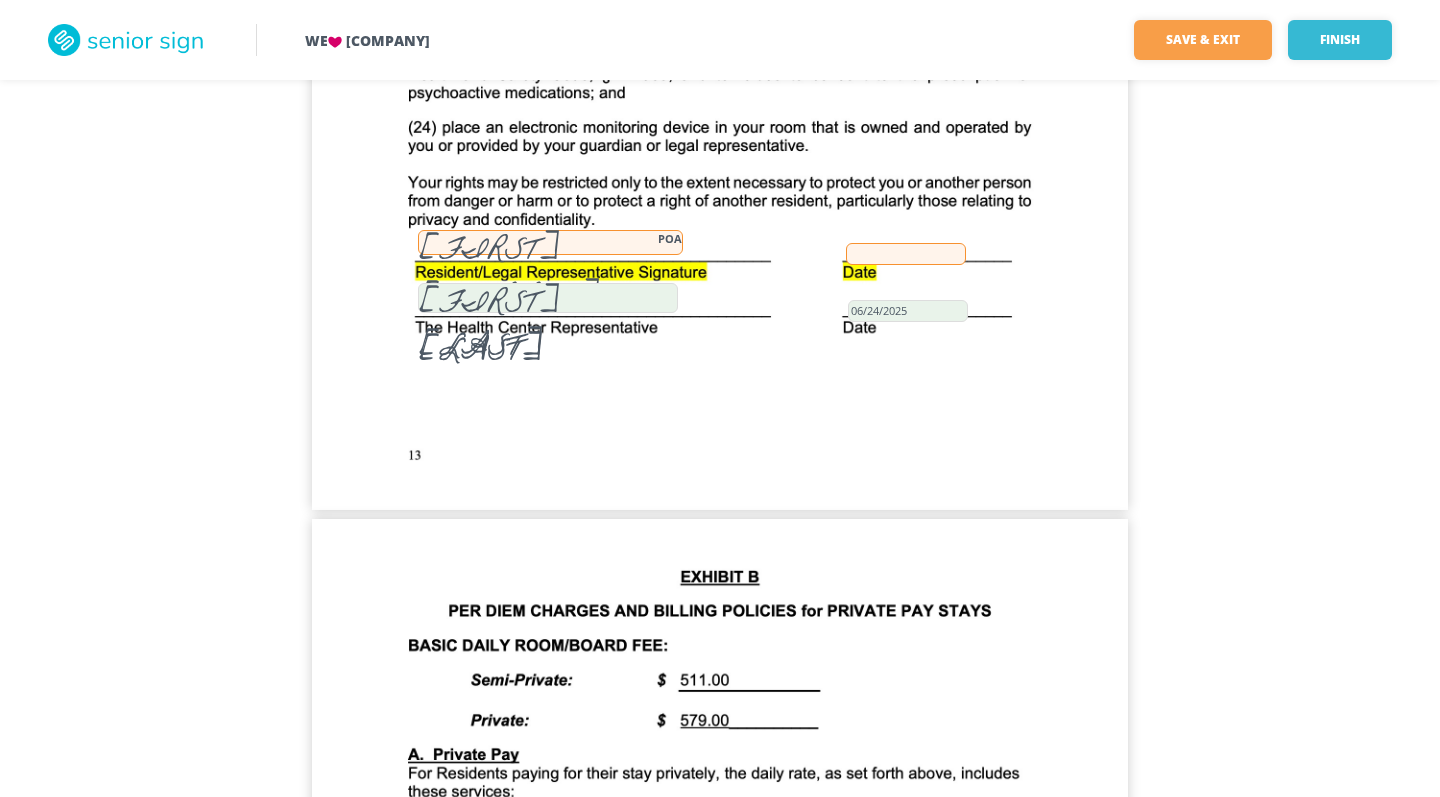 click at bounding box center (906, 254) 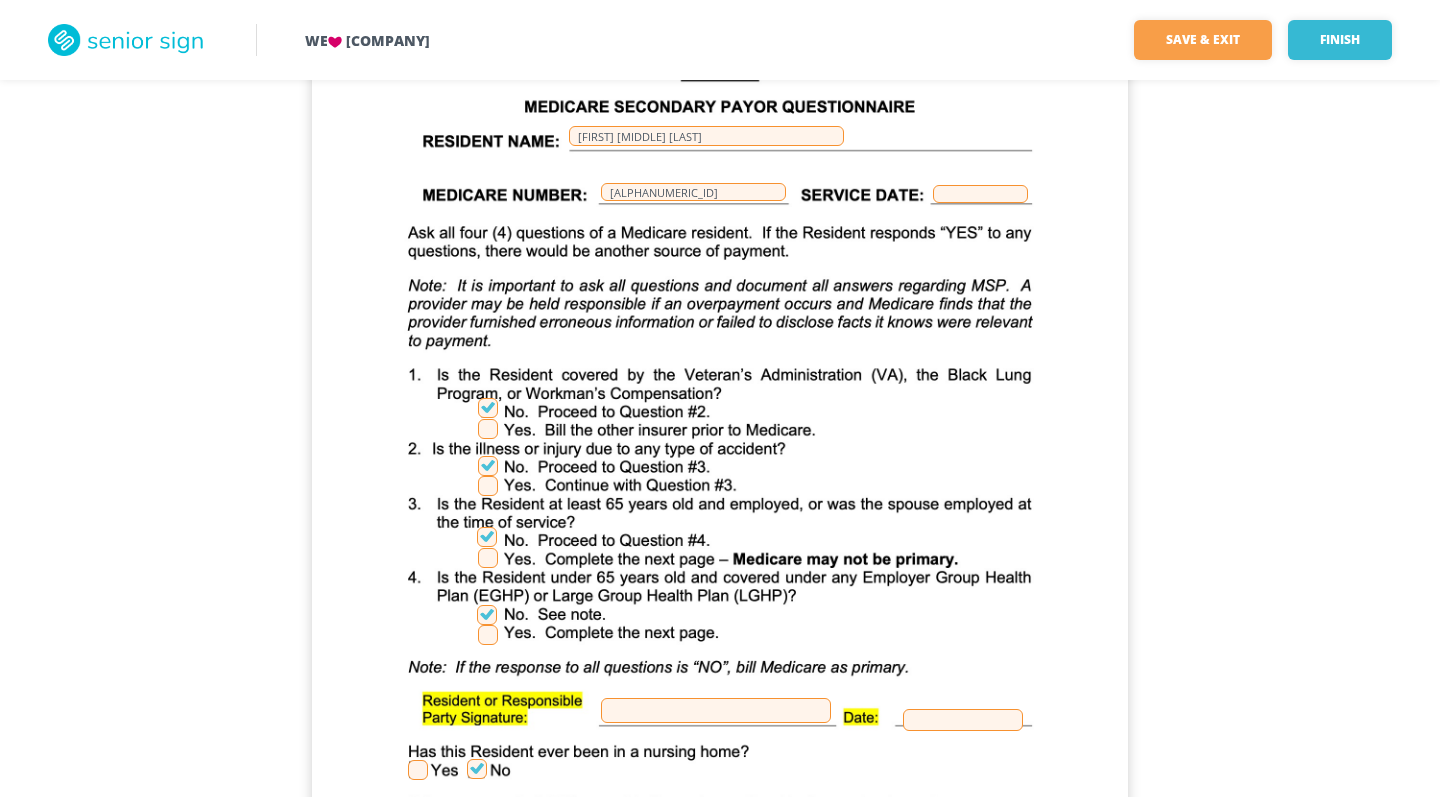scroll, scrollTop: 21440, scrollLeft: 0, axis: vertical 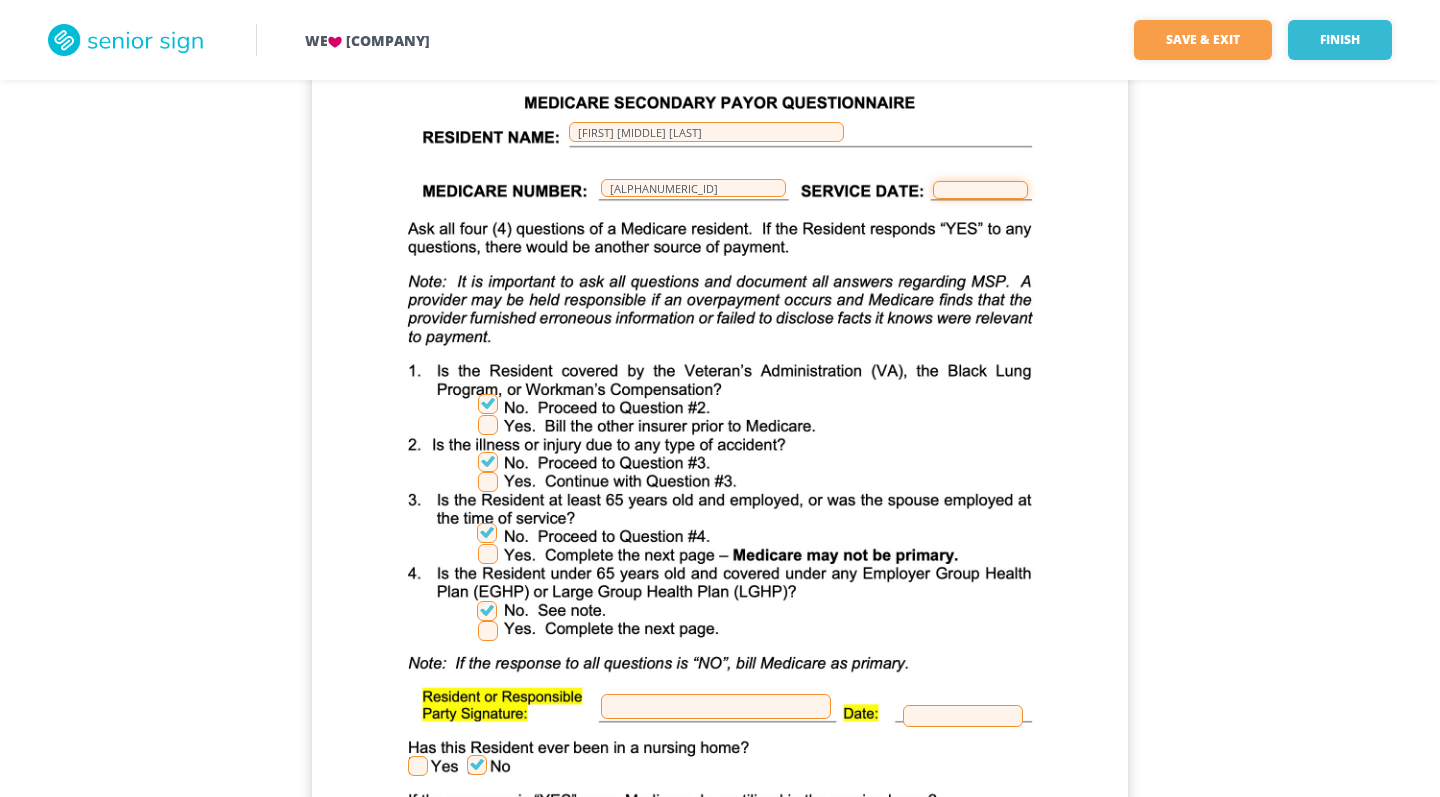 click at bounding box center [980, 190] 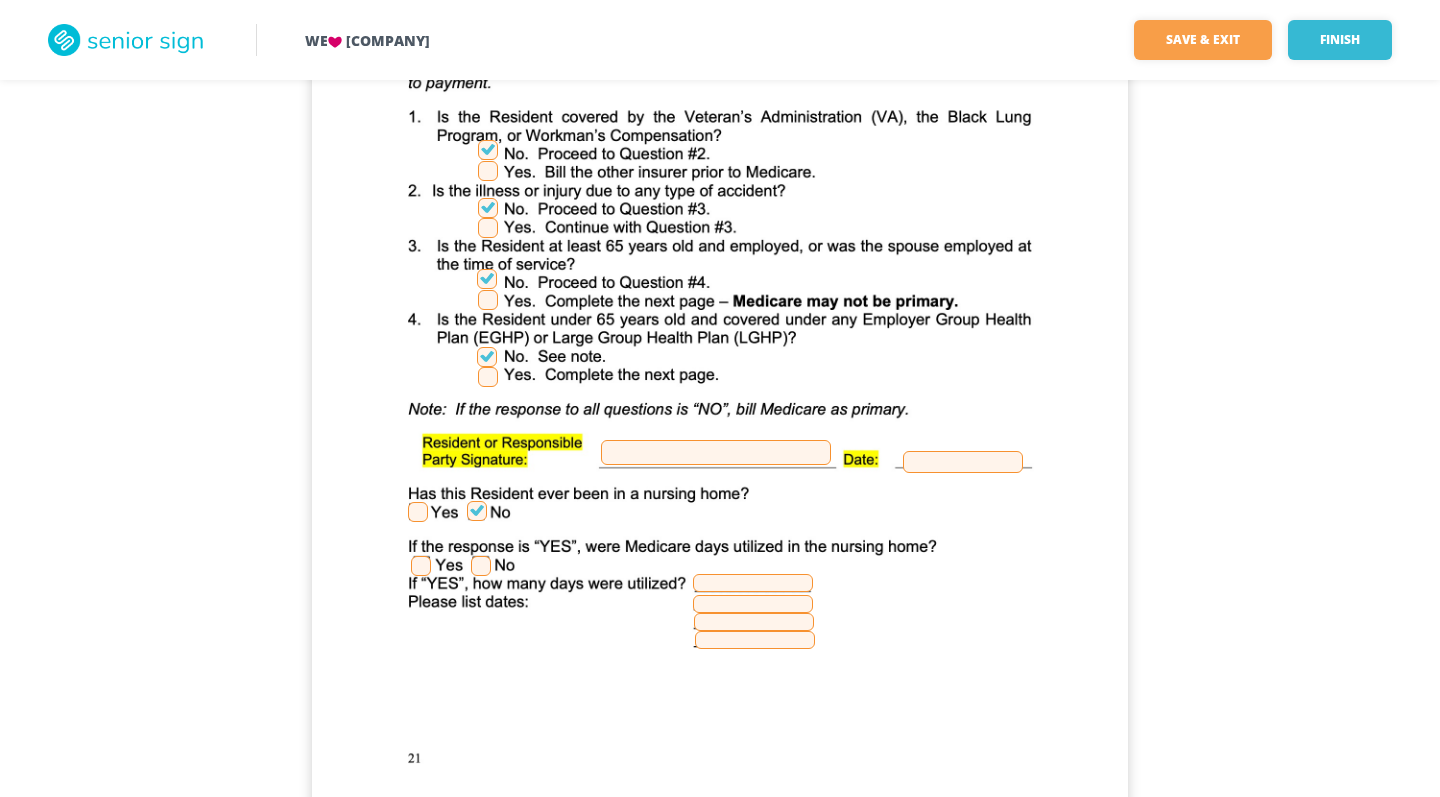 scroll, scrollTop: 21694, scrollLeft: 0, axis: vertical 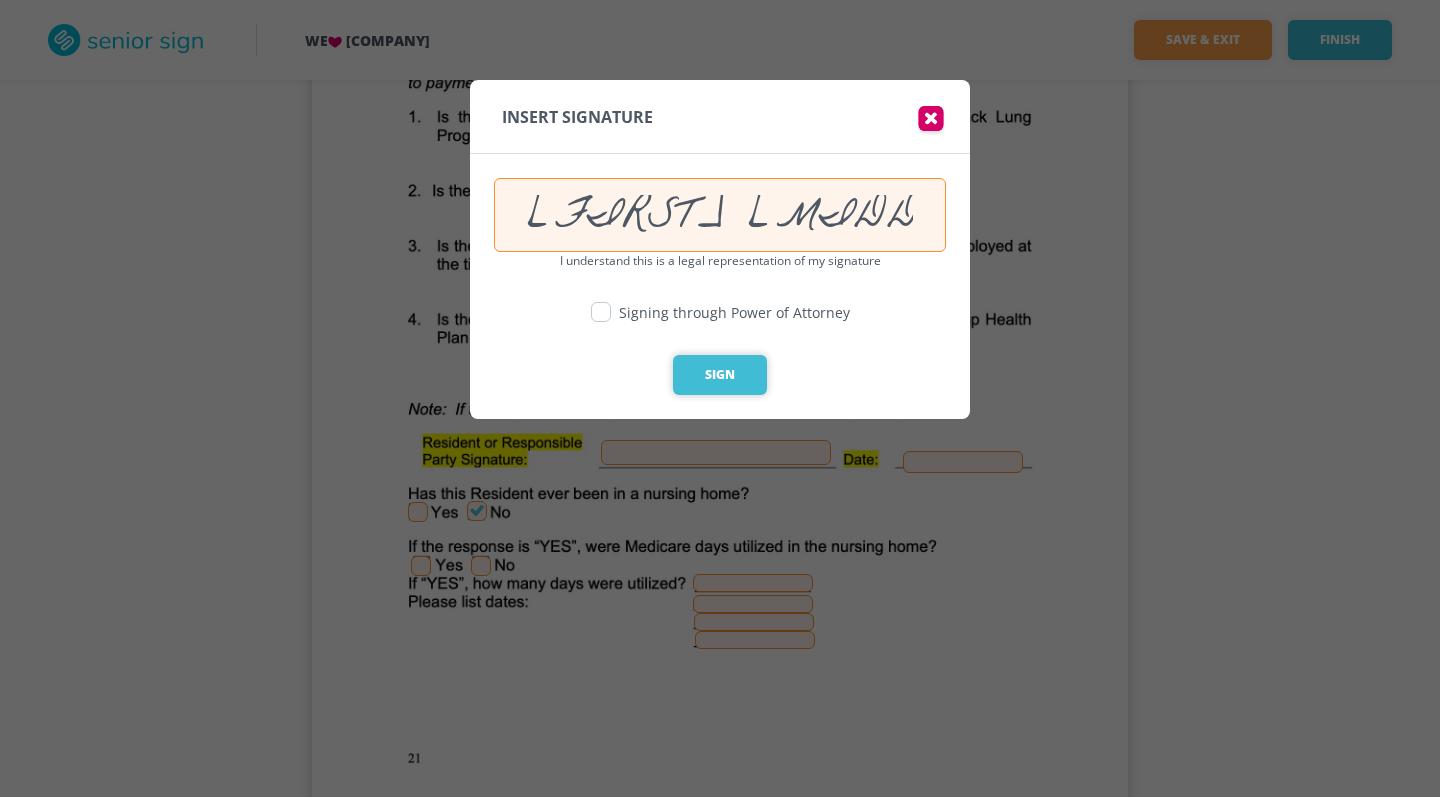 click on "Sign" at bounding box center (720, 375) 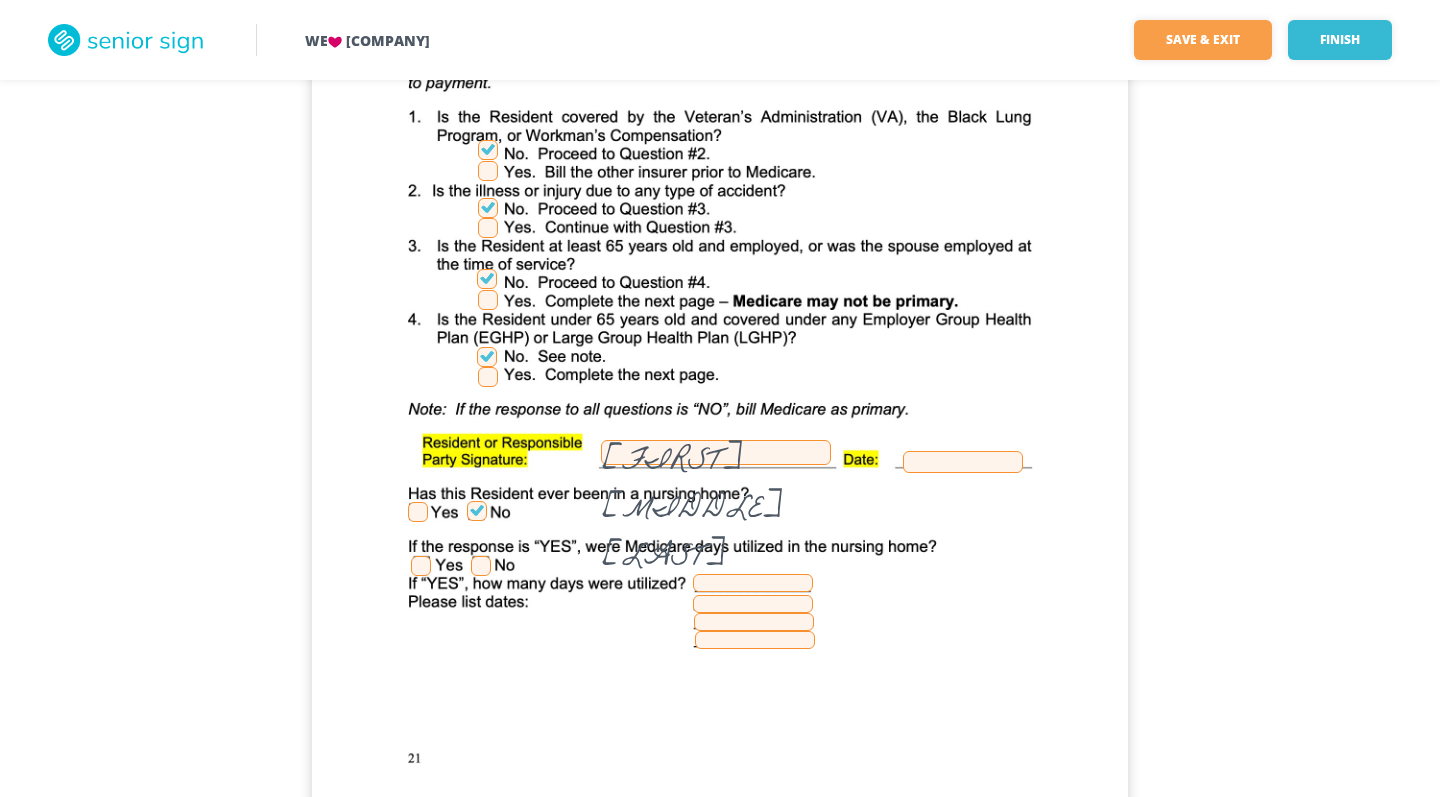 click at bounding box center (963, 462) 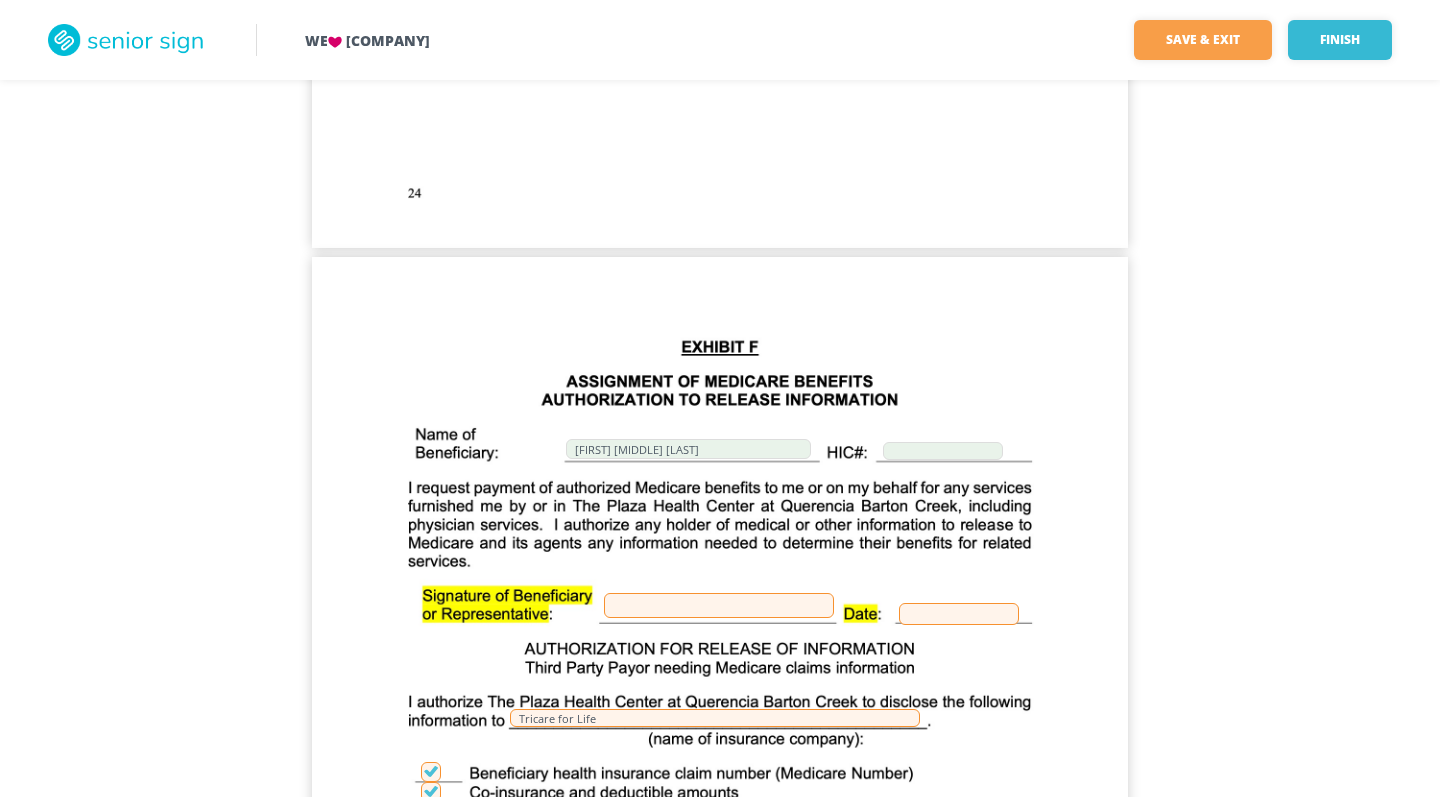scroll, scrollTop: 25645, scrollLeft: 0, axis: vertical 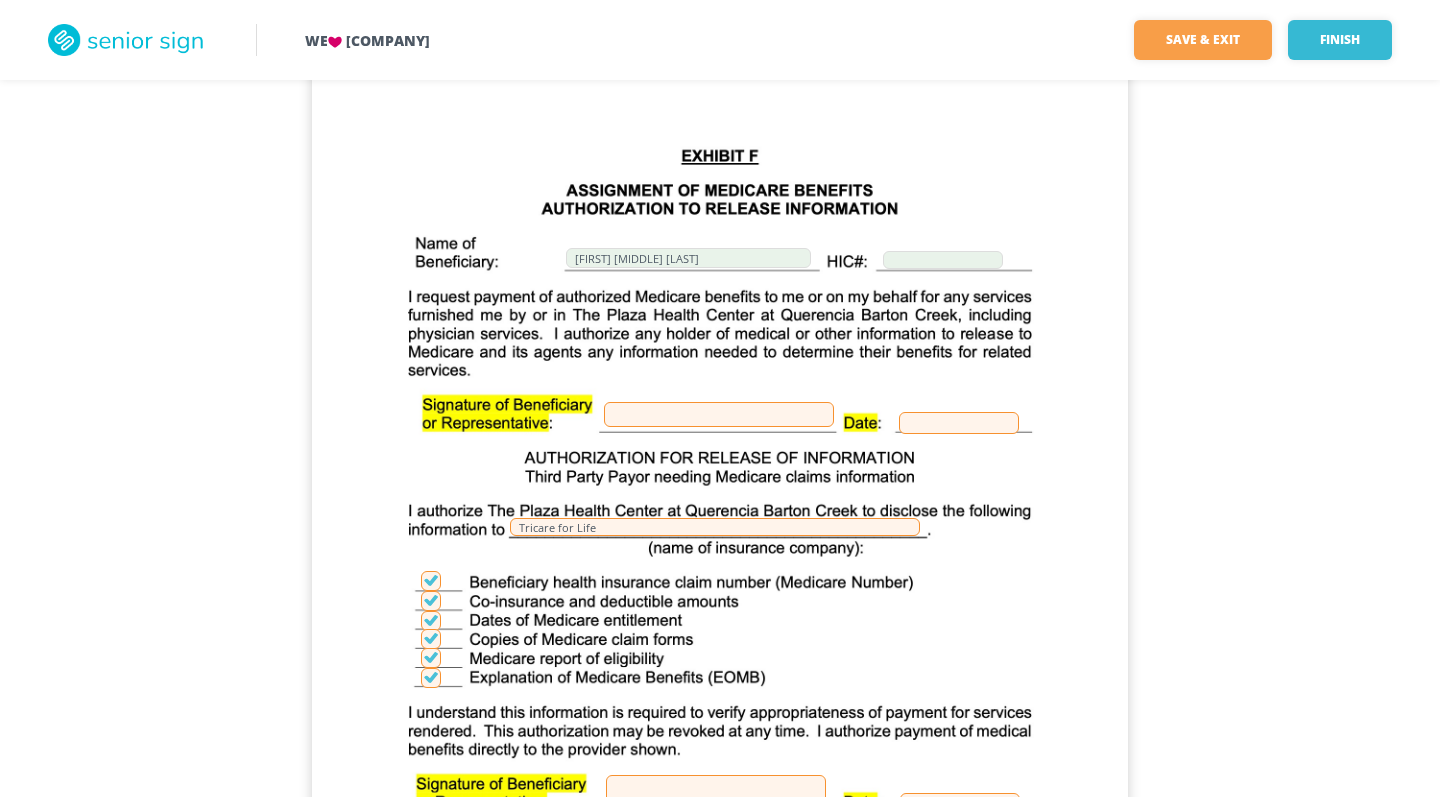 click at bounding box center (719, 414) 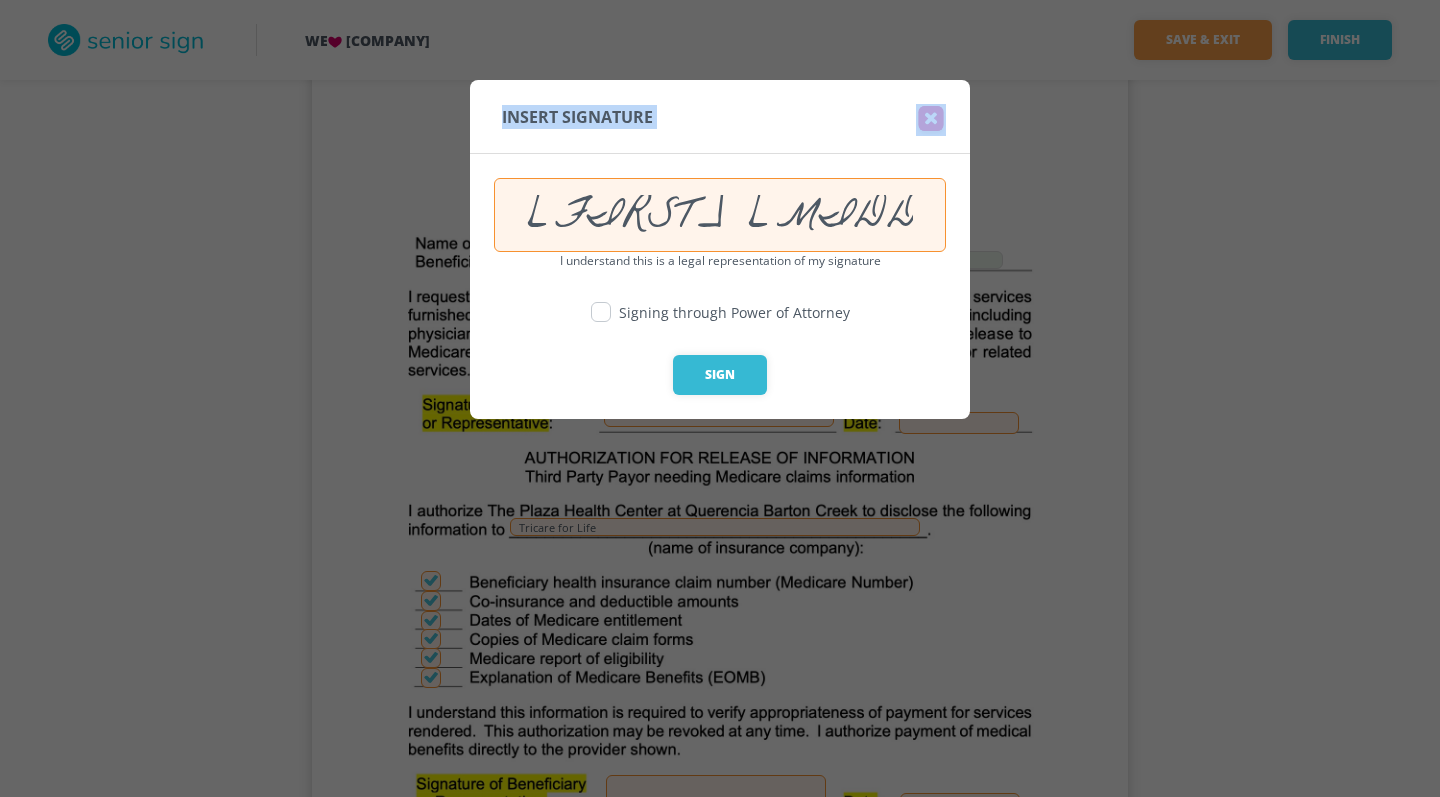 drag, startPoint x: 1093, startPoint y: 183, endPoint x: 922, endPoint y: 124, distance: 180.89223 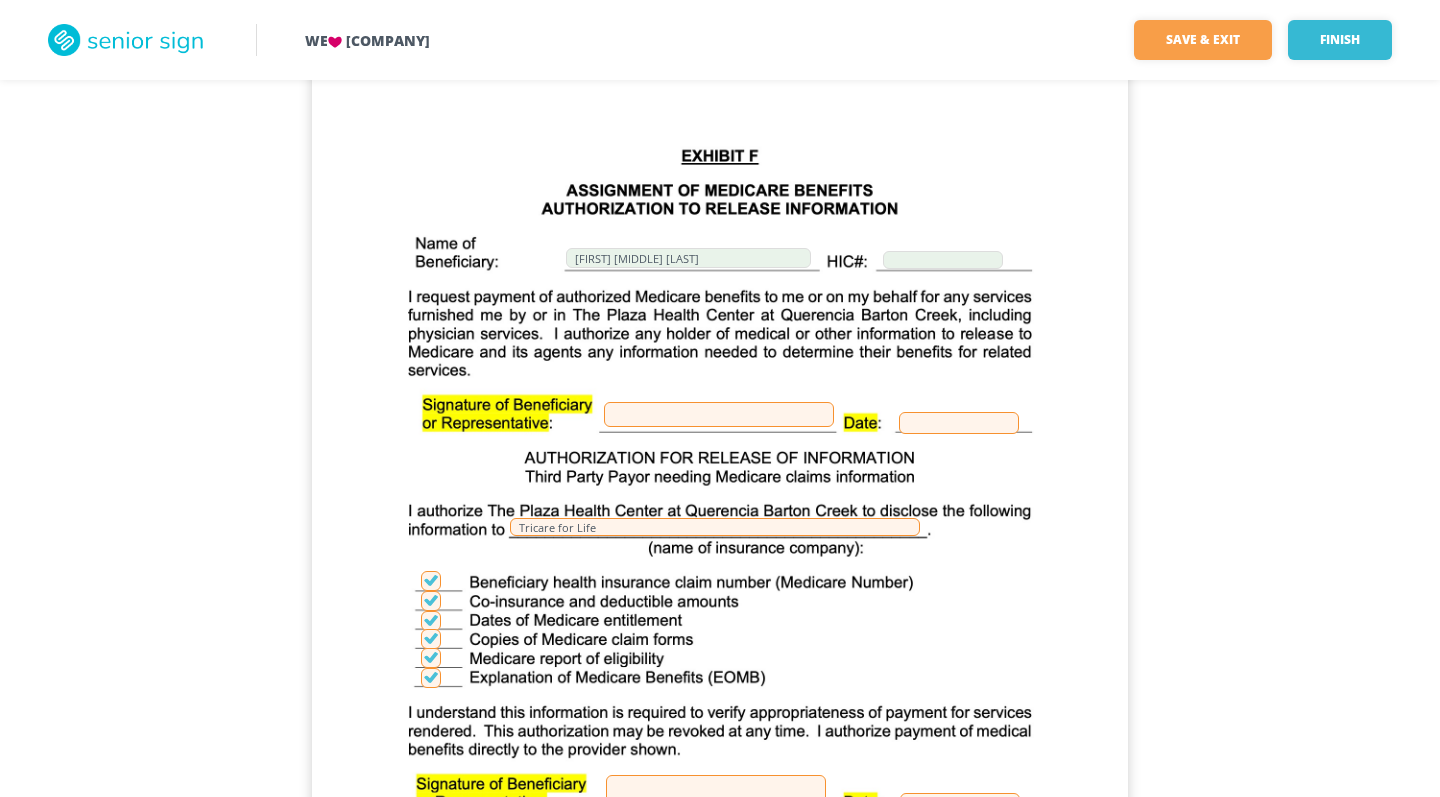 click at bounding box center (719, 414) 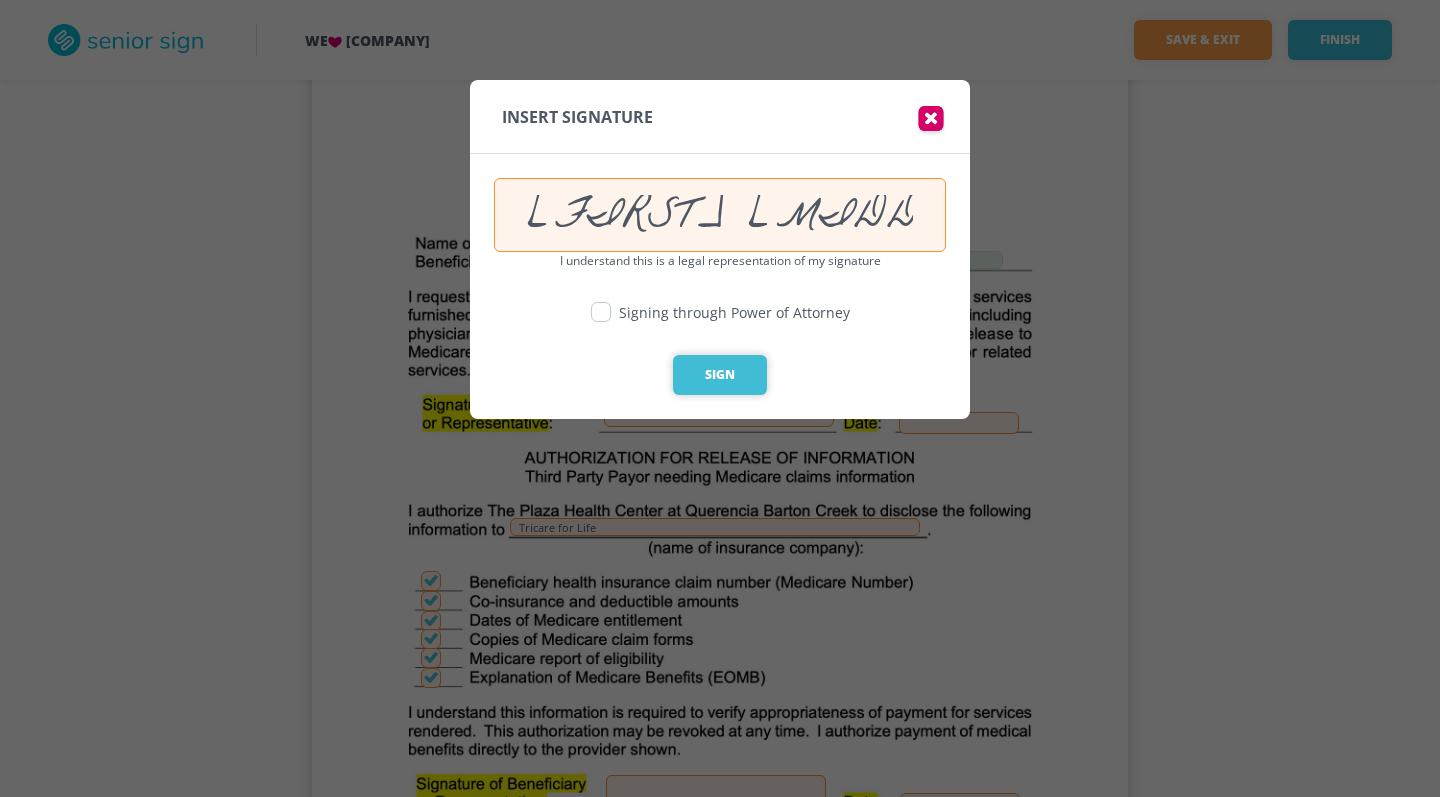 click on "Sign" at bounding box center (720, 375) 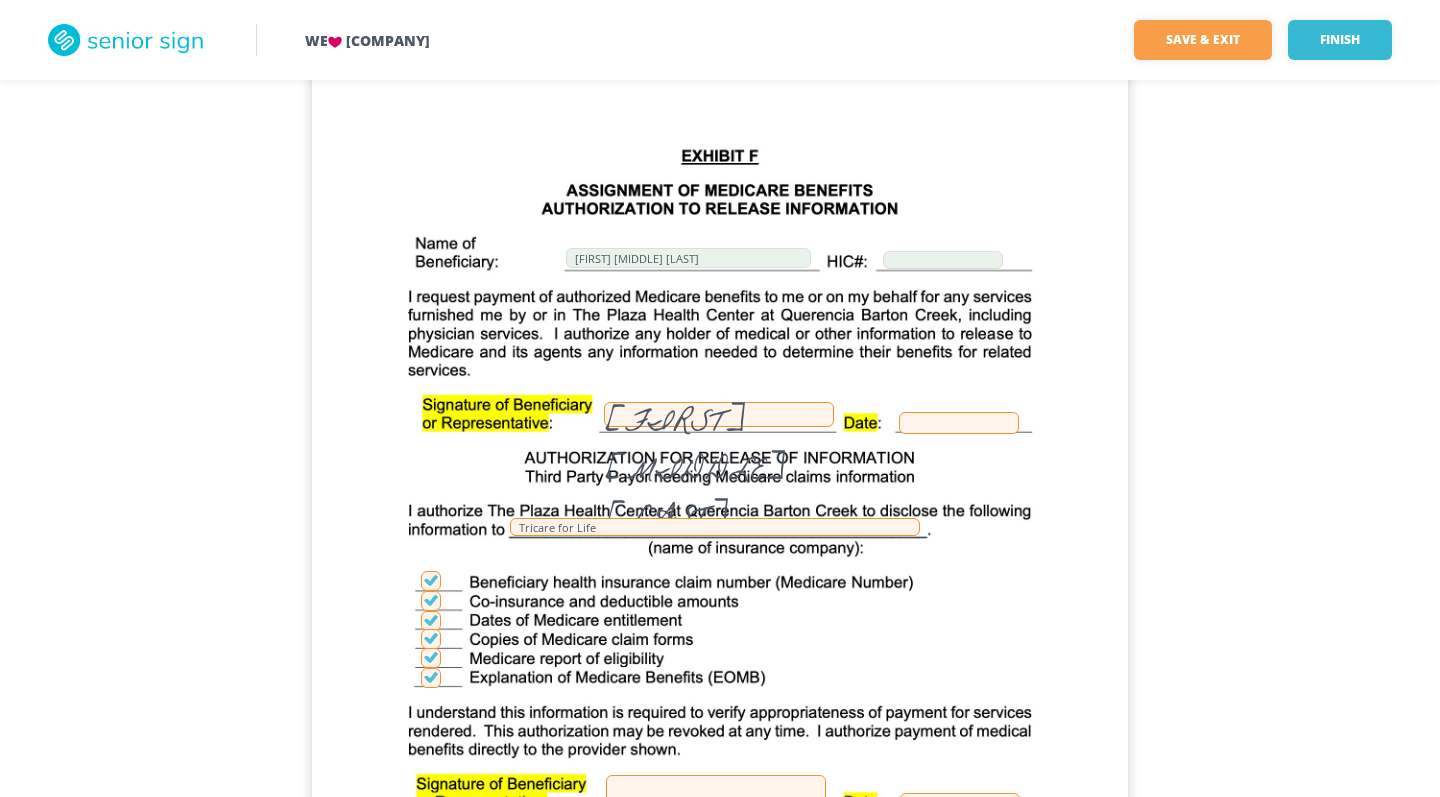 click at bounding box center (959, 423) 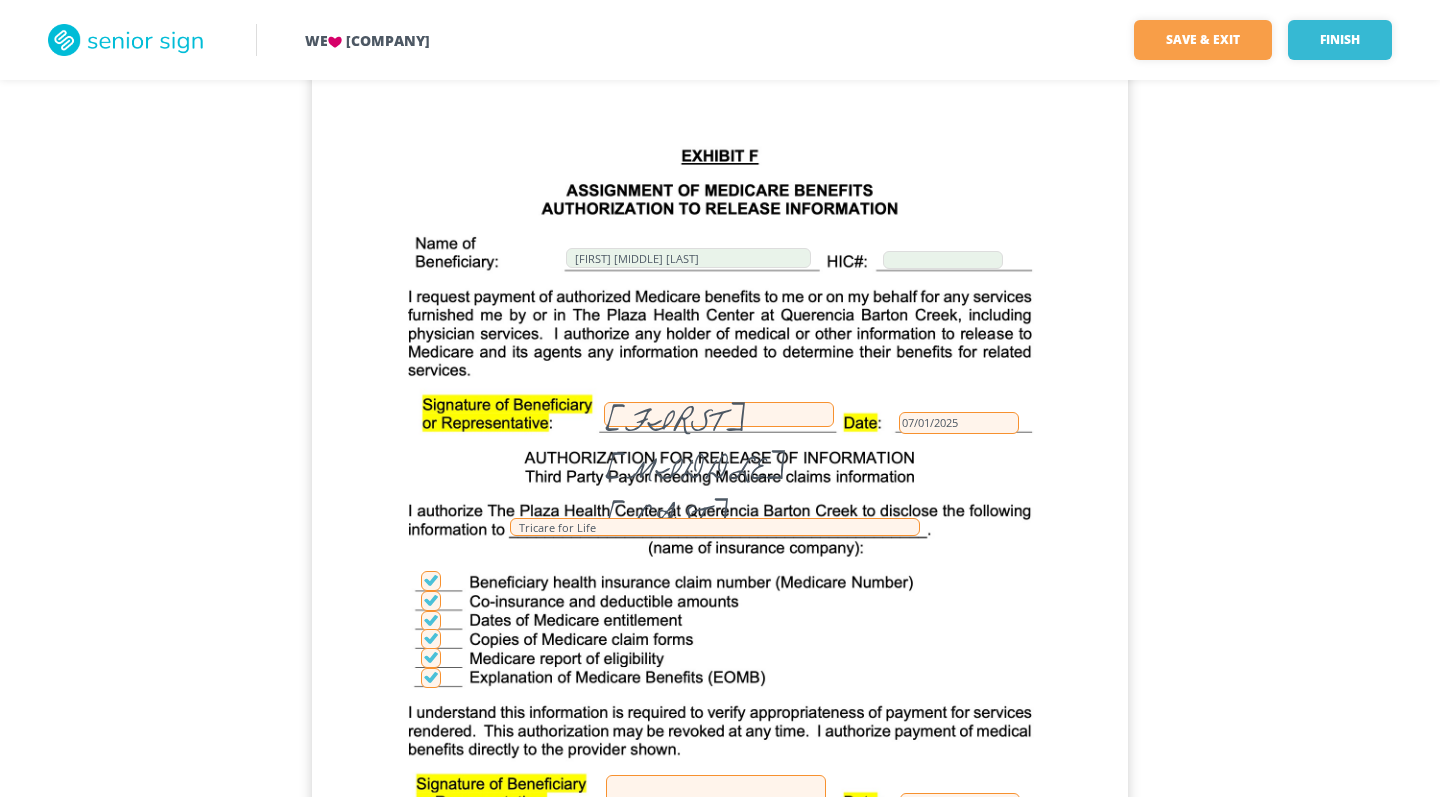 click on "[FIRST] [MIDDLE] [LAST]" at bounding box center (719, 414) 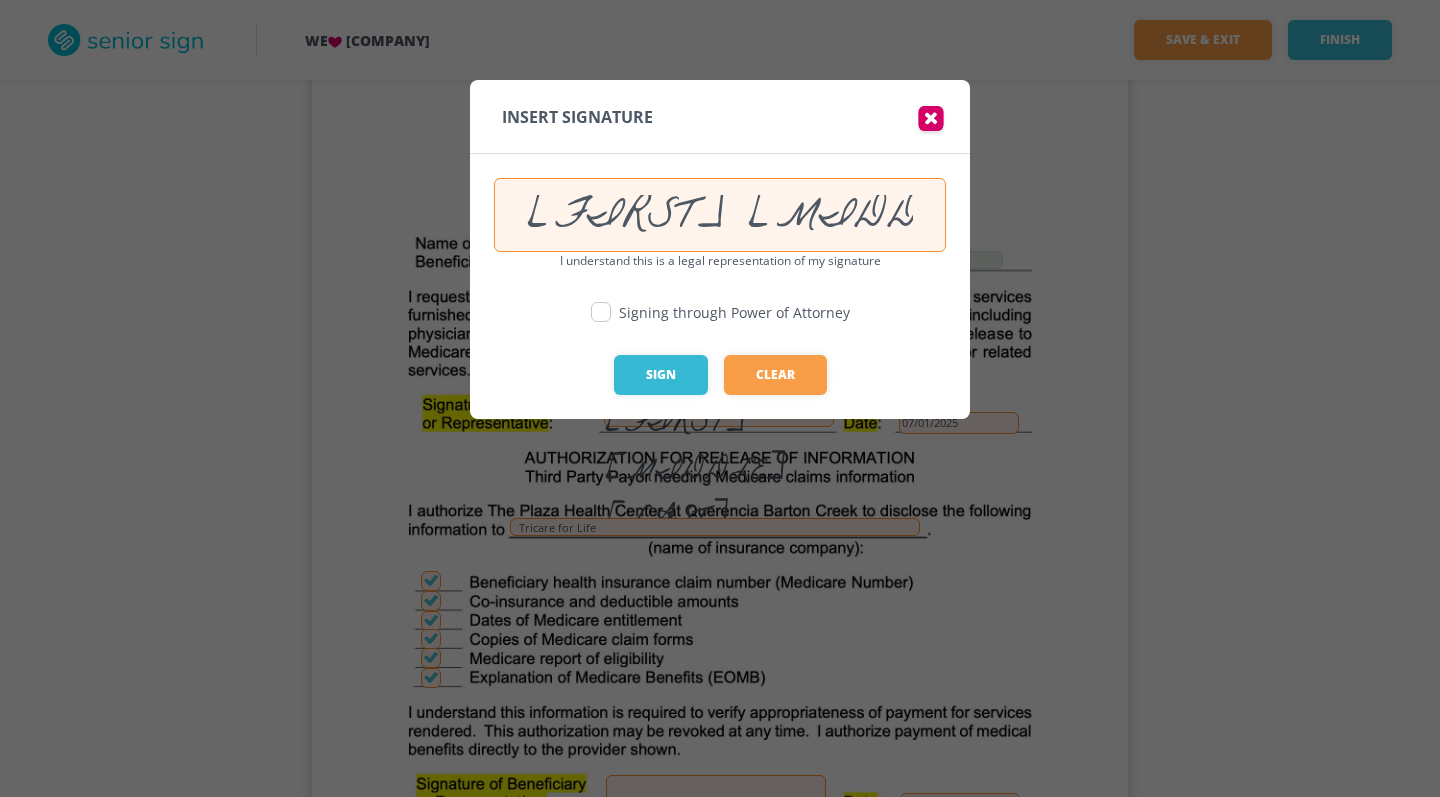 click at bounding box center [601, 312] 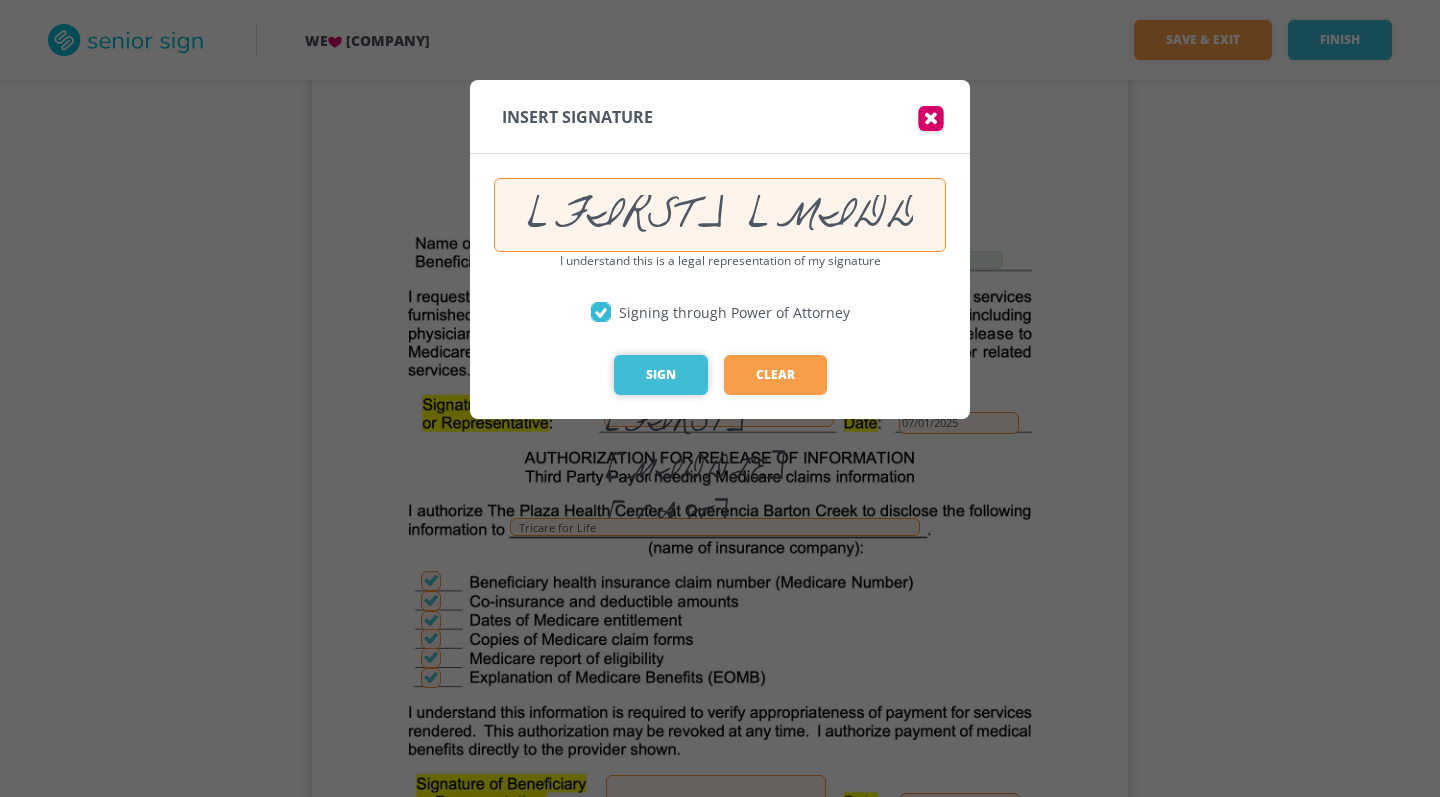 click on "Sign" at bounding box center (661, 375) 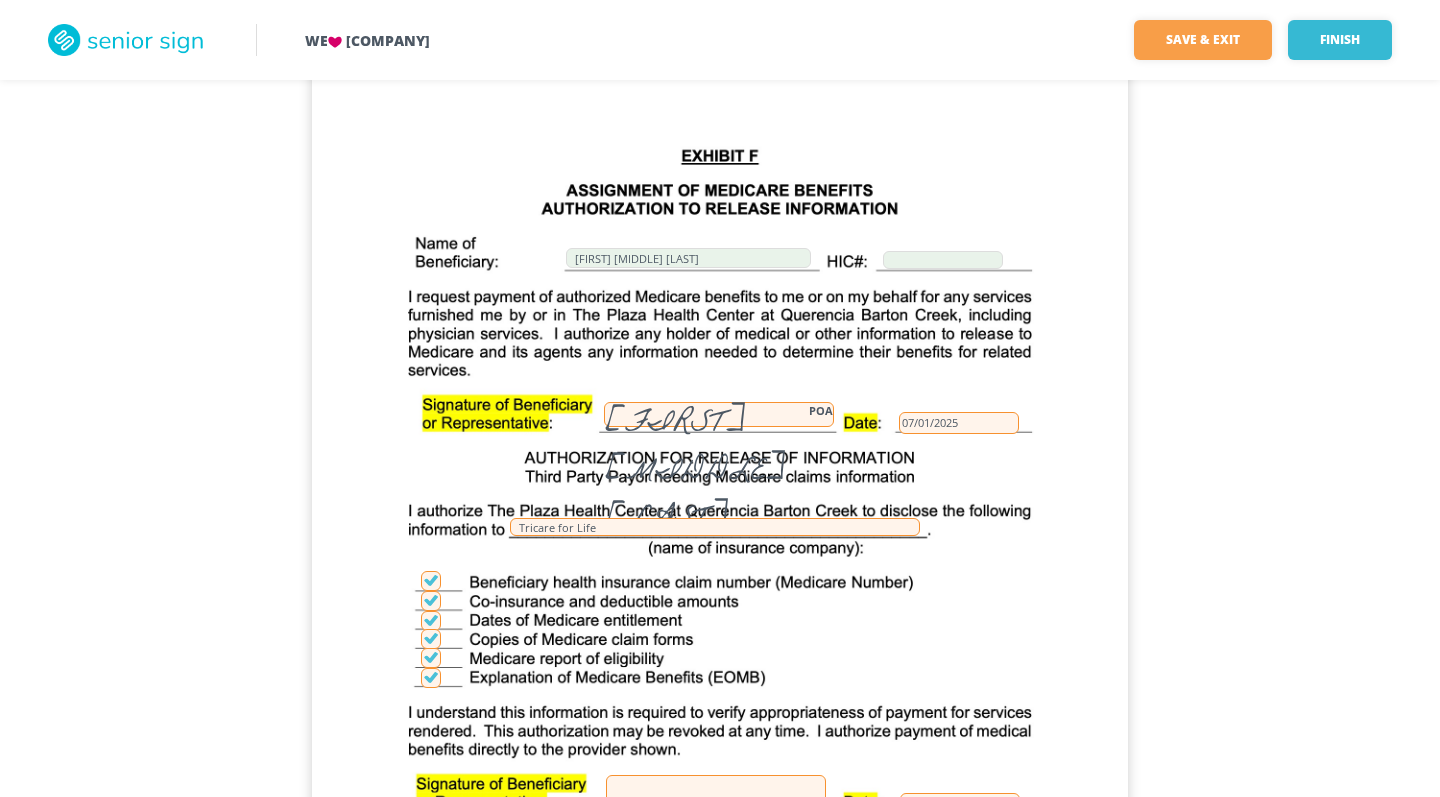 click on "[FIRST] [MIDDLE] [LAST]   POA" at bounding box center [719, 414] 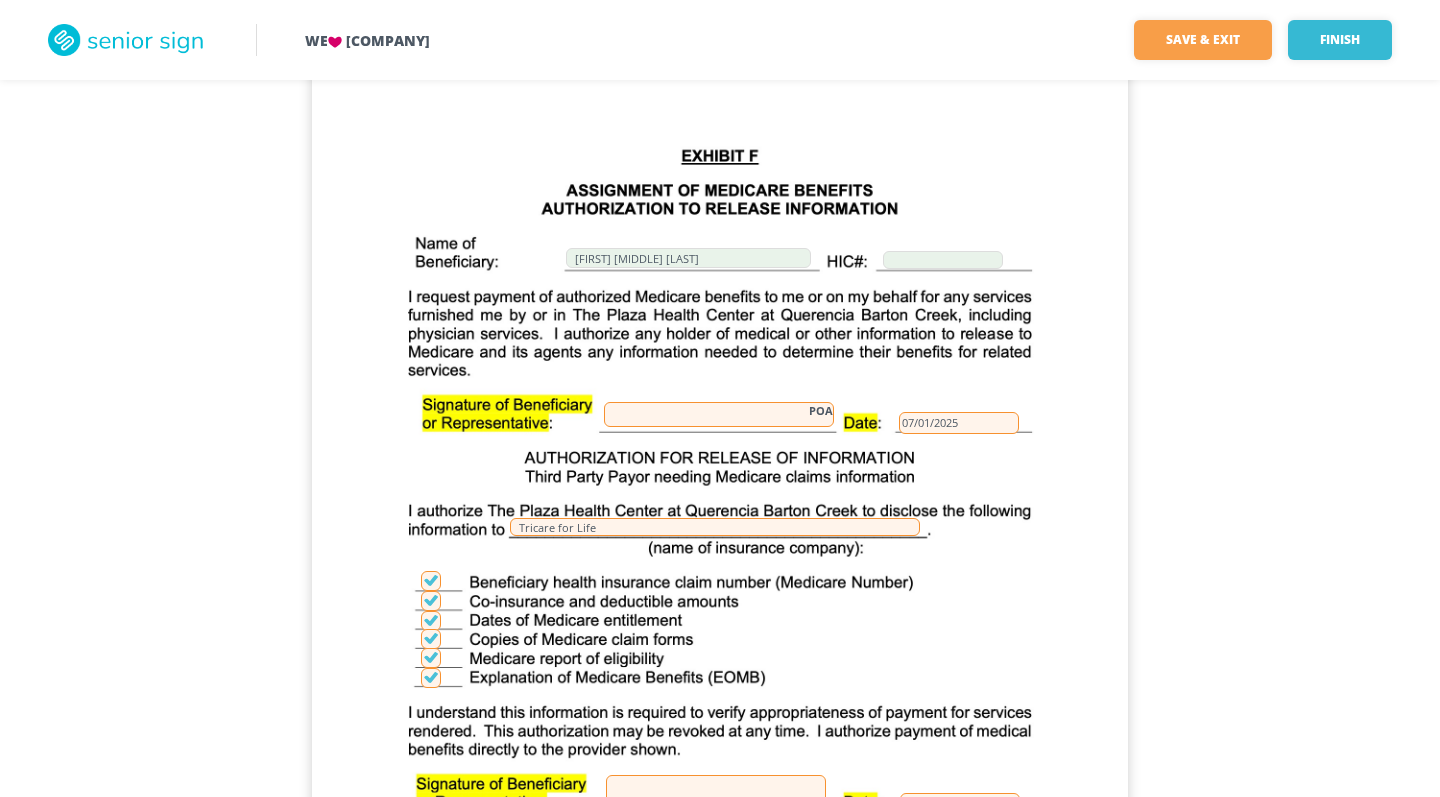 click on "POA" at bounding box center [719, 414] 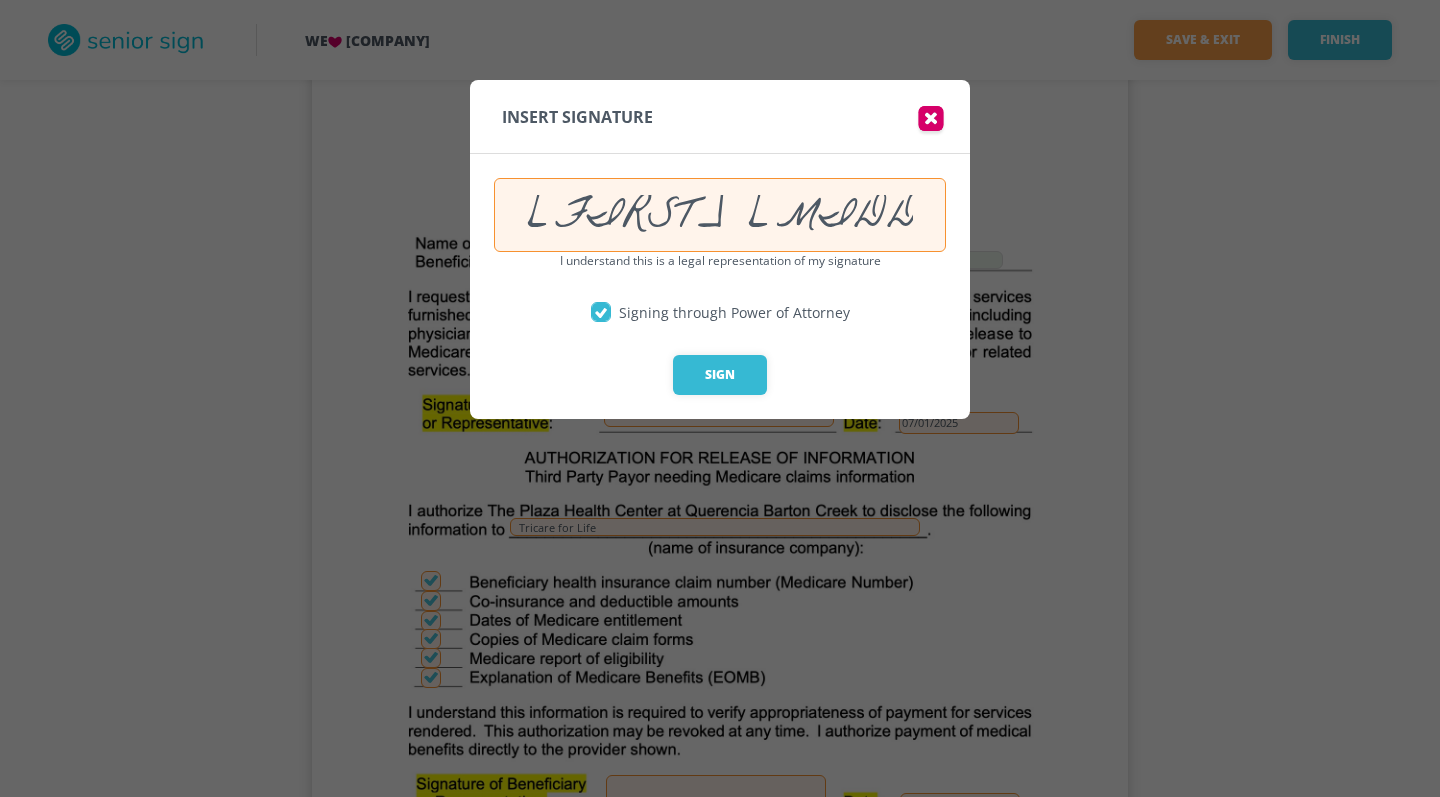 click on "[FIRST] [MIDDLE] [LAST]" at bounding box center (720, 215) 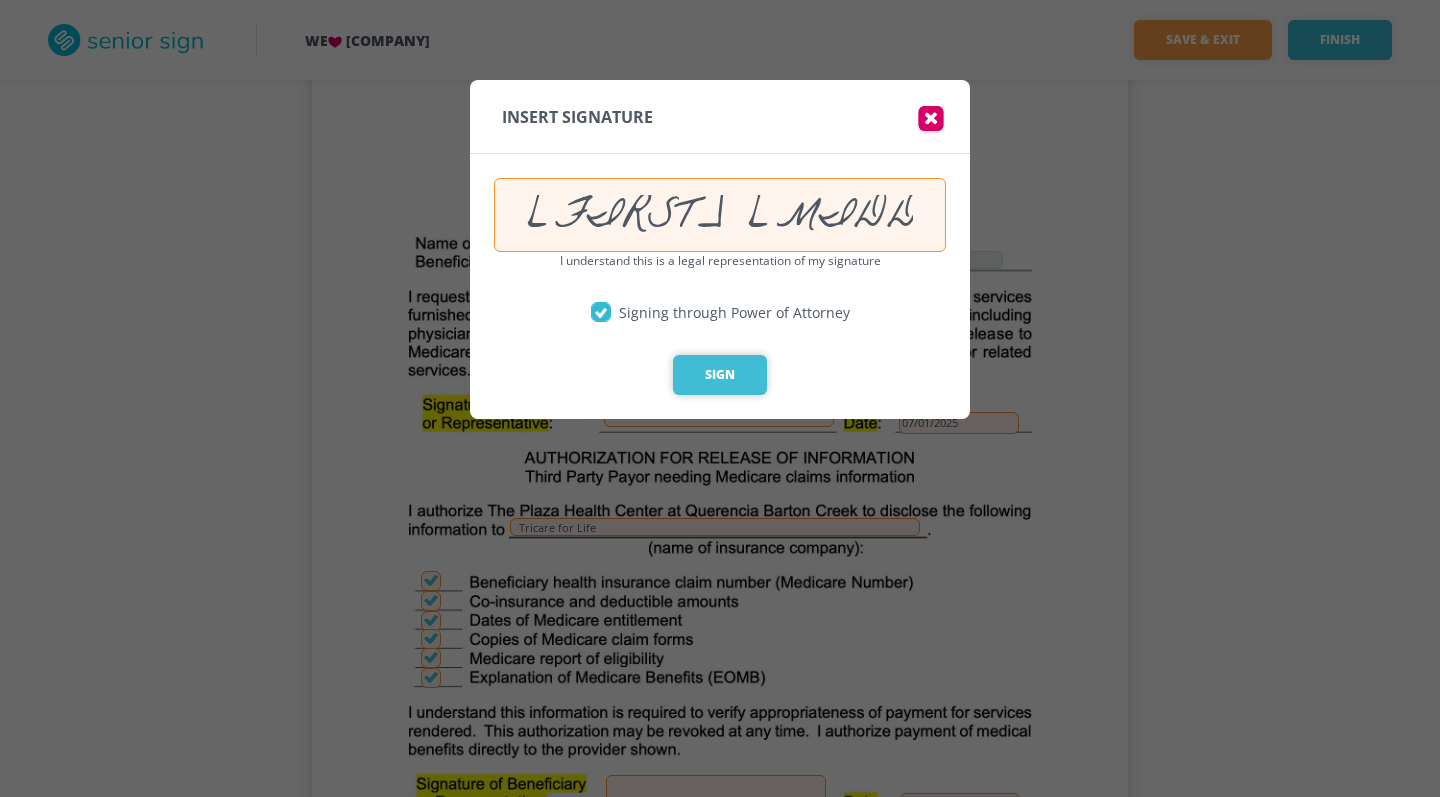 click on "Sign" at bounding box center [720, 375] 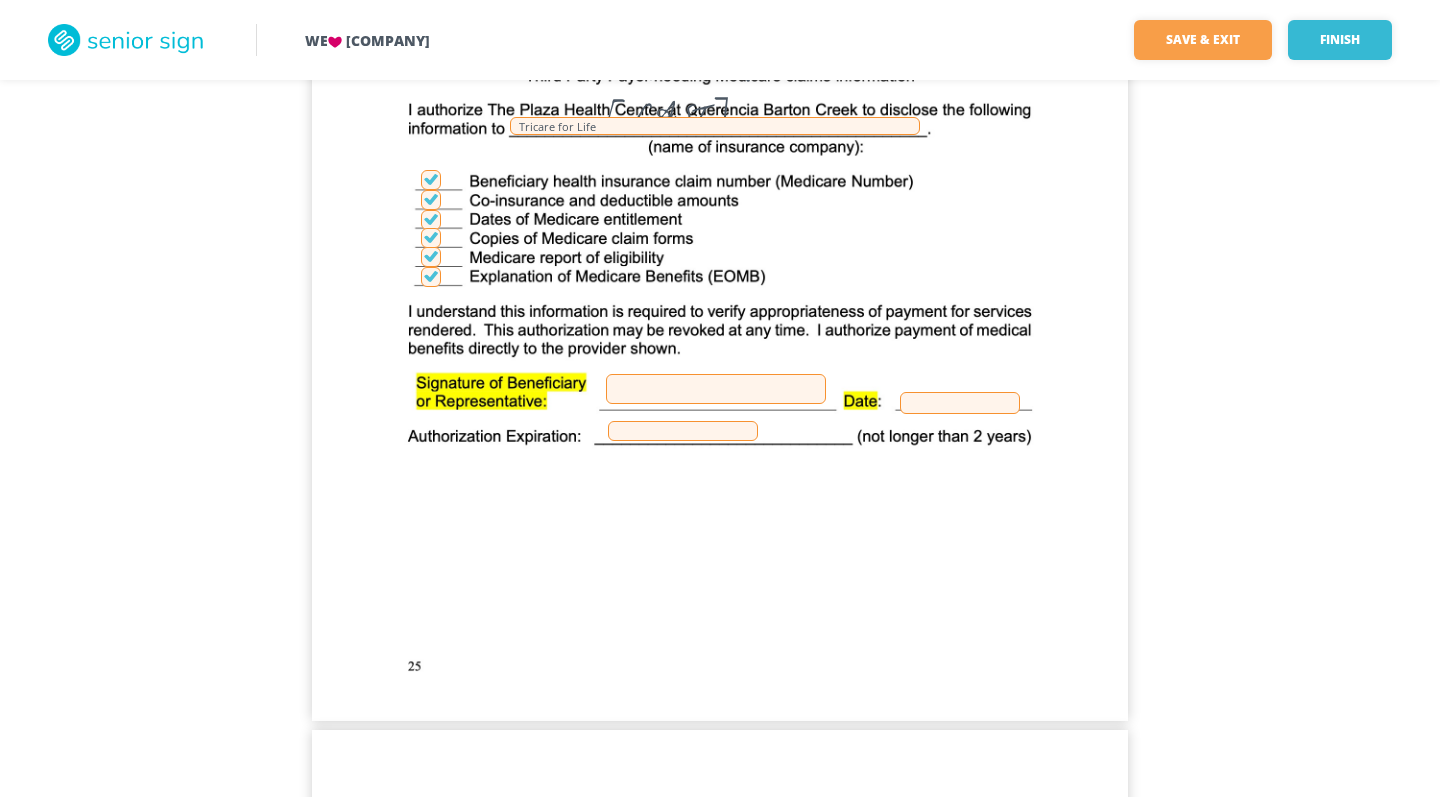 scroll, scrollTop: 26066, scrollLeft: 0, axis: vertical 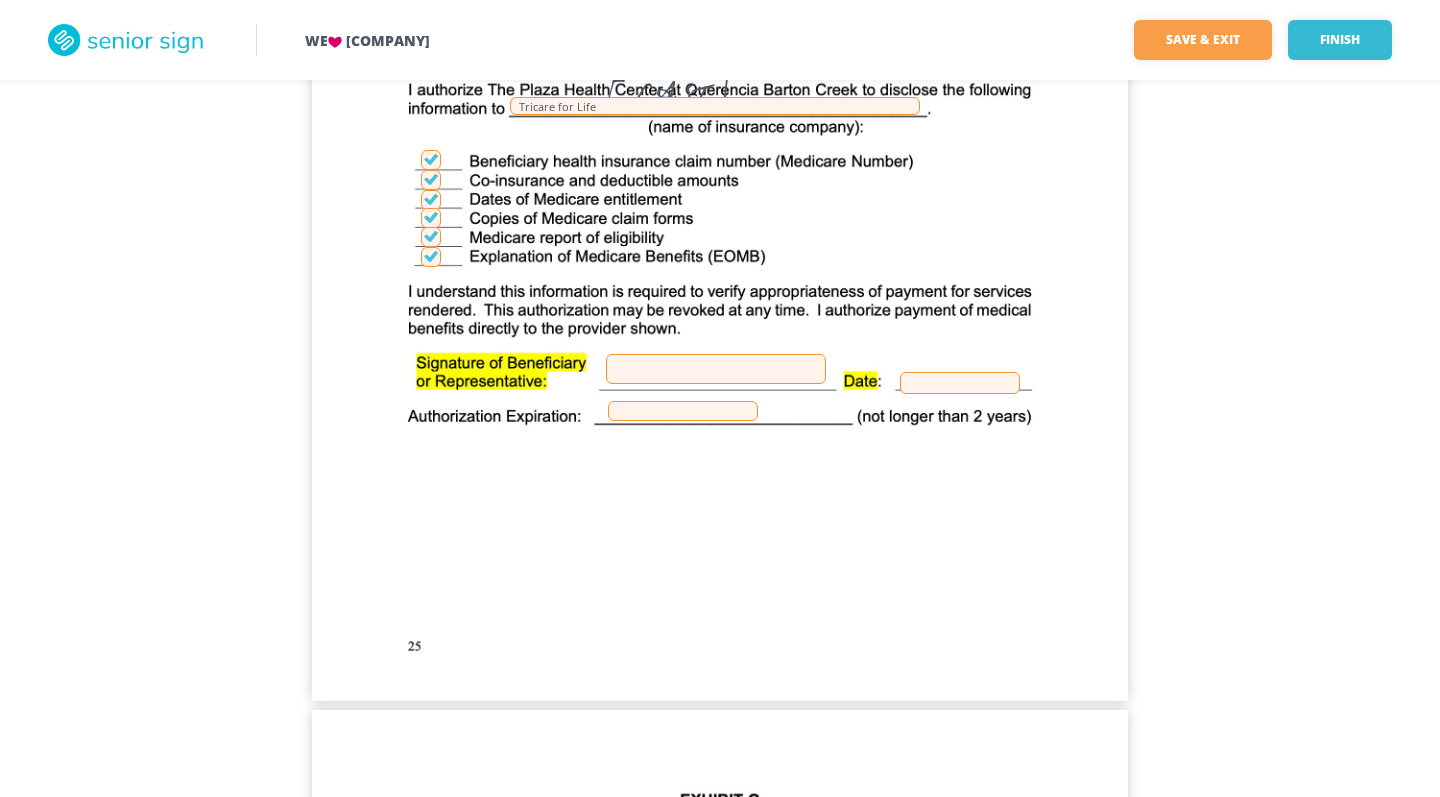 click at bounding box center [716, 369] 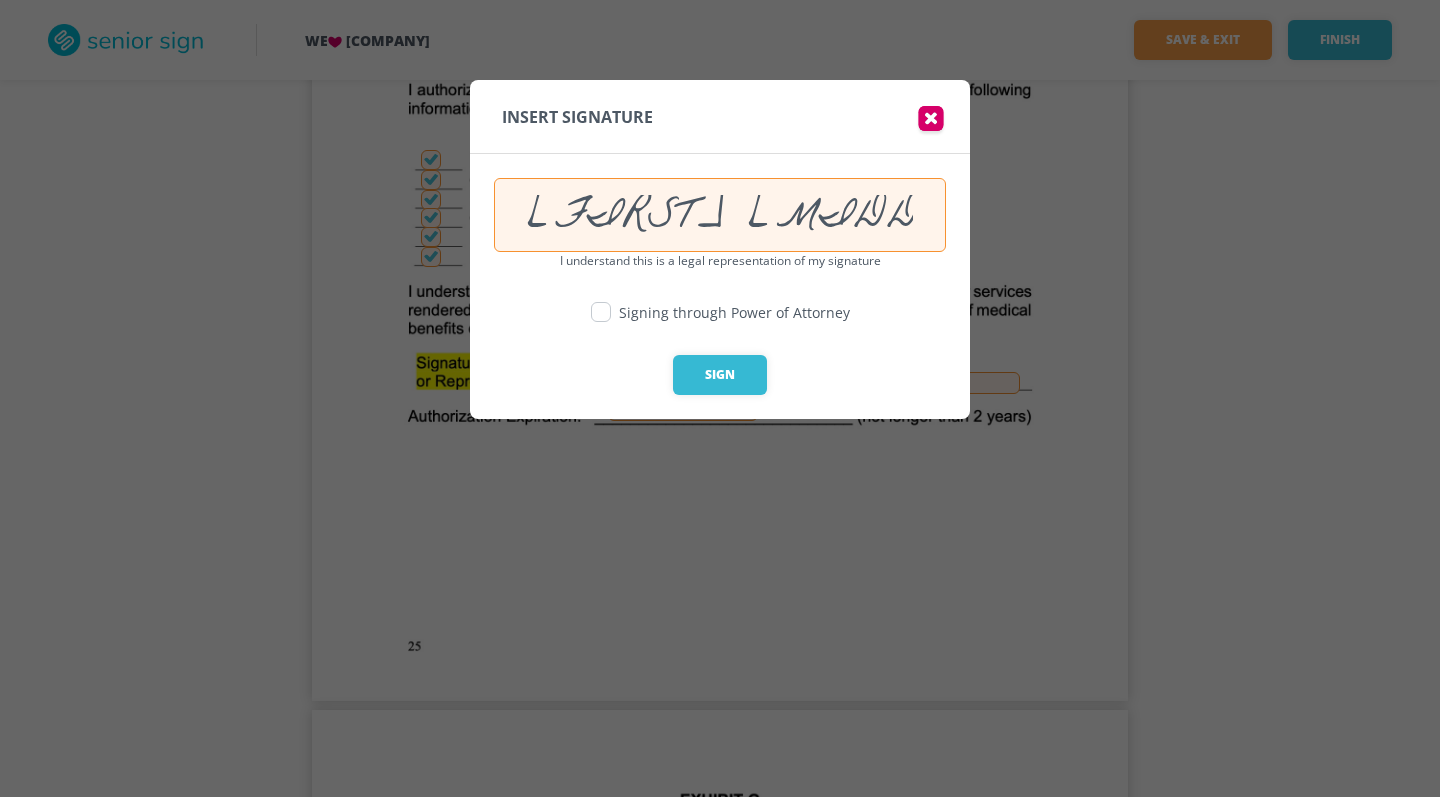 click on "[FIRST] [MIDDLE] [LAST]" at bounding box center (720, 215) 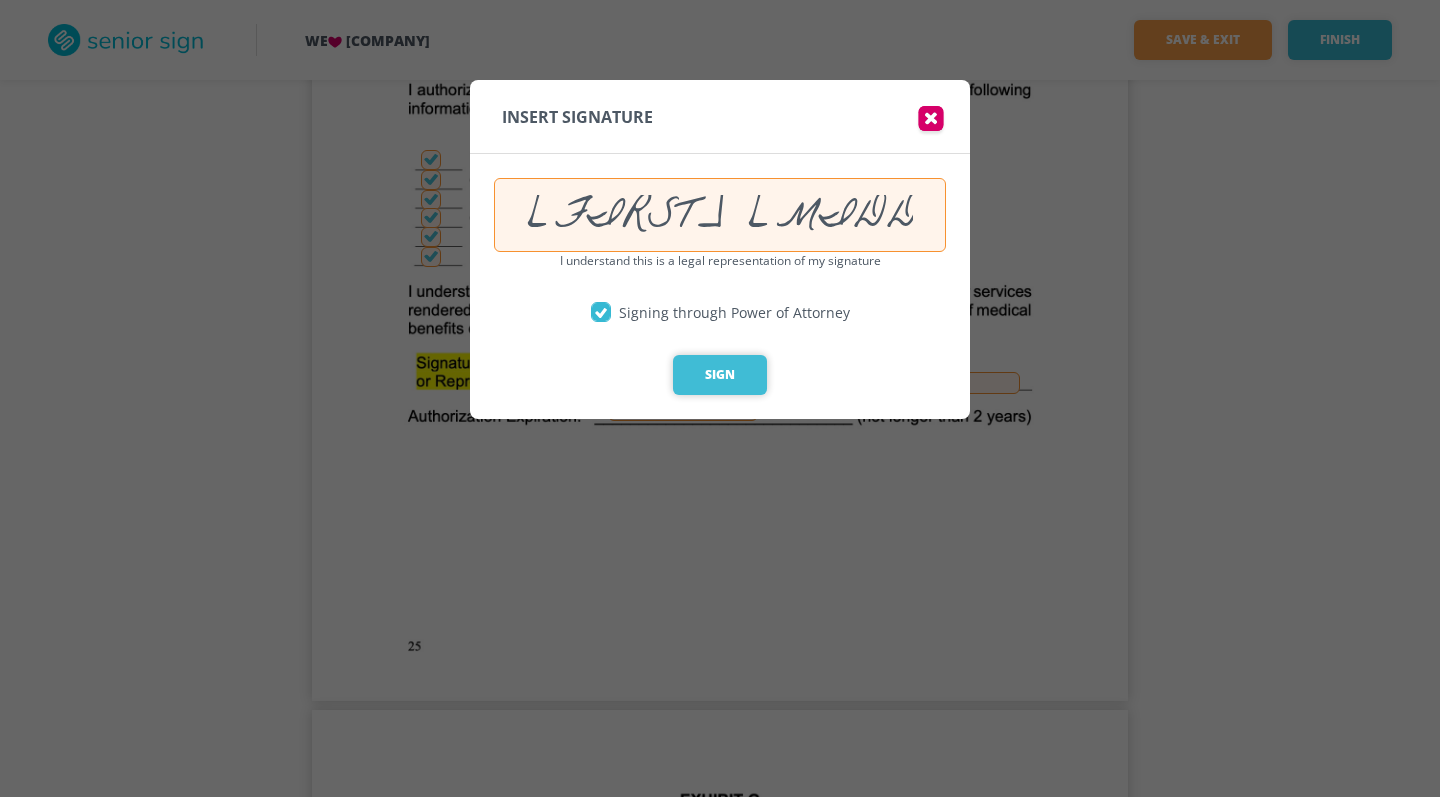 click on "Sign" at bounding box center (720, 375) 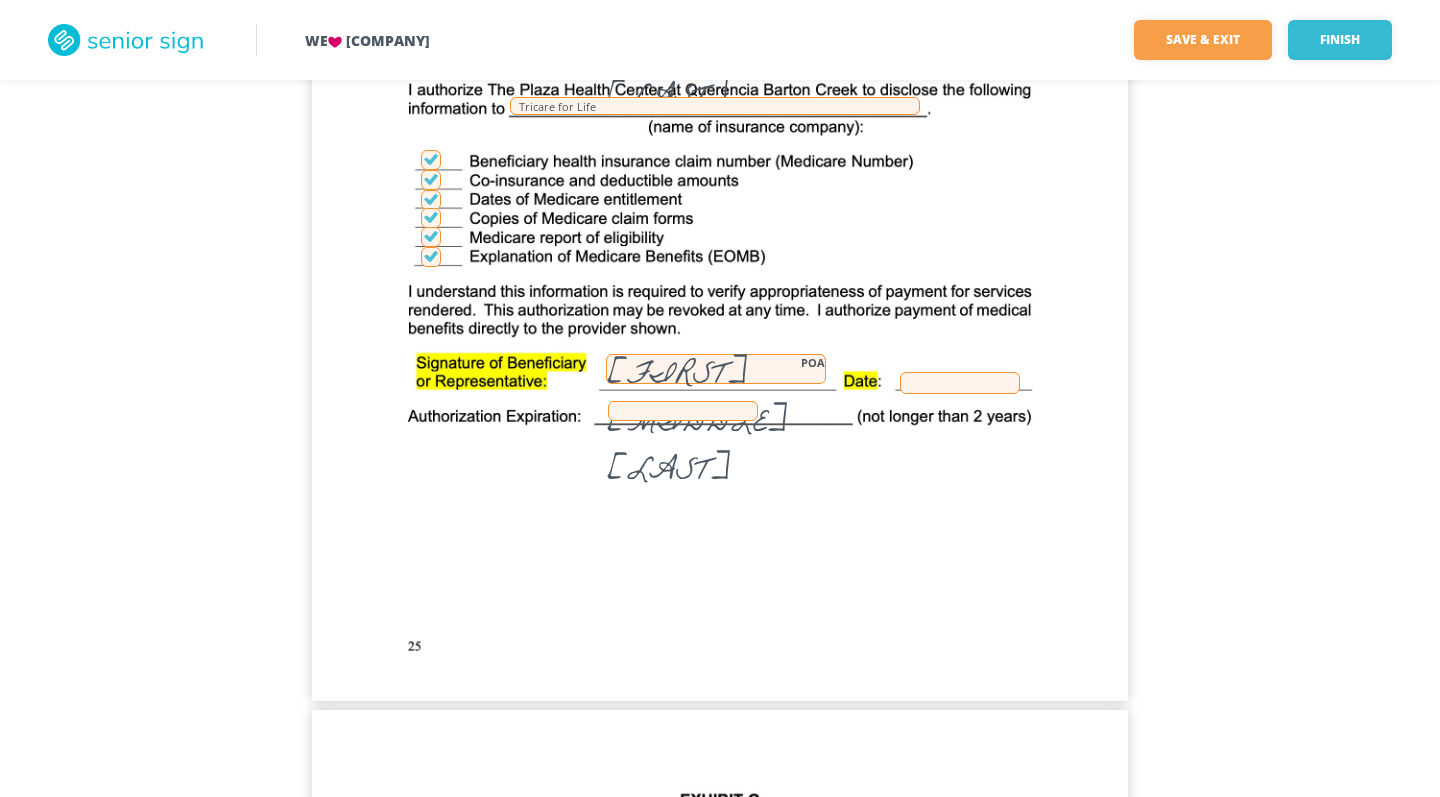 click at bounding box center [960, 383] 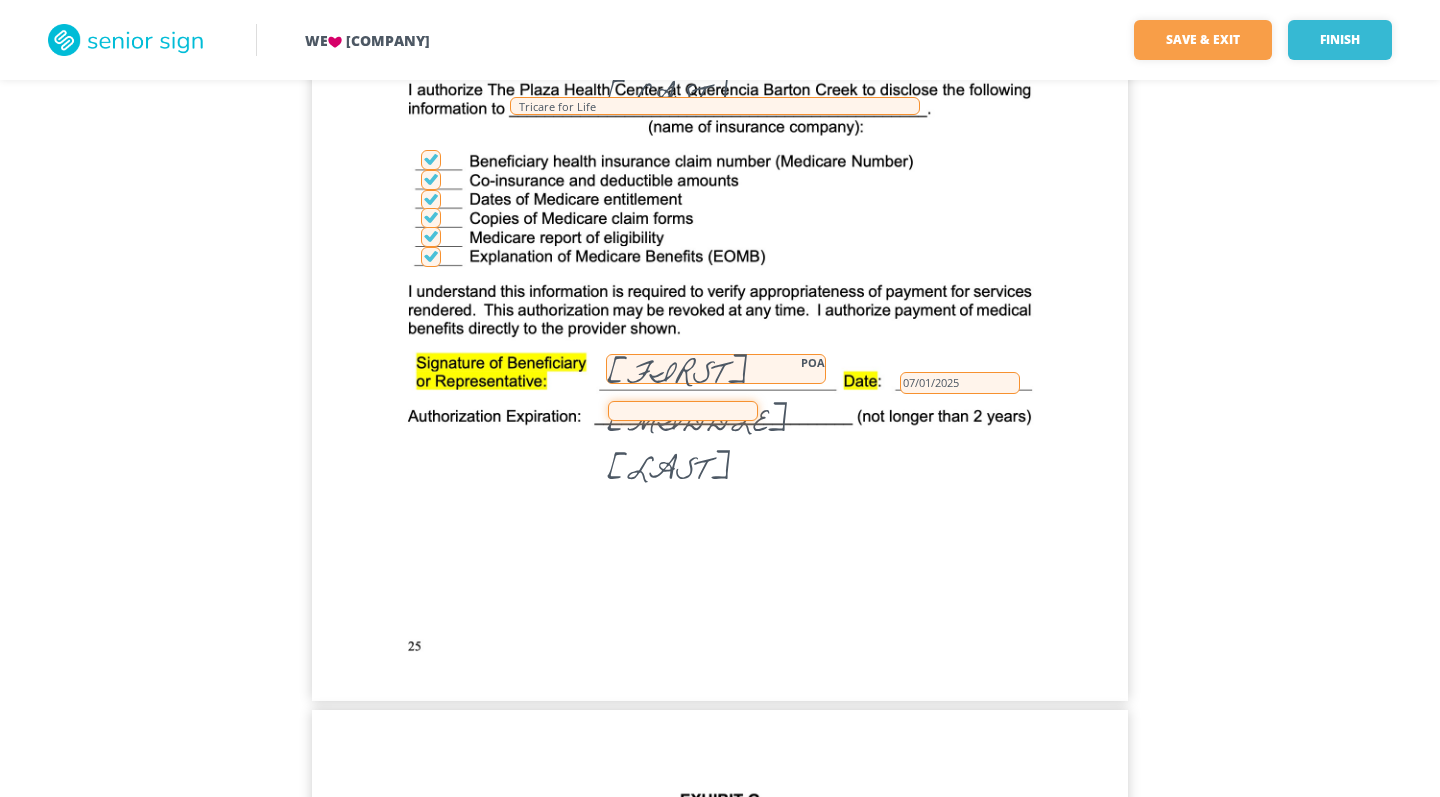 click at bounding box center (683, 411) 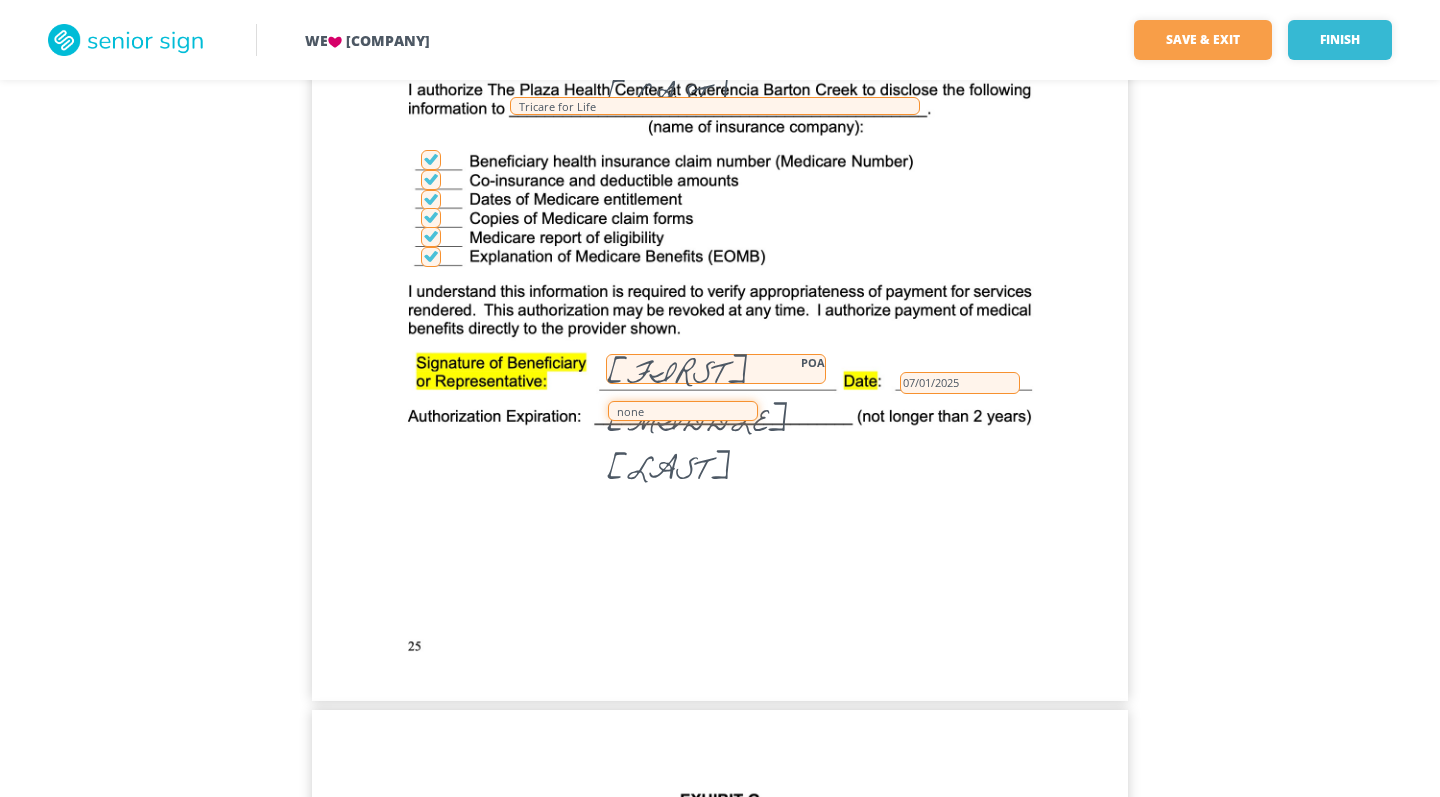 type on "none" 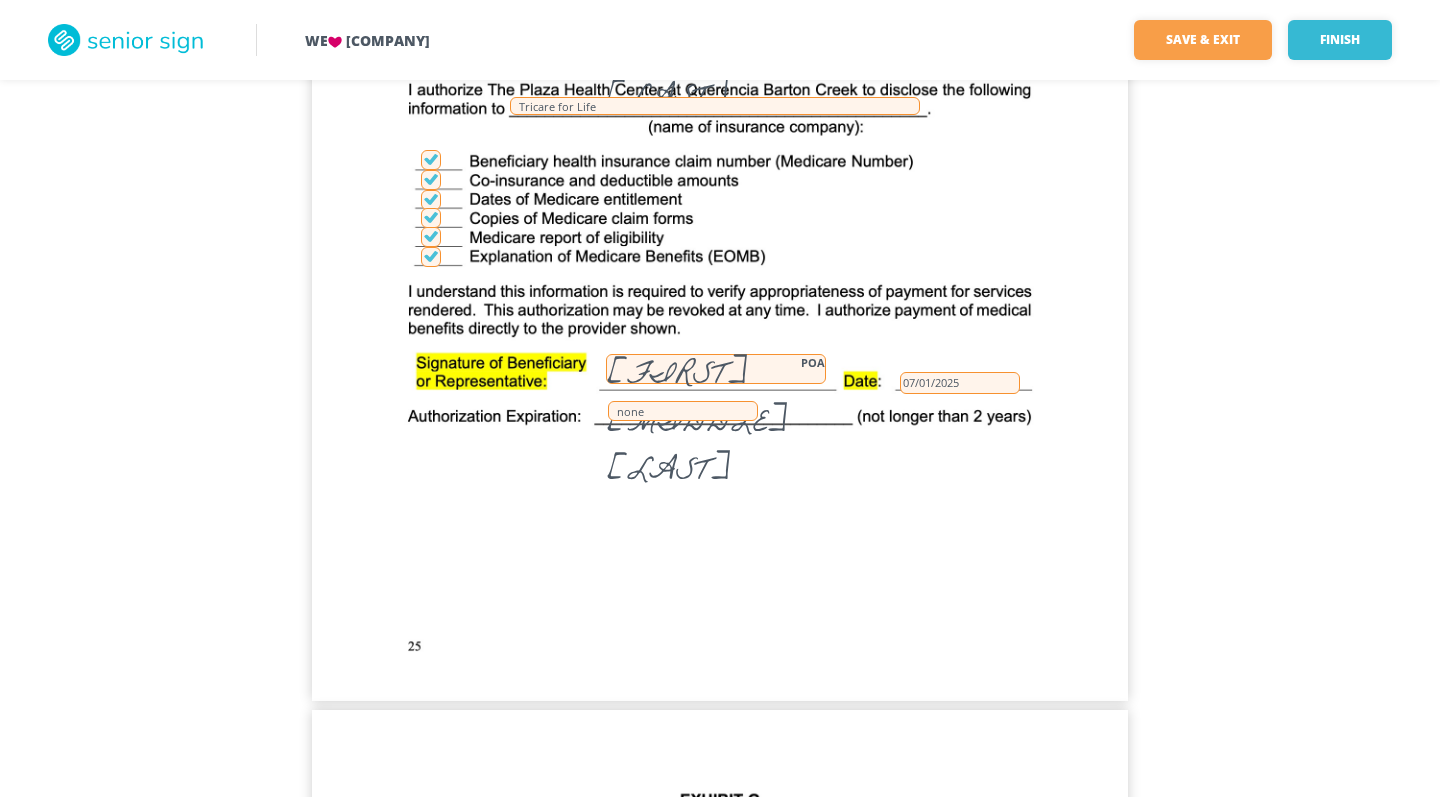 click on "[FIRST] [MIDDLE] [LAST]   POA [DATE] [INSURANCE] [FIRST] [LAST]   POA [DATE] [NONE]" at bounding box center [720, 173] 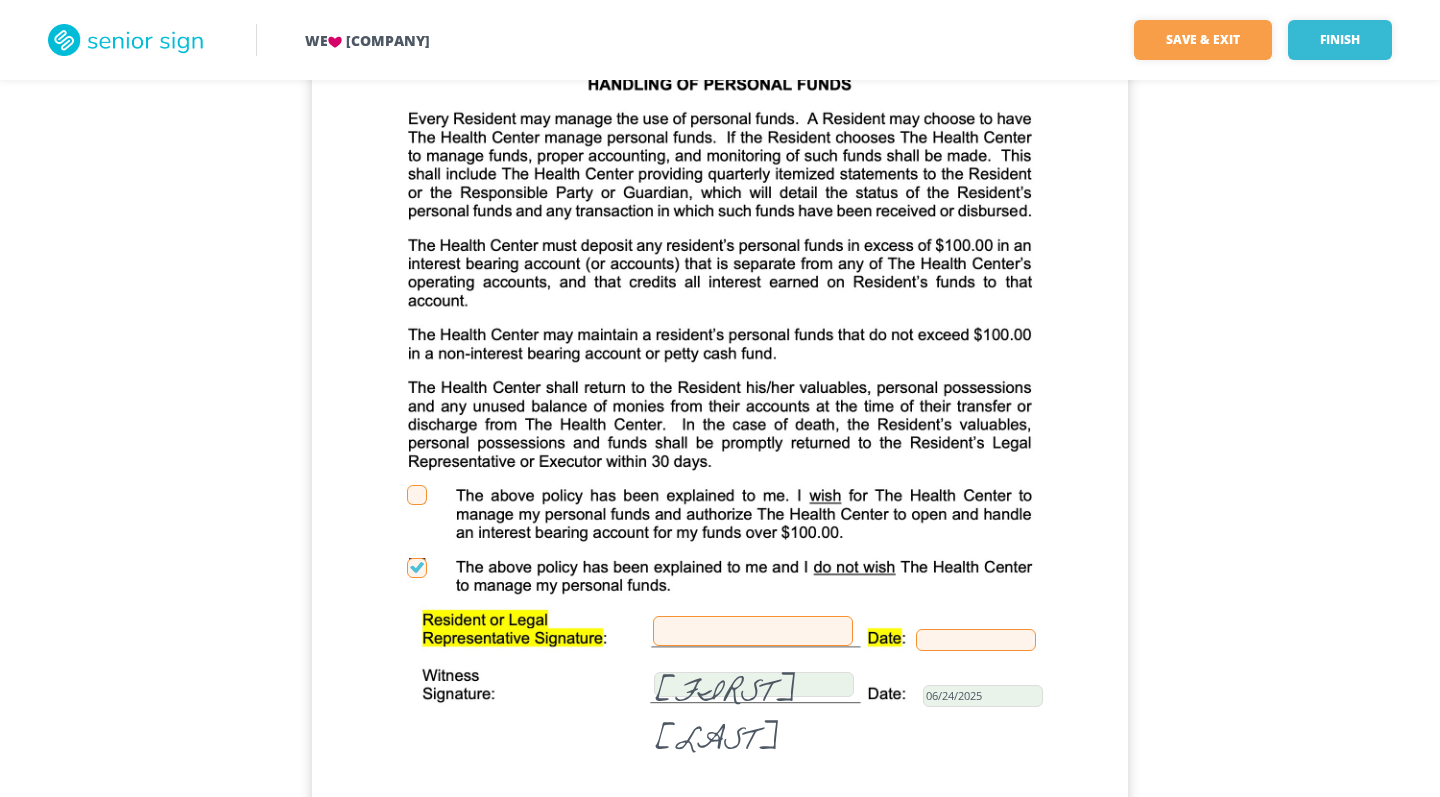 scroll, scrollTop: 27886, scrollLeft: 0, axis: vertical 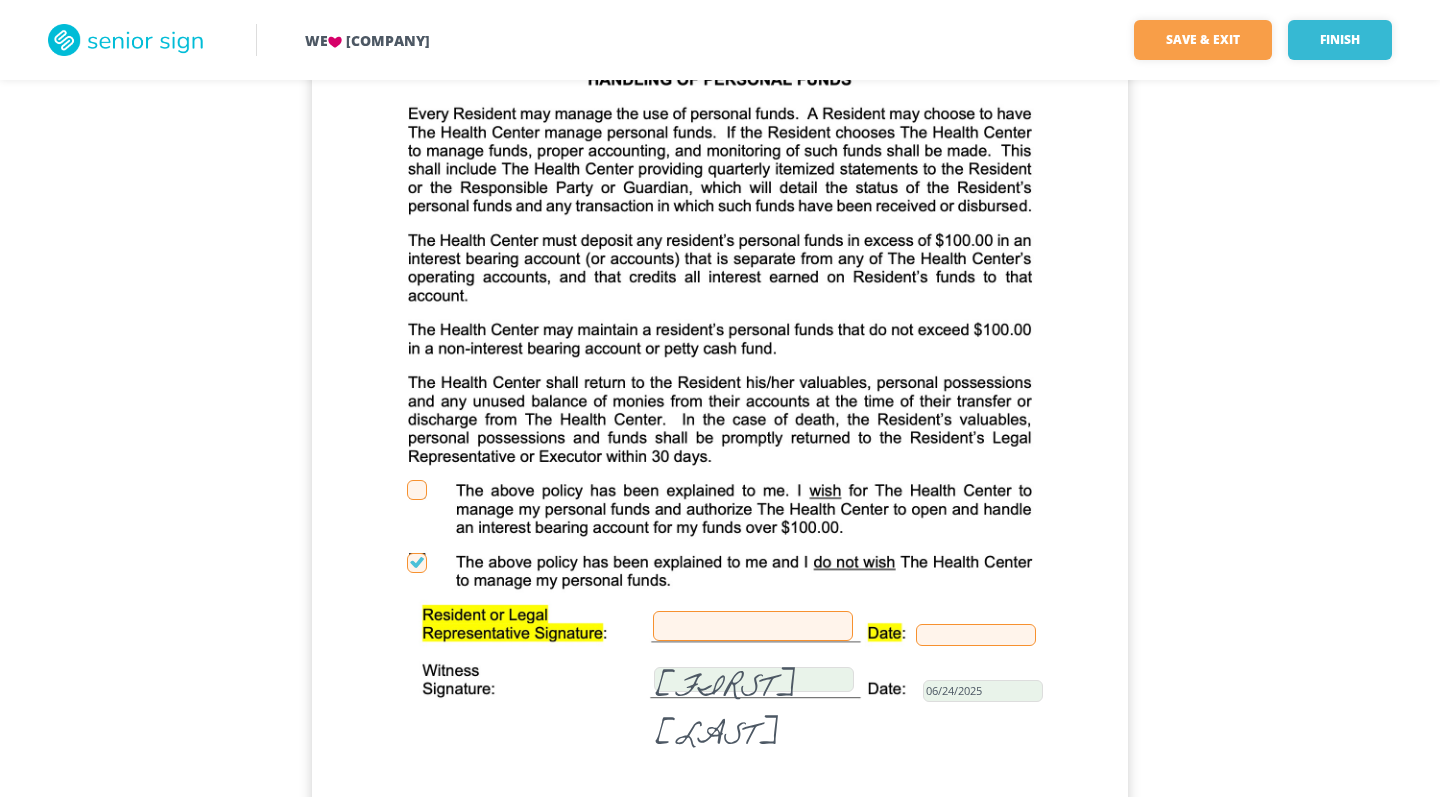 click at bounding box center (753, 626) 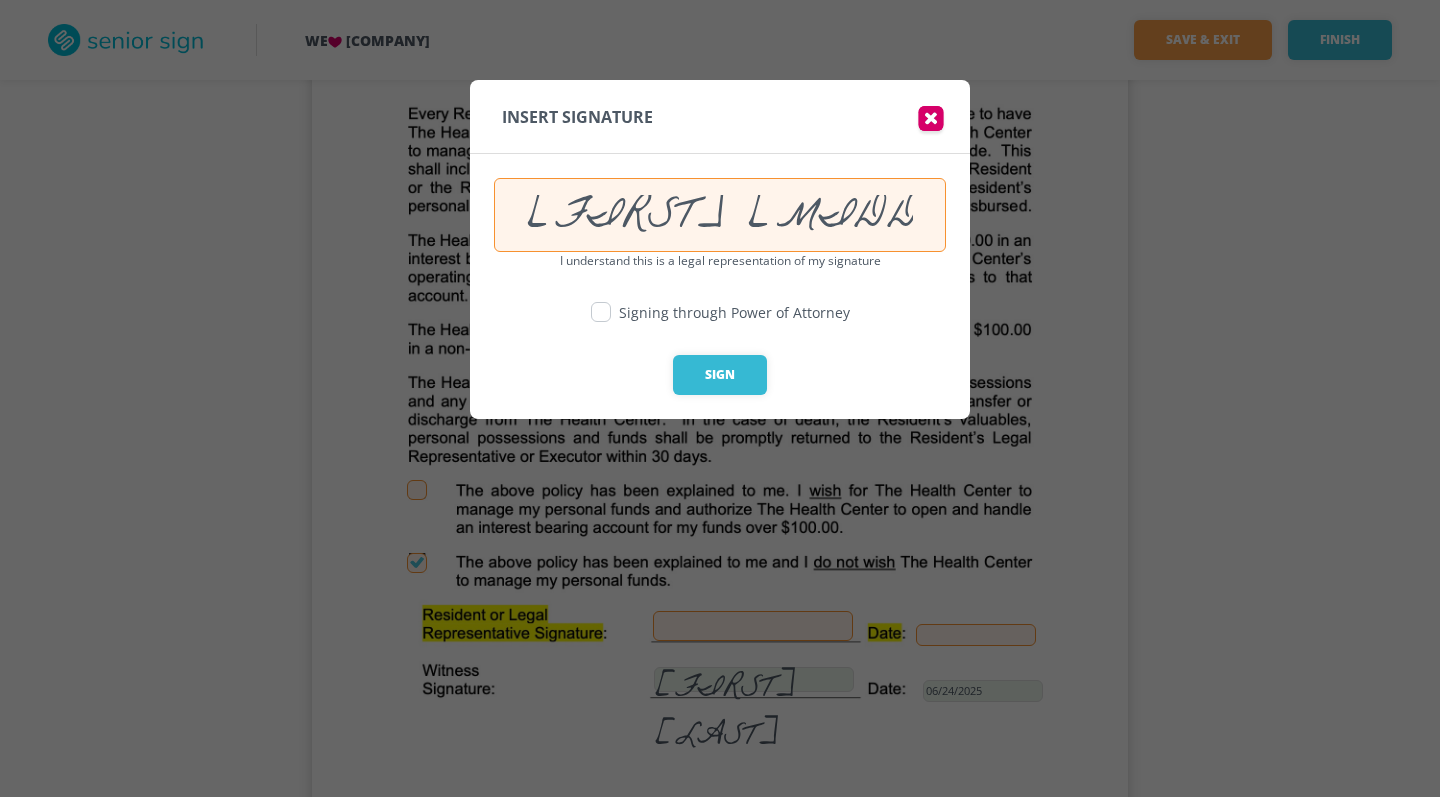 click on "[FIRST] [MIDDLE] [LAST]" at bounding box center [720, 215] 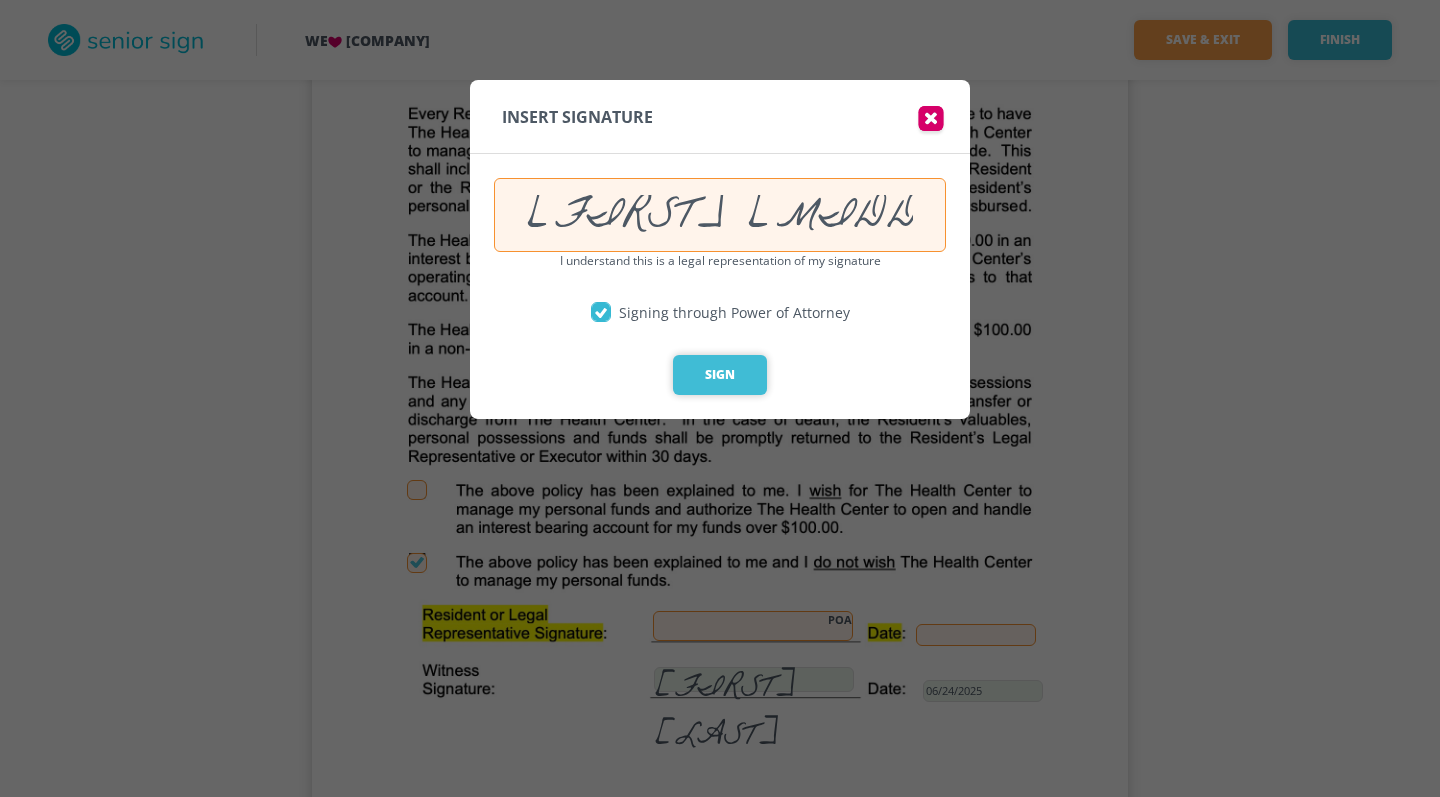 click on "Sign" at bounding box center [720, 375] 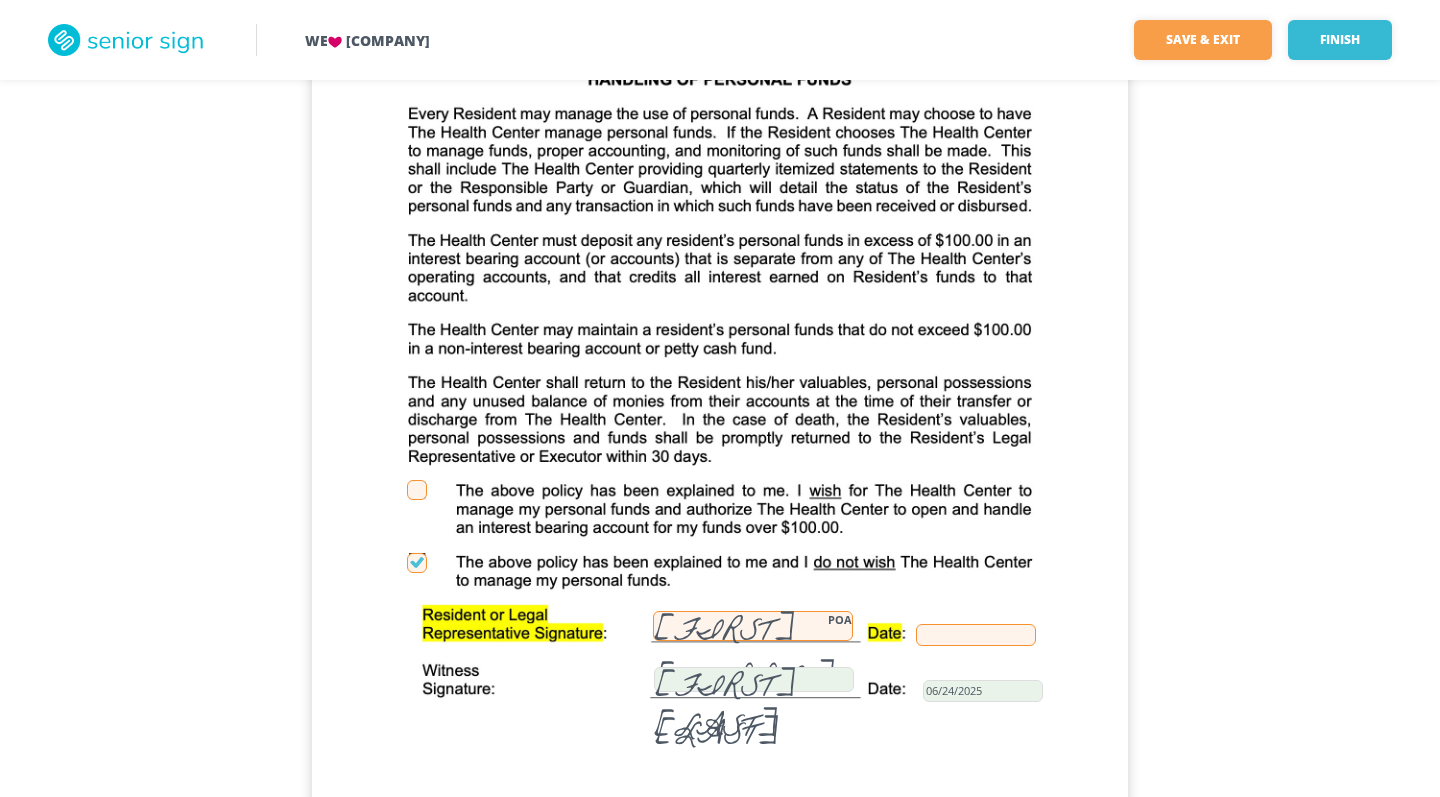 click at bounding box center [976, 635] 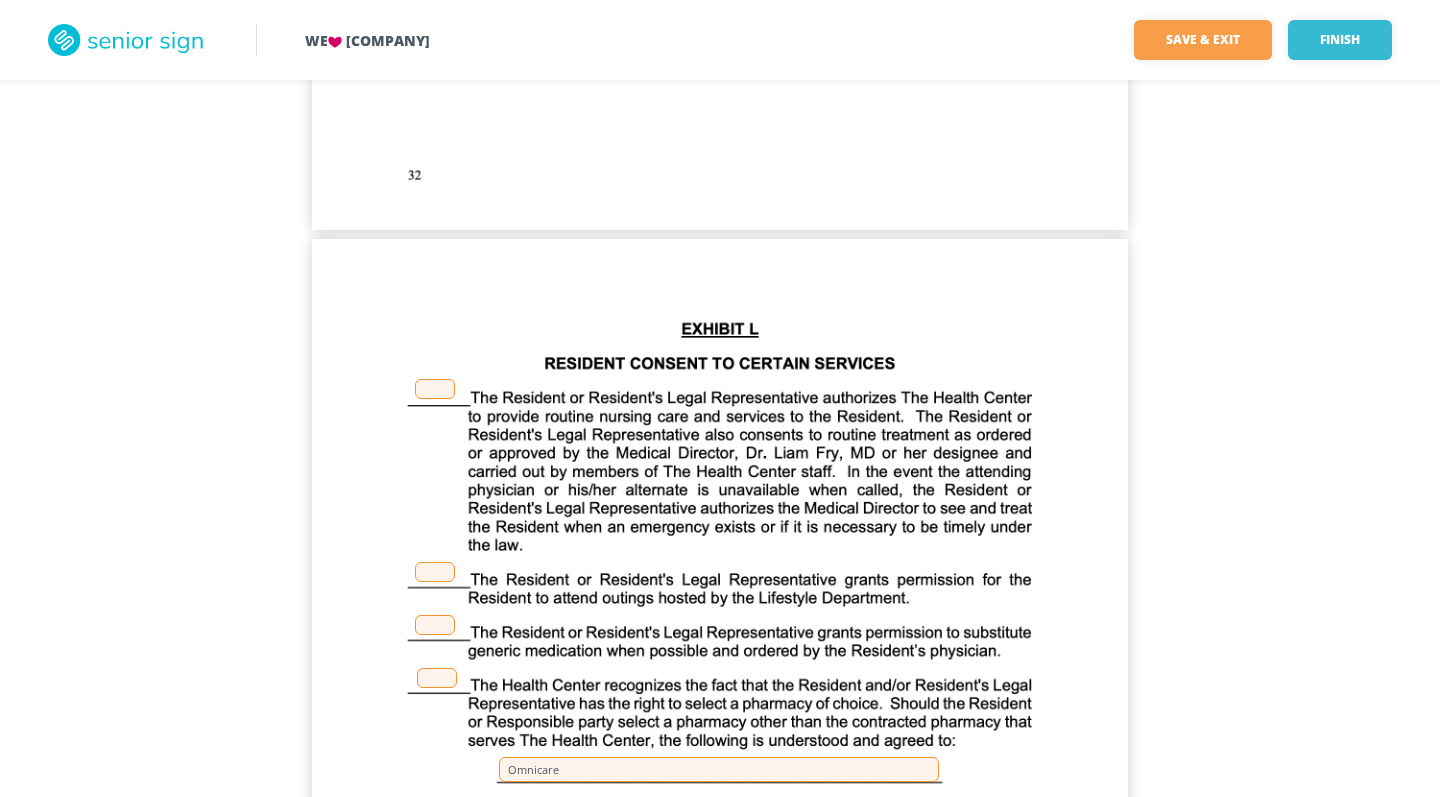 scroll, scrollTop: 33995, scrollLeft: 0, axis: vertical 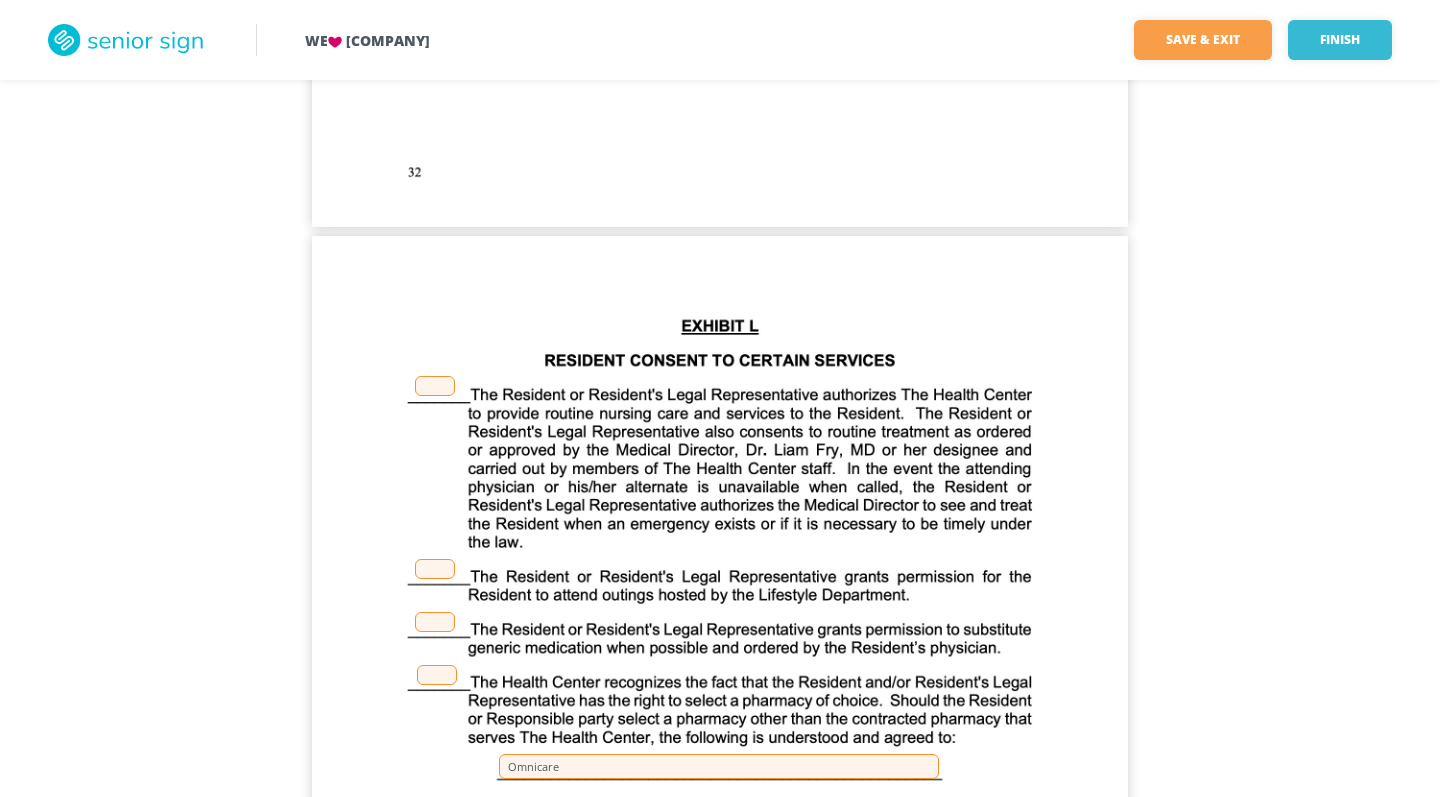 click at bounding box center [435, 386] 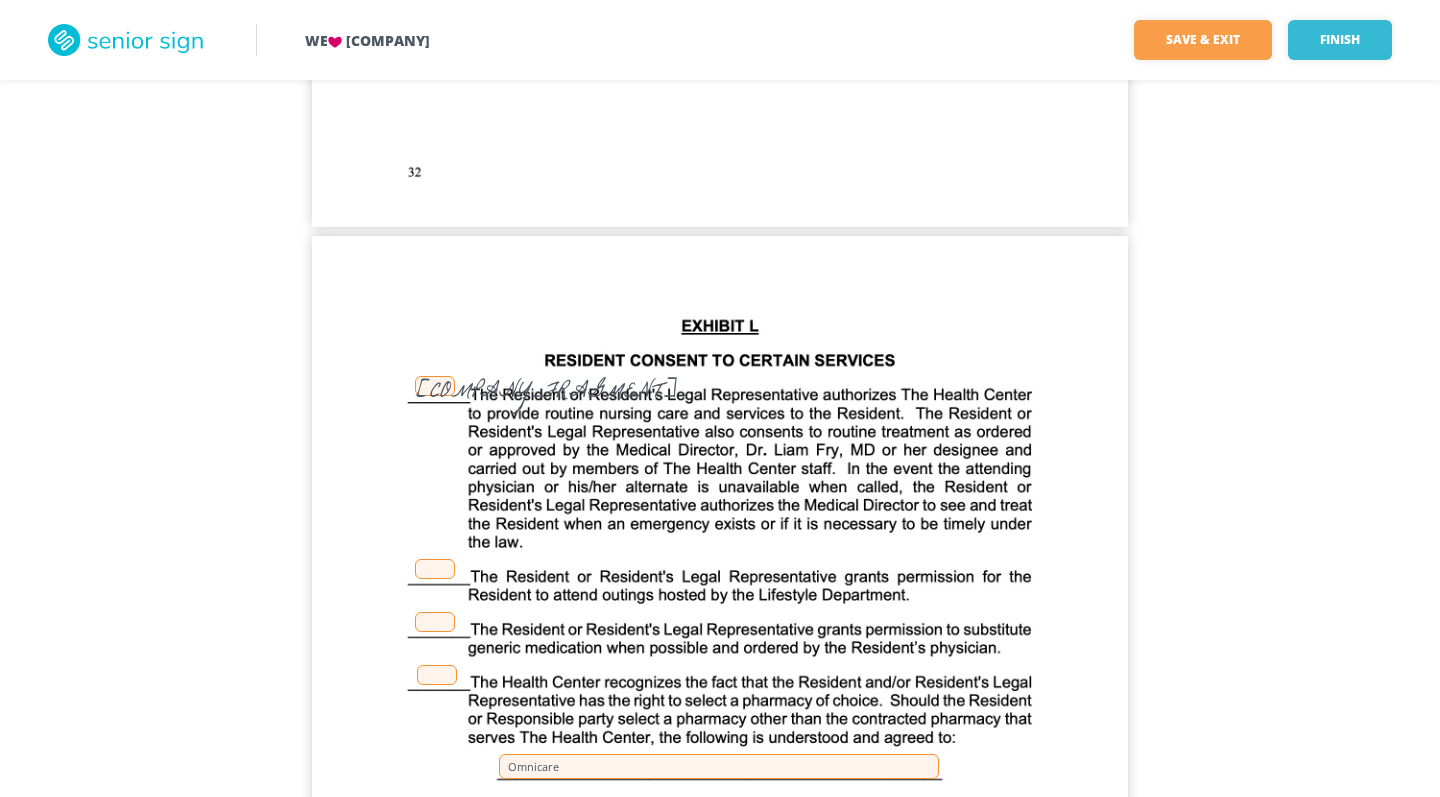 click on "[COMPANY_FRAGMENT]" at bounding box center (435, 386) 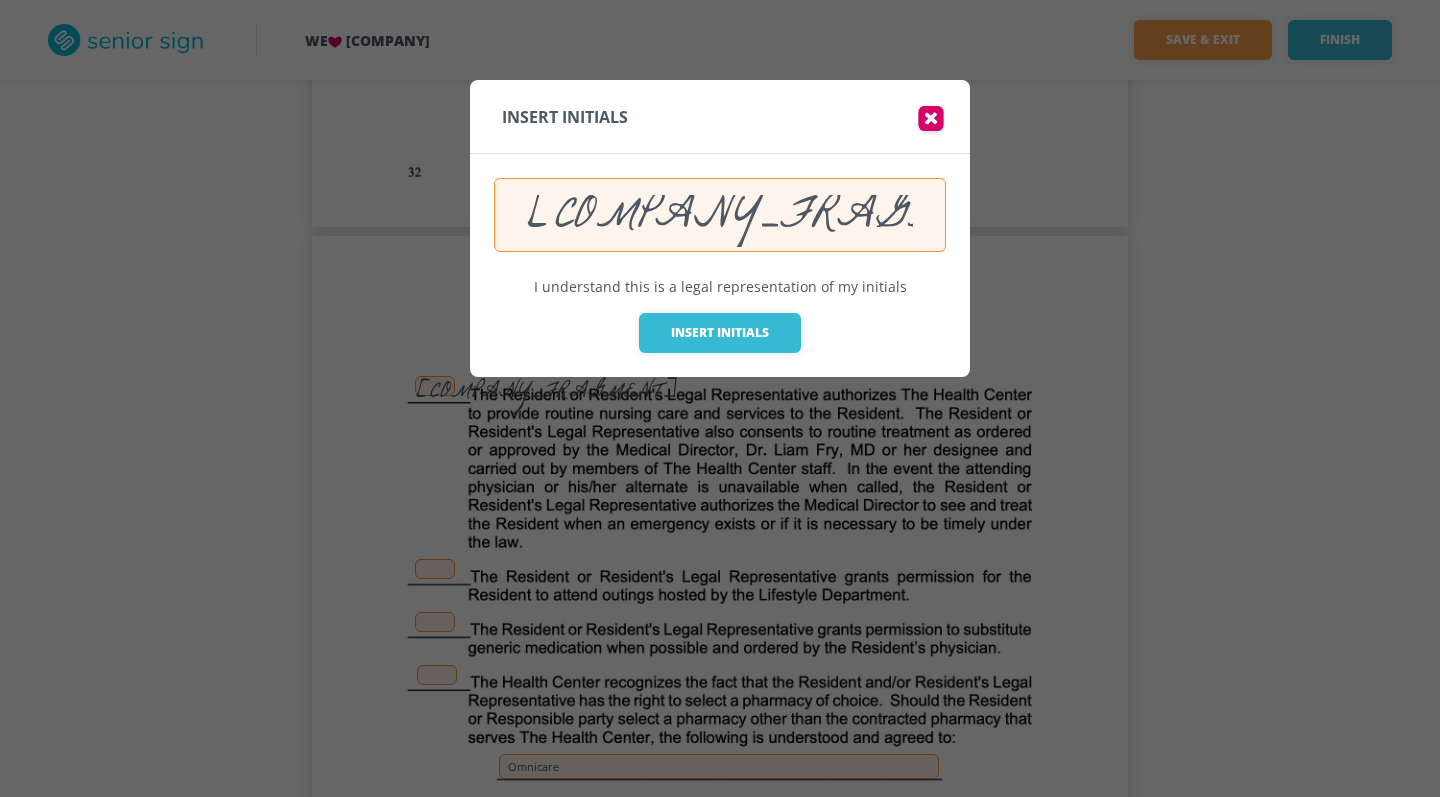 click on "[COMPANY_FRAGMENT]" at bounding box center (720, 215) 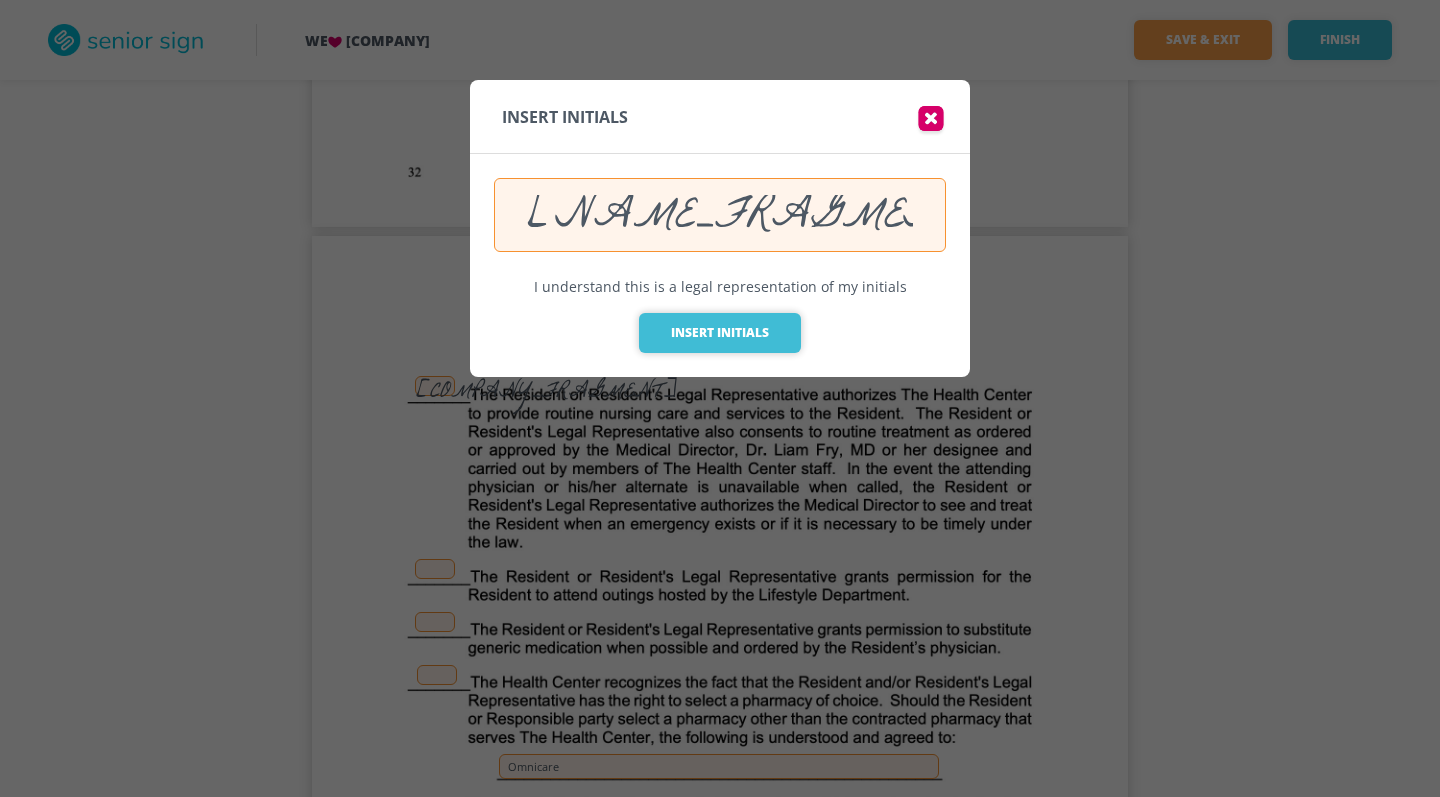 click on "Insert Initials" at bounding box center (720, 333) 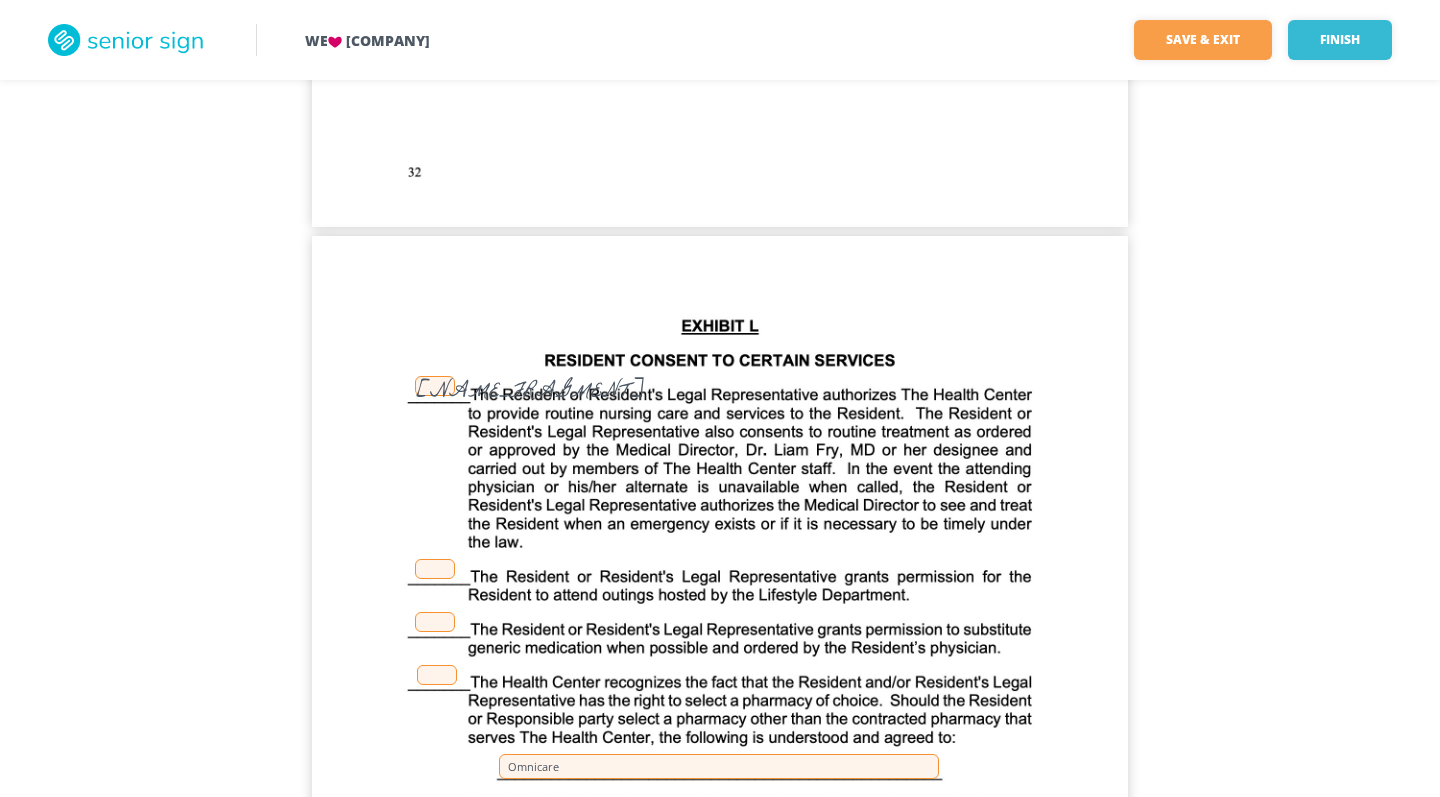 click on "[FIRST] [MIDDLE] [LAST] [COMPANY]" at bounding box center [720, 764] 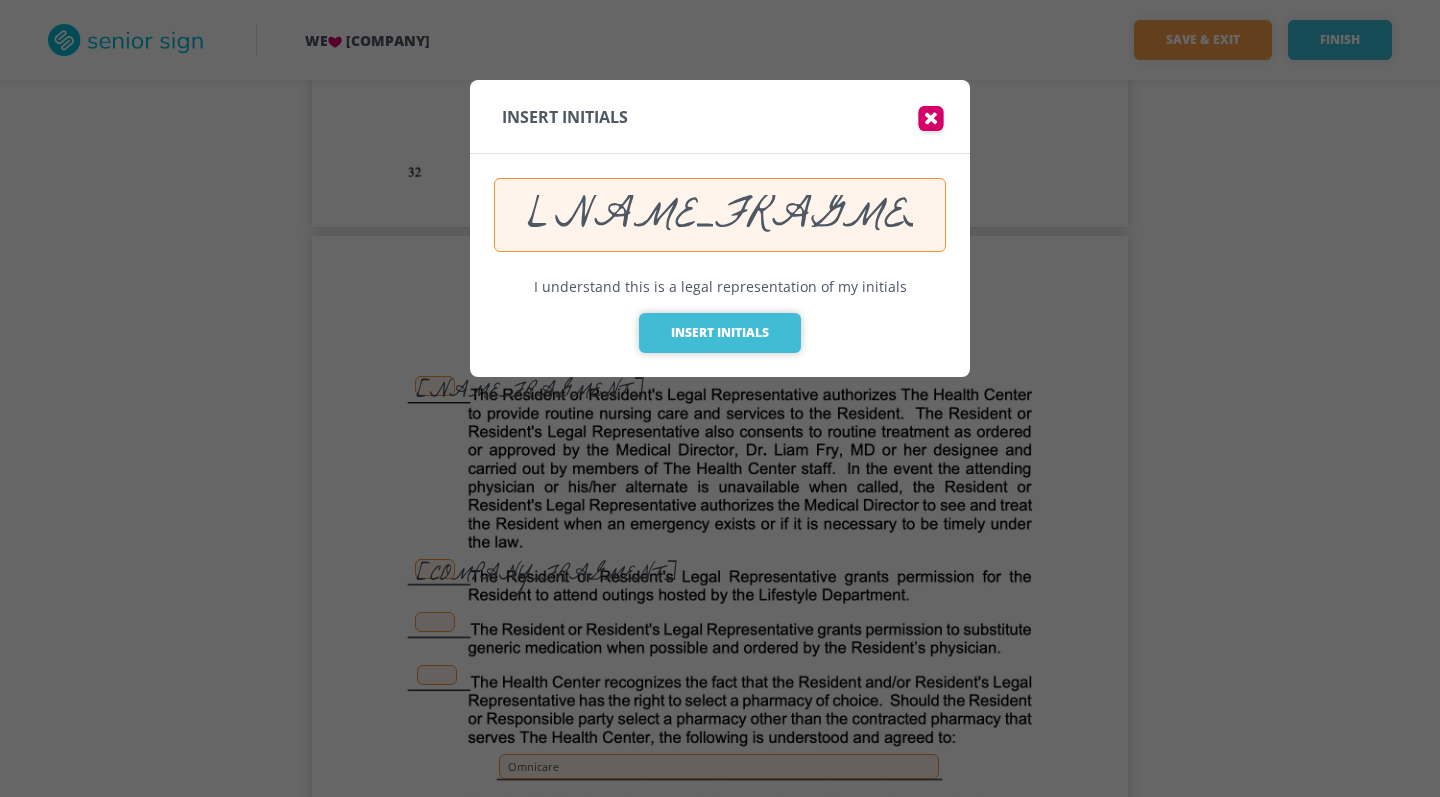 click on "Insert Initials" at bounding box center (720, 333) 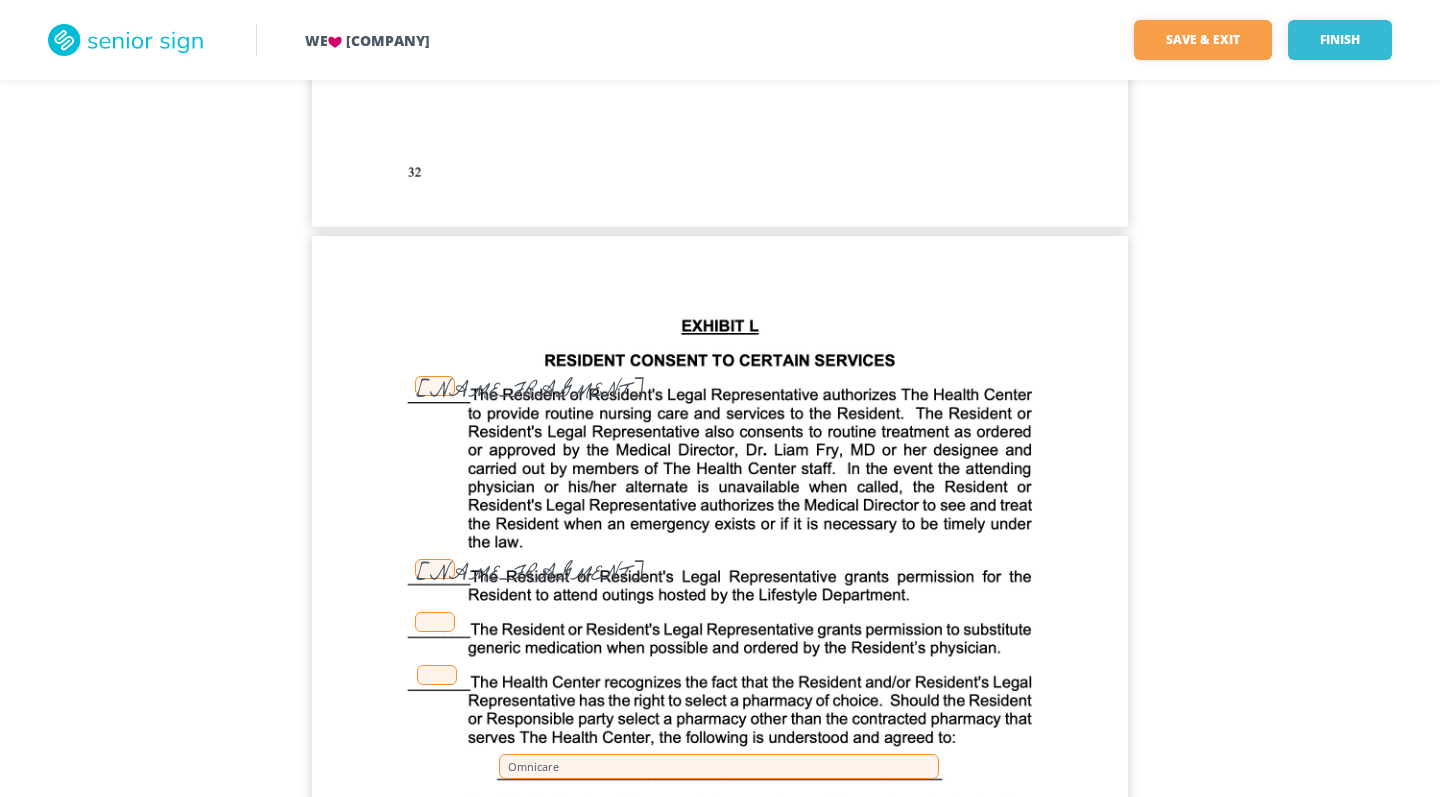 click at bounding box center (435, 622) 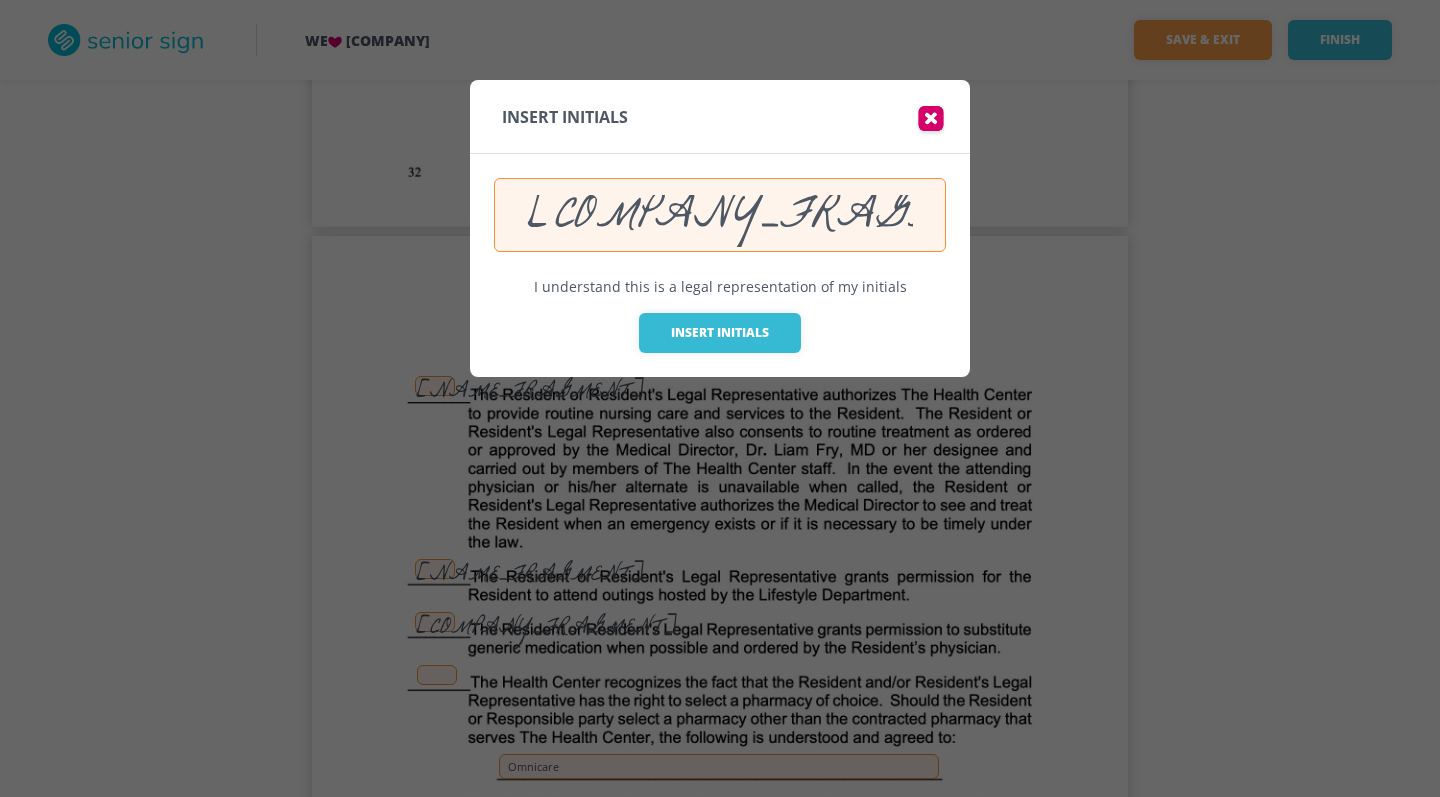 click on "[COMPANY_FRAGMENT]" at bounding box center (720, 215) 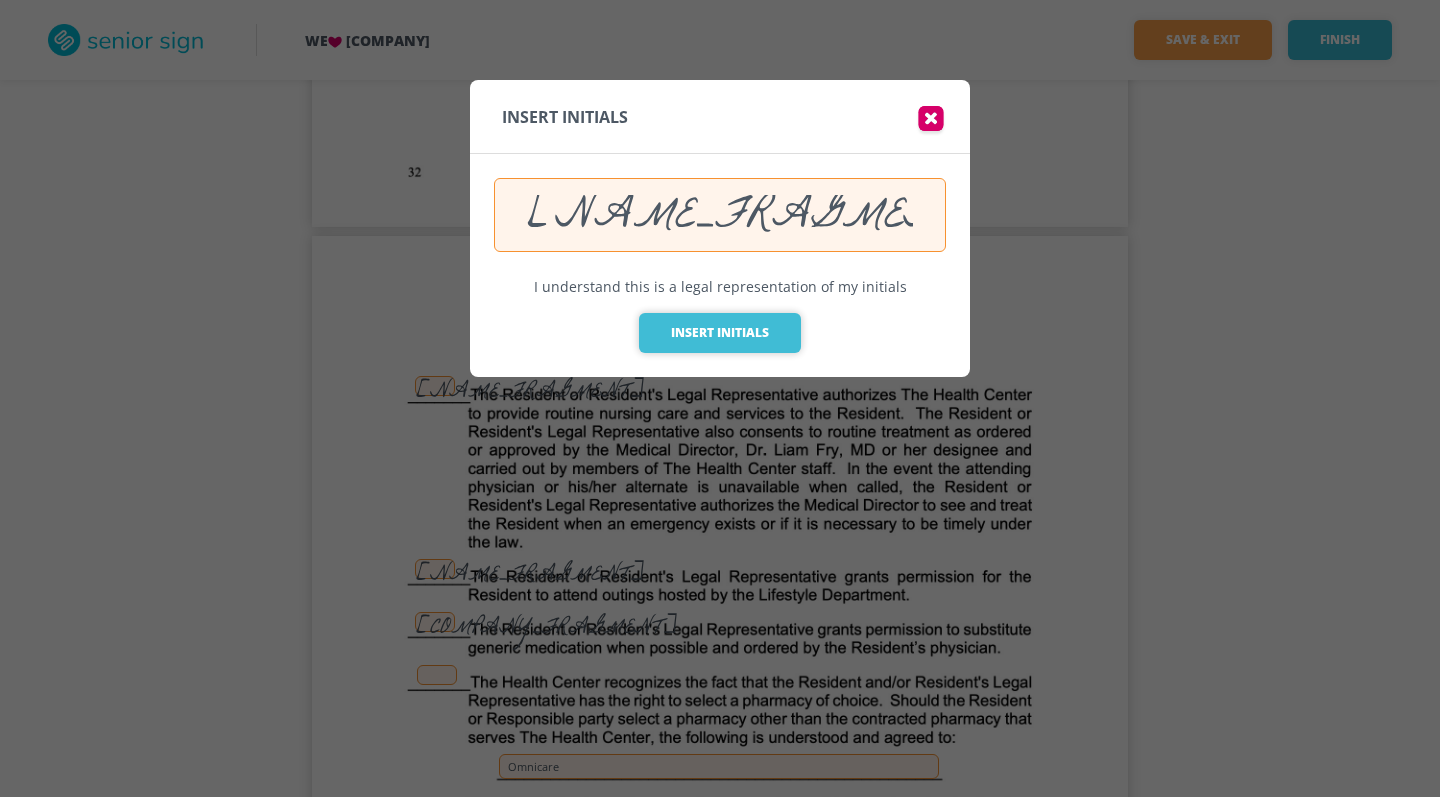 click on "Insert Initials" at bounding box center [720, 333] 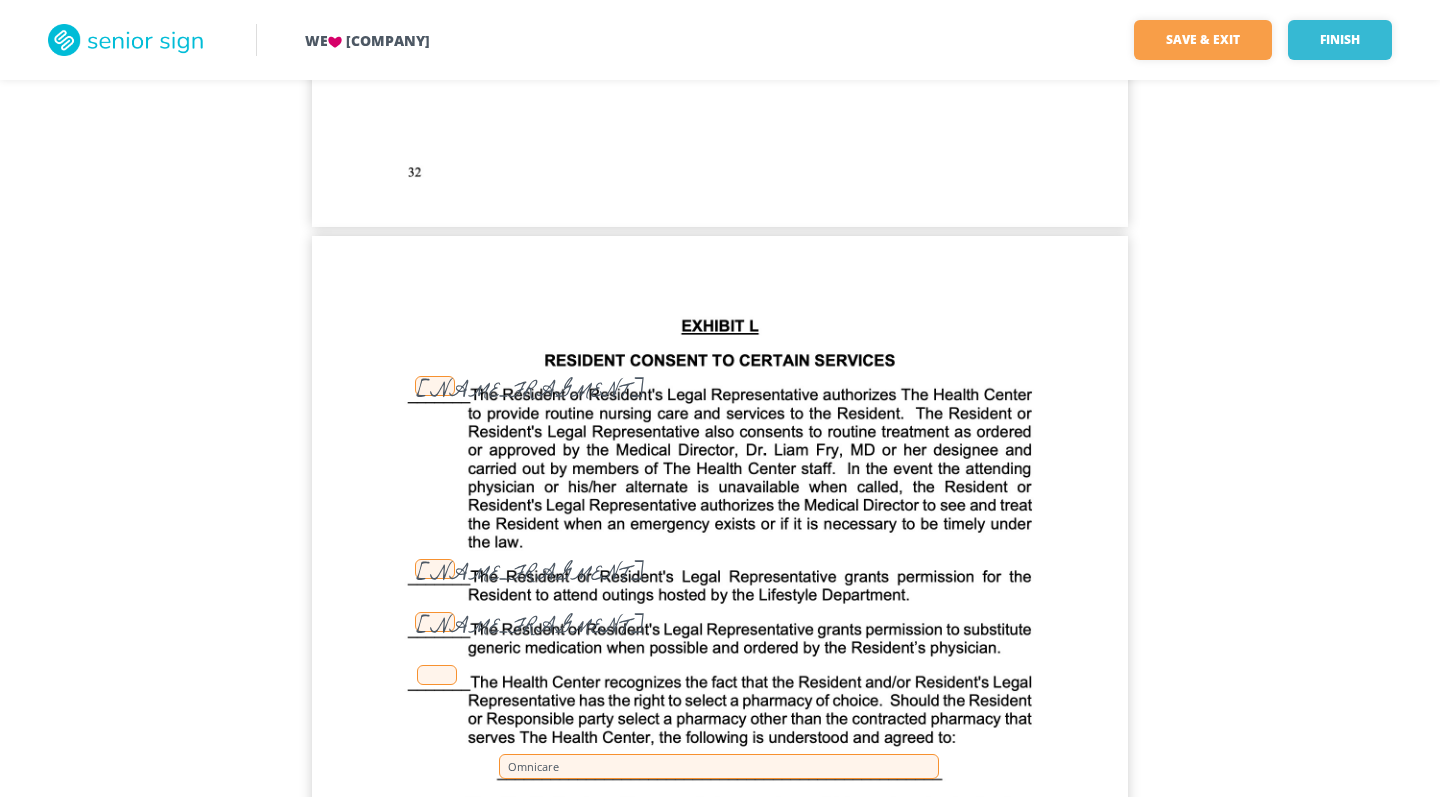 click at bounding box center (437, 675) 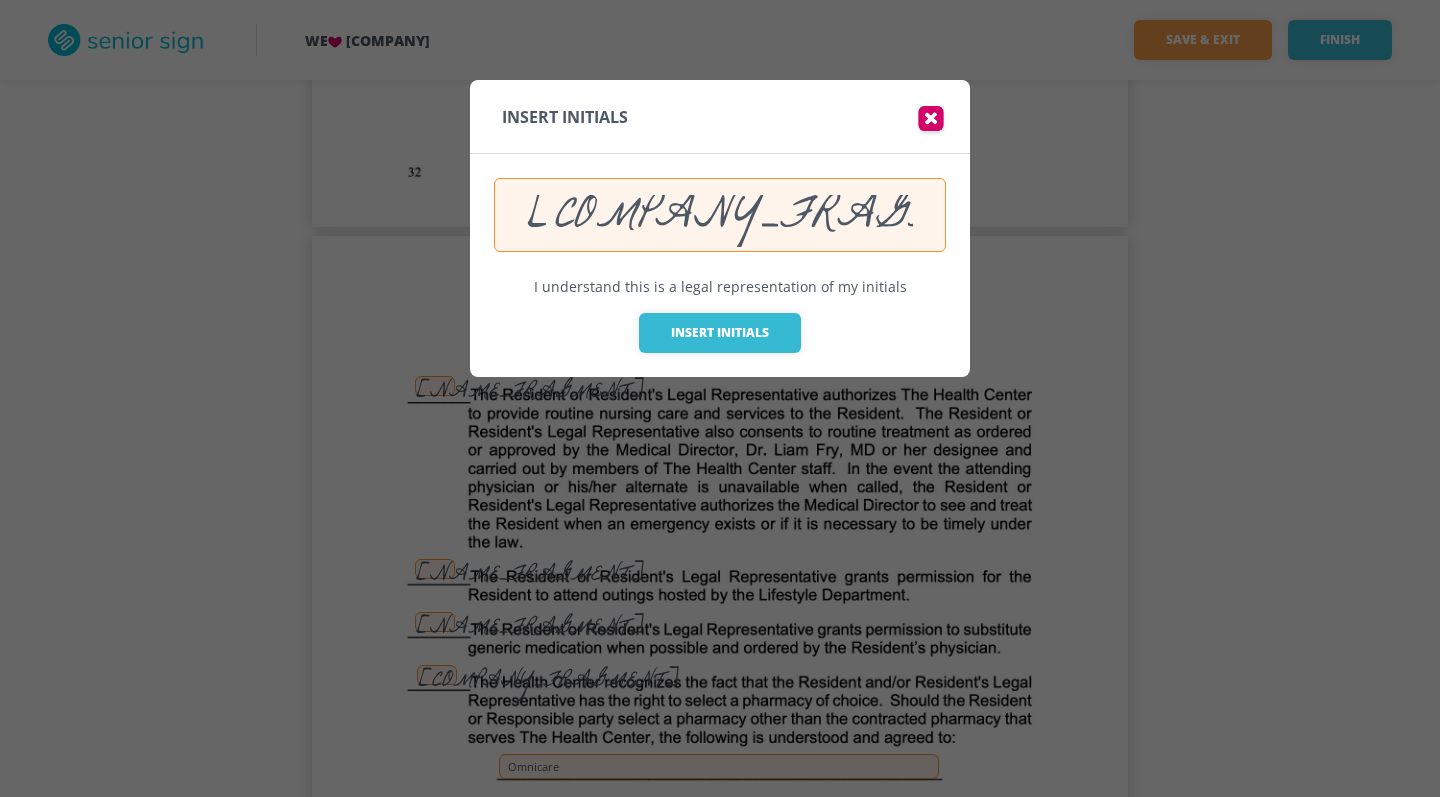 click on "[COMPANY_FRAGMENT]" at bounding box center [720, 215] 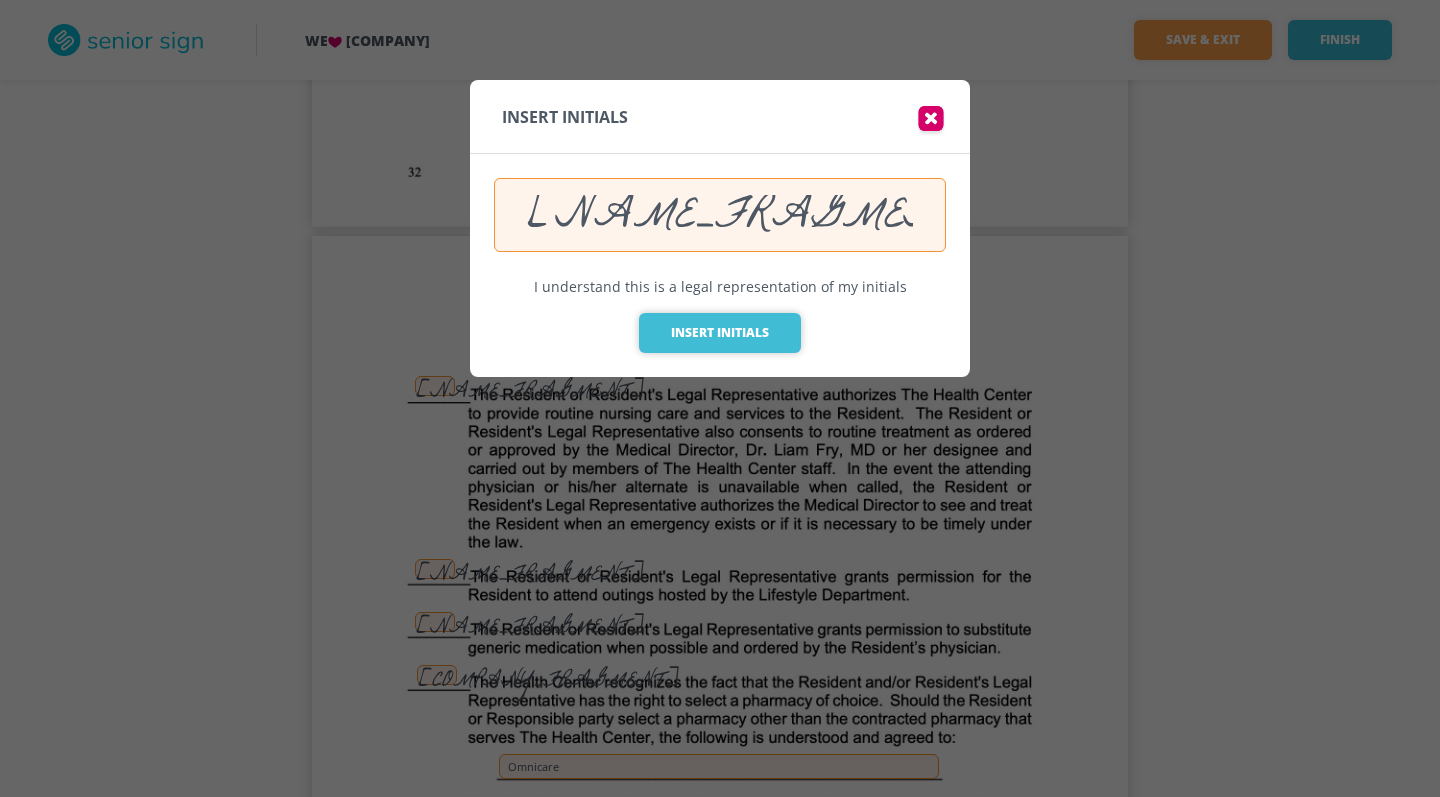 click on "Insert Initials" at bounding box center [720, 333] 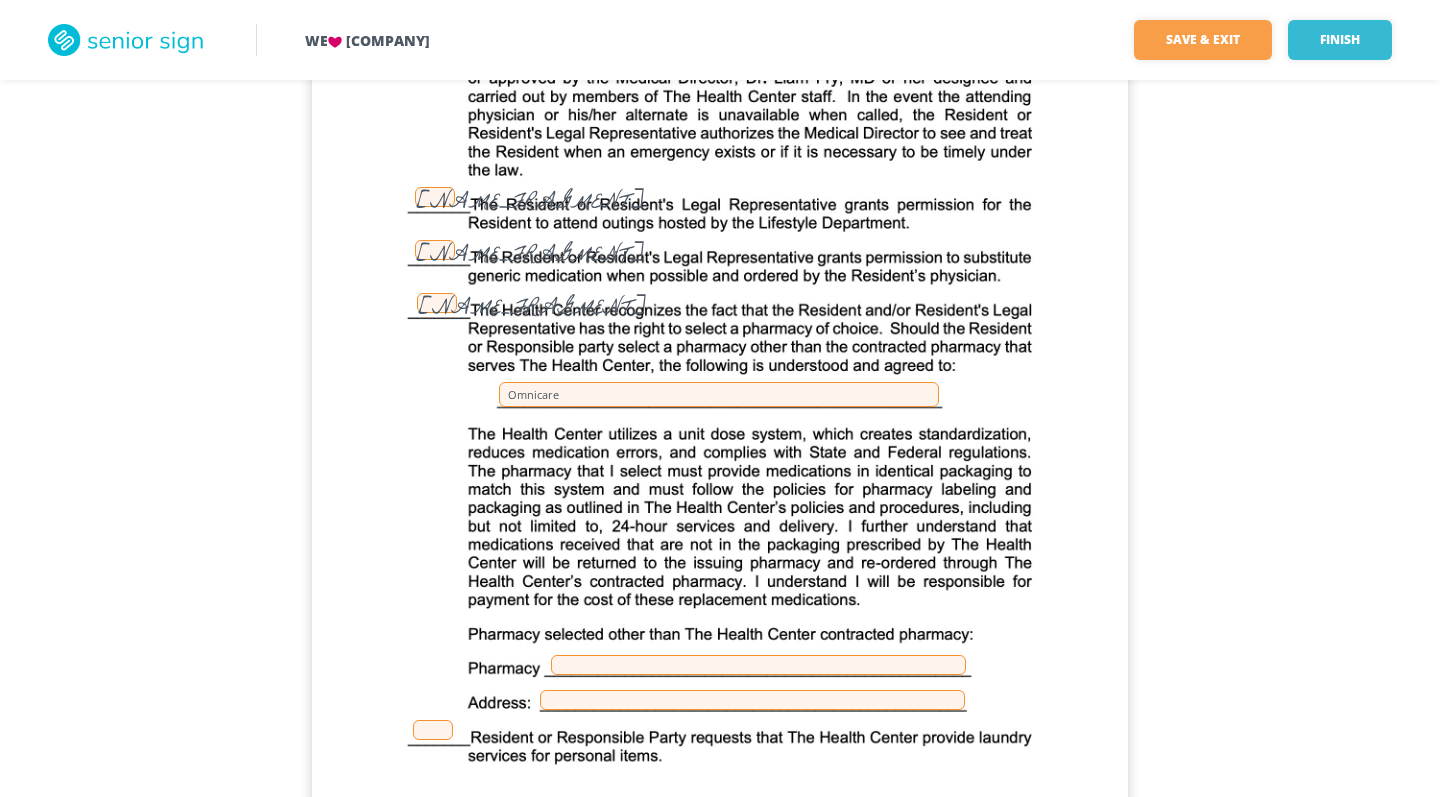 scroll, scrollTop: 34379, scrollLeft: 0, axis: vertical 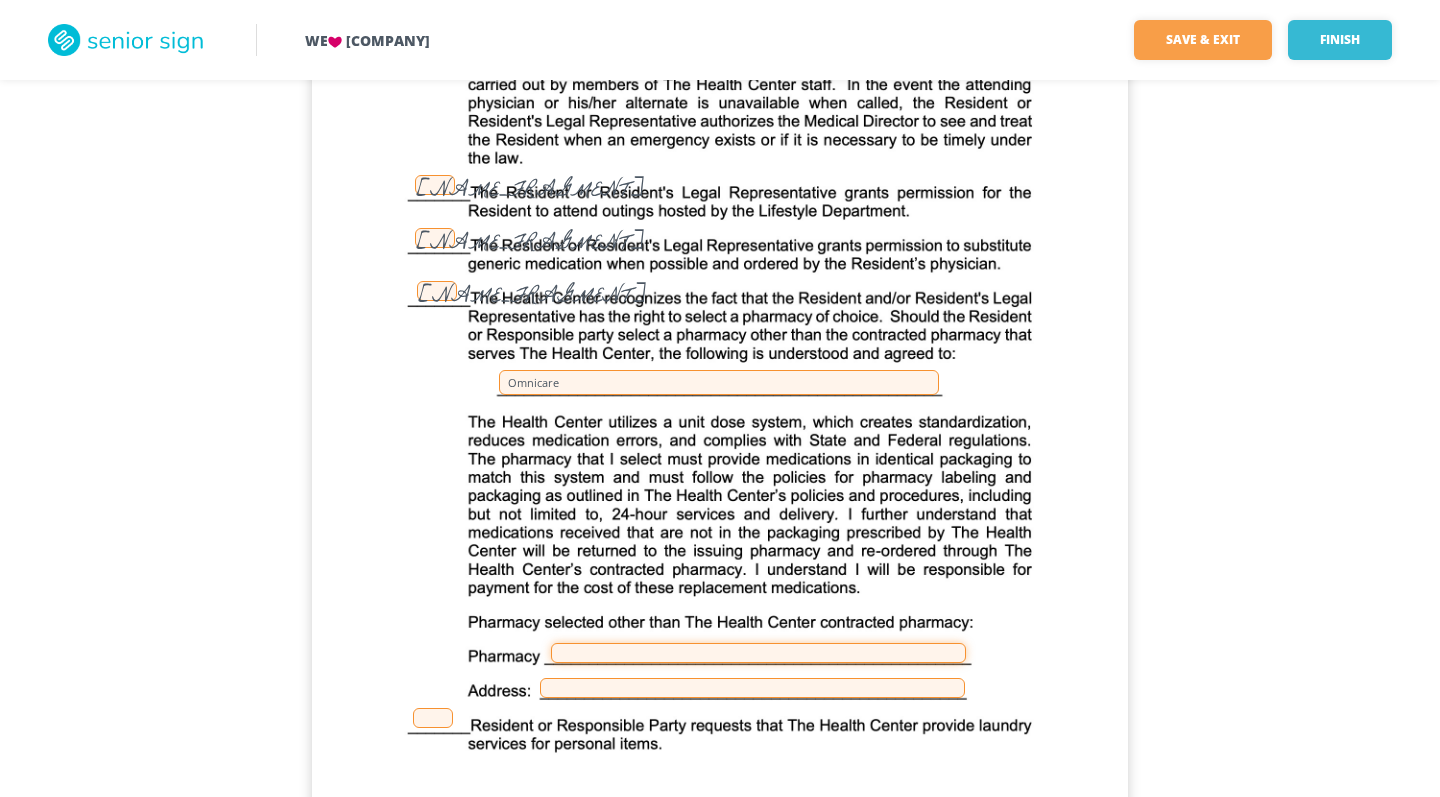 click at bounding box center [758, 653] 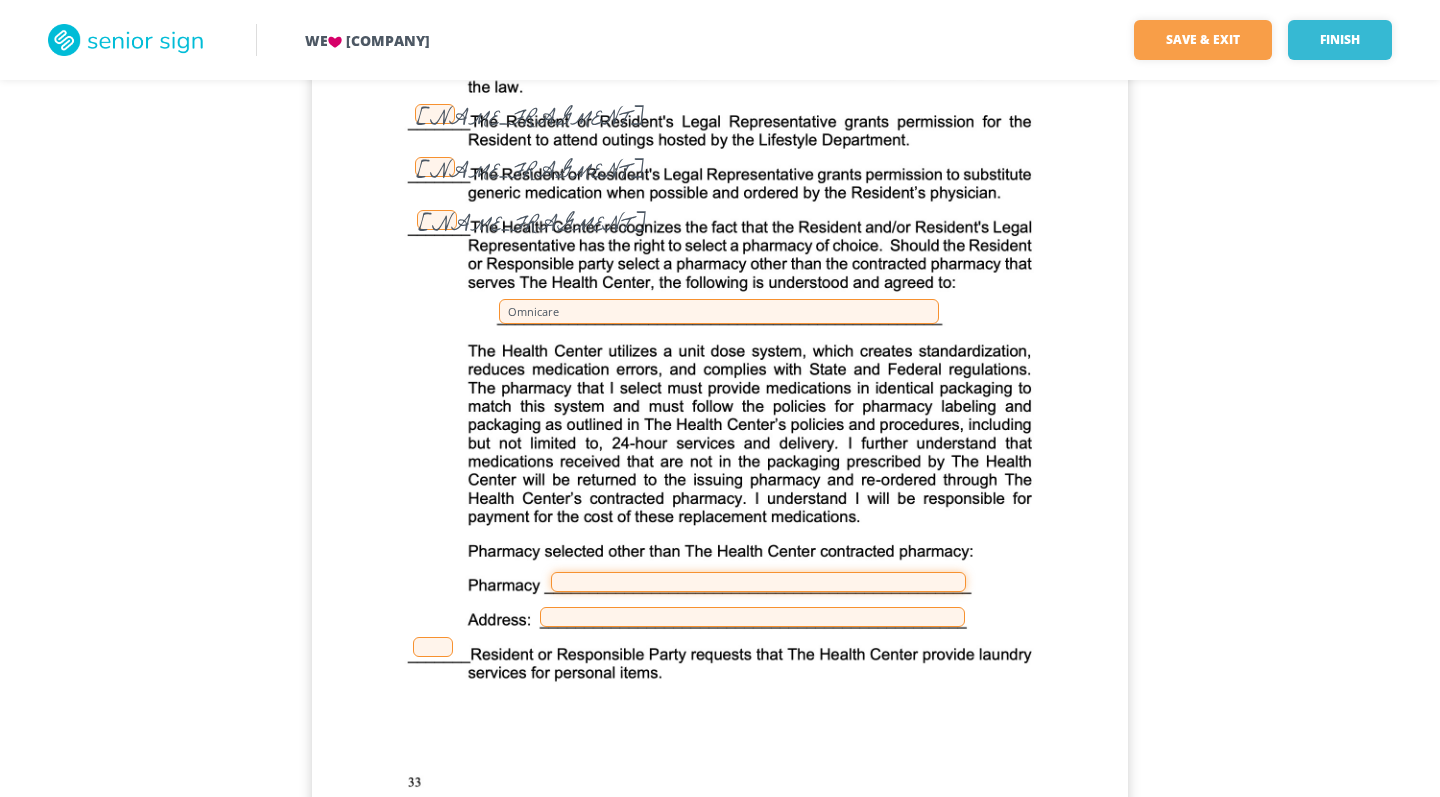 scroll, scrollTop: 34456, scrollLeft: 0, axis: vertical 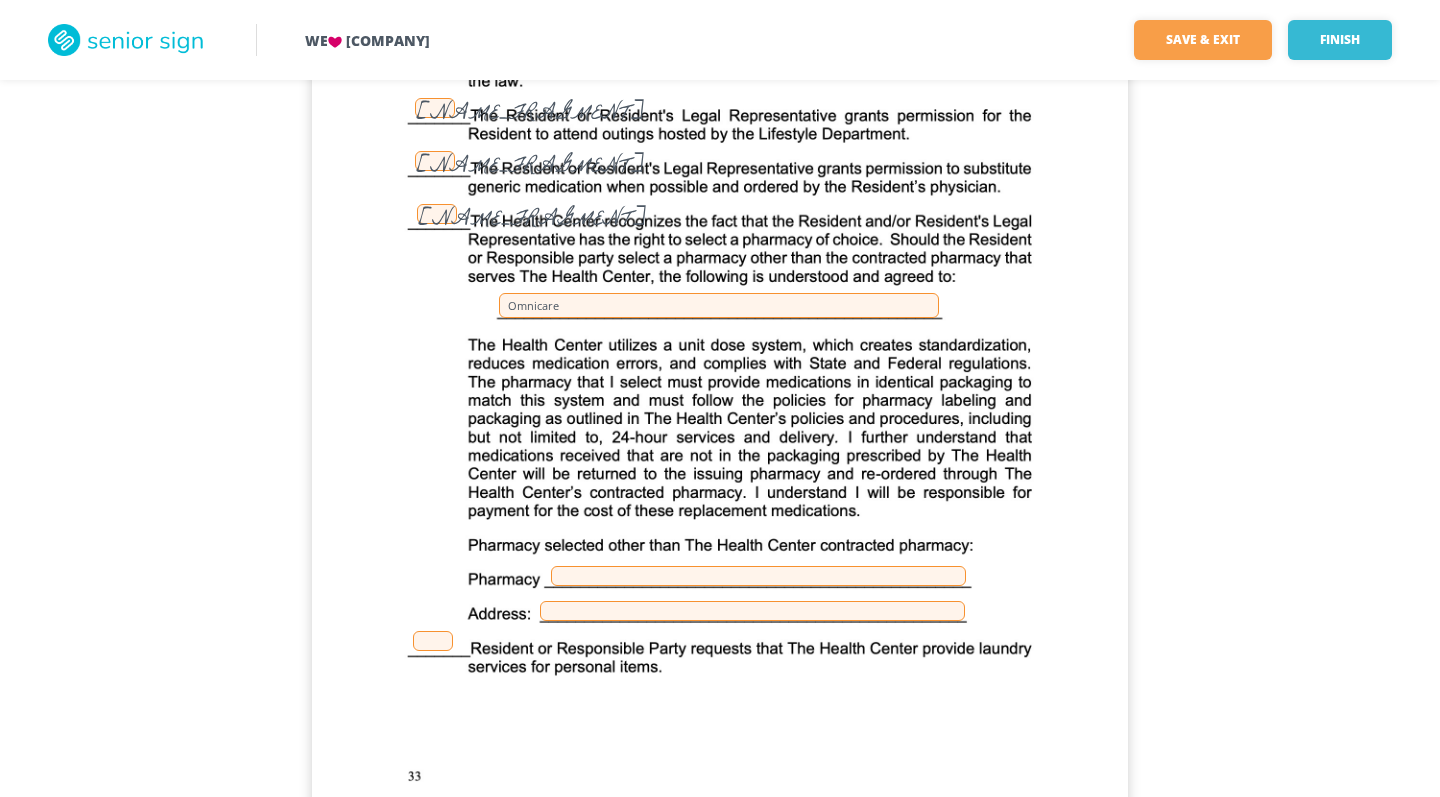 click at bounding box center (433, 641) 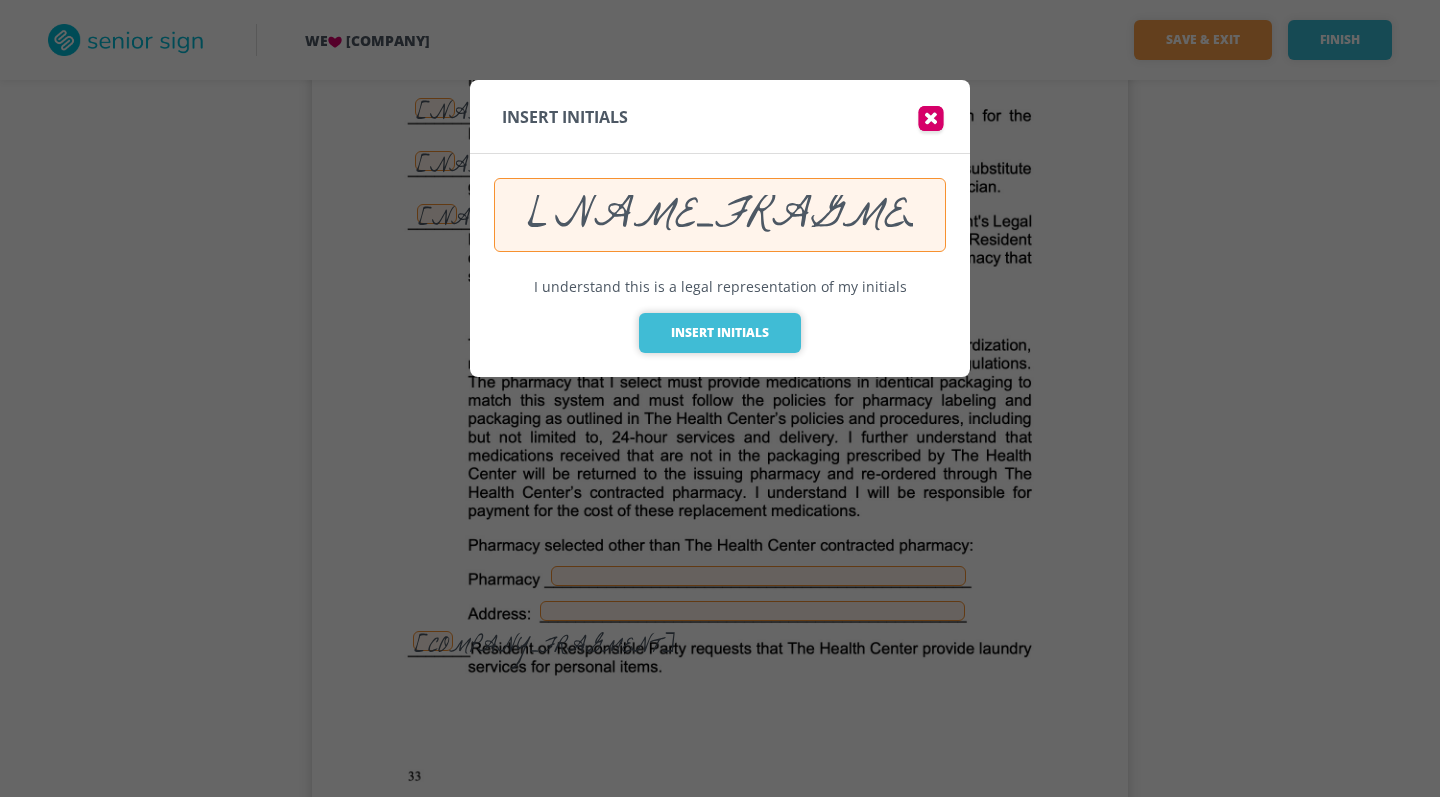 click on "Insert Initials" at bounding box center (720, 333) 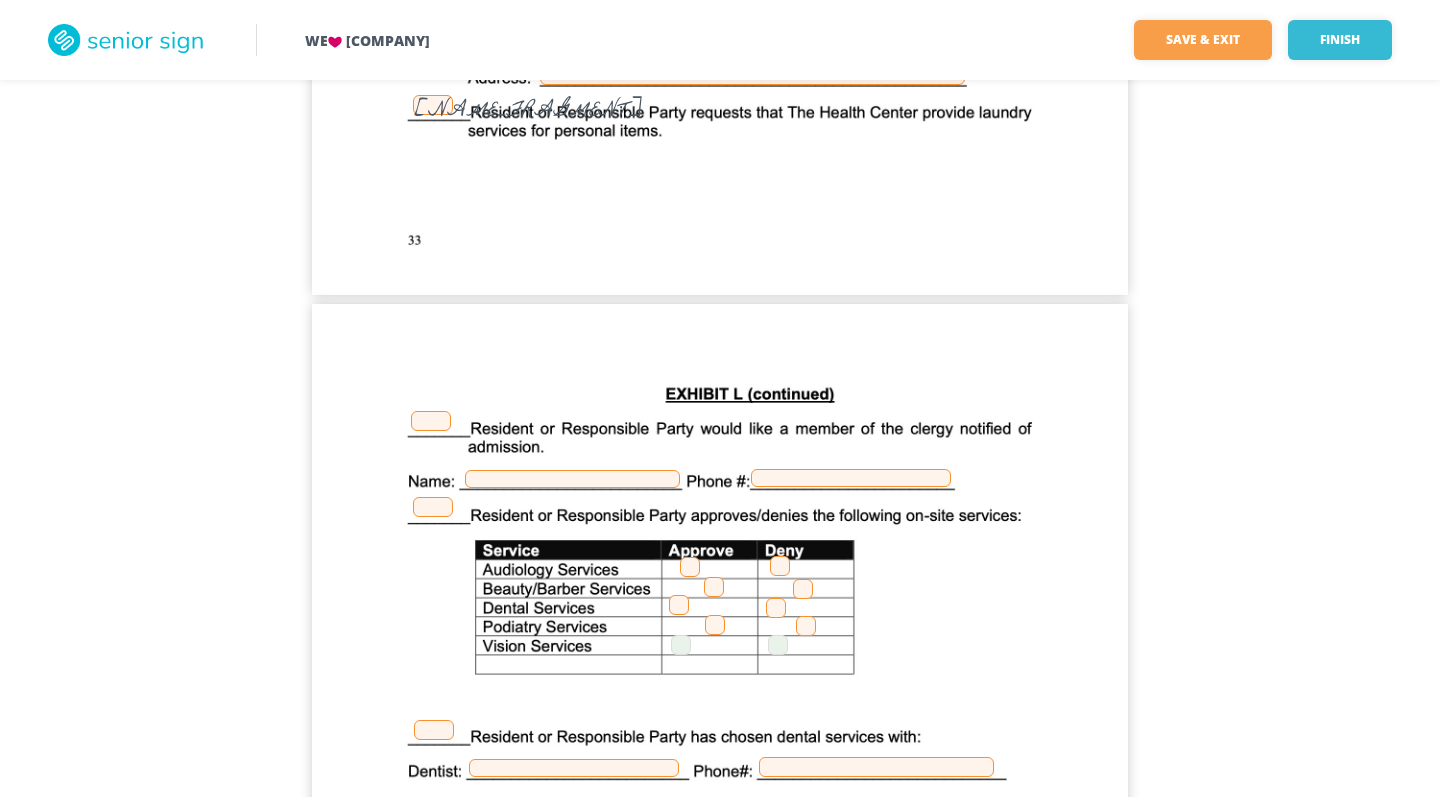 scroll, scrollTop: 34994, scrollLeft: 0, axis: vertical 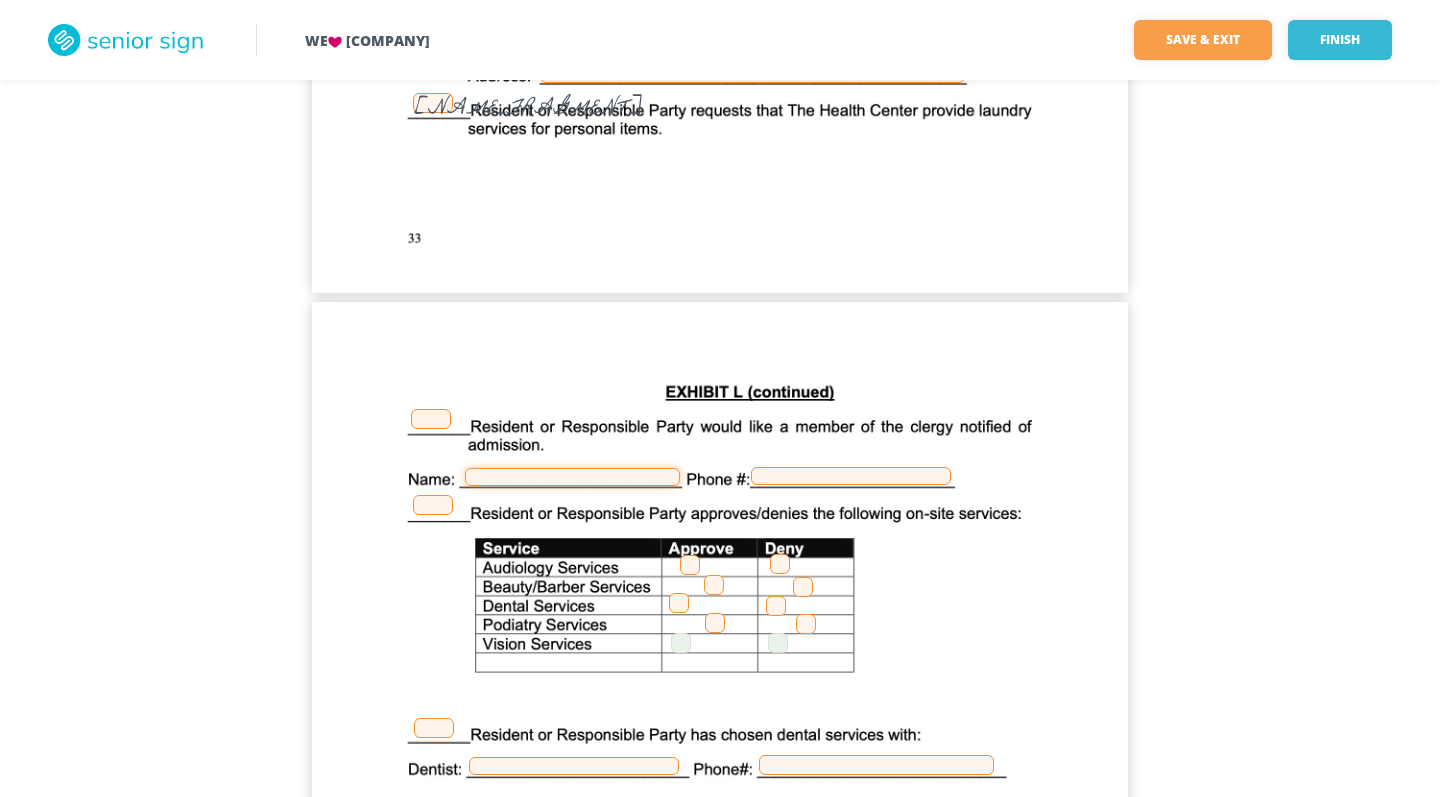 click at bounding box center (572, 477) 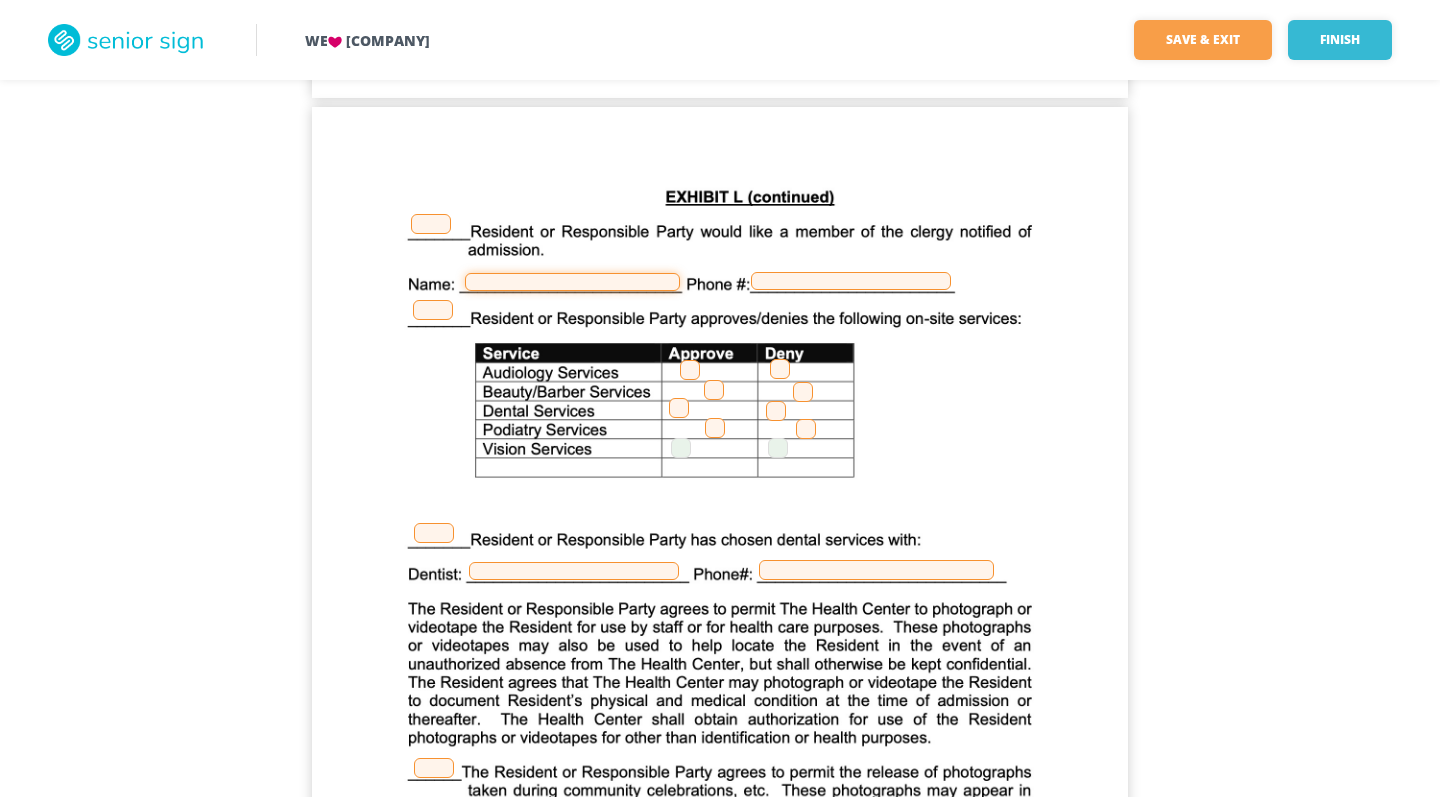 scroll, scrollTop: 35183, scrollLeft: 0, axis: vertical 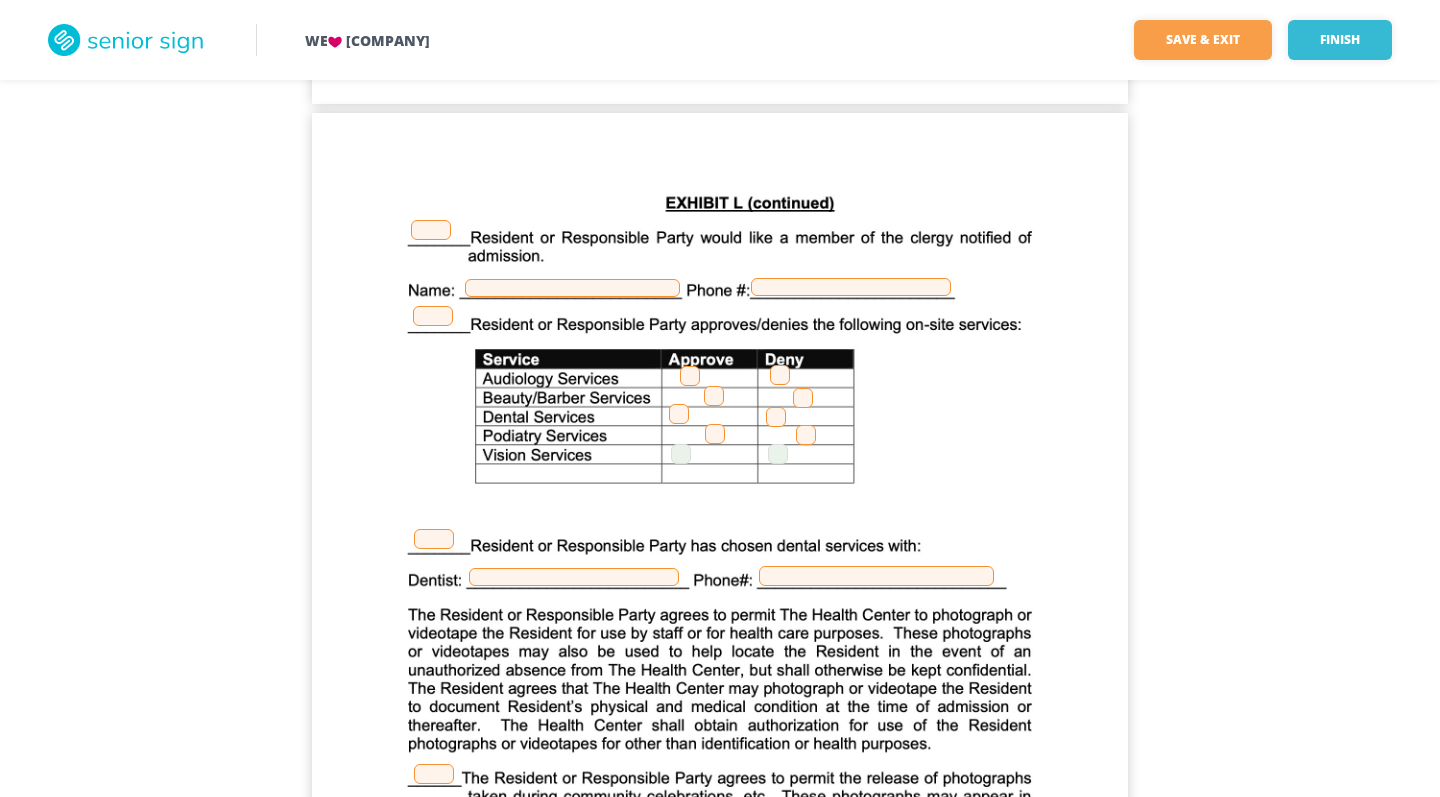 click at bounding box center [690, 376] 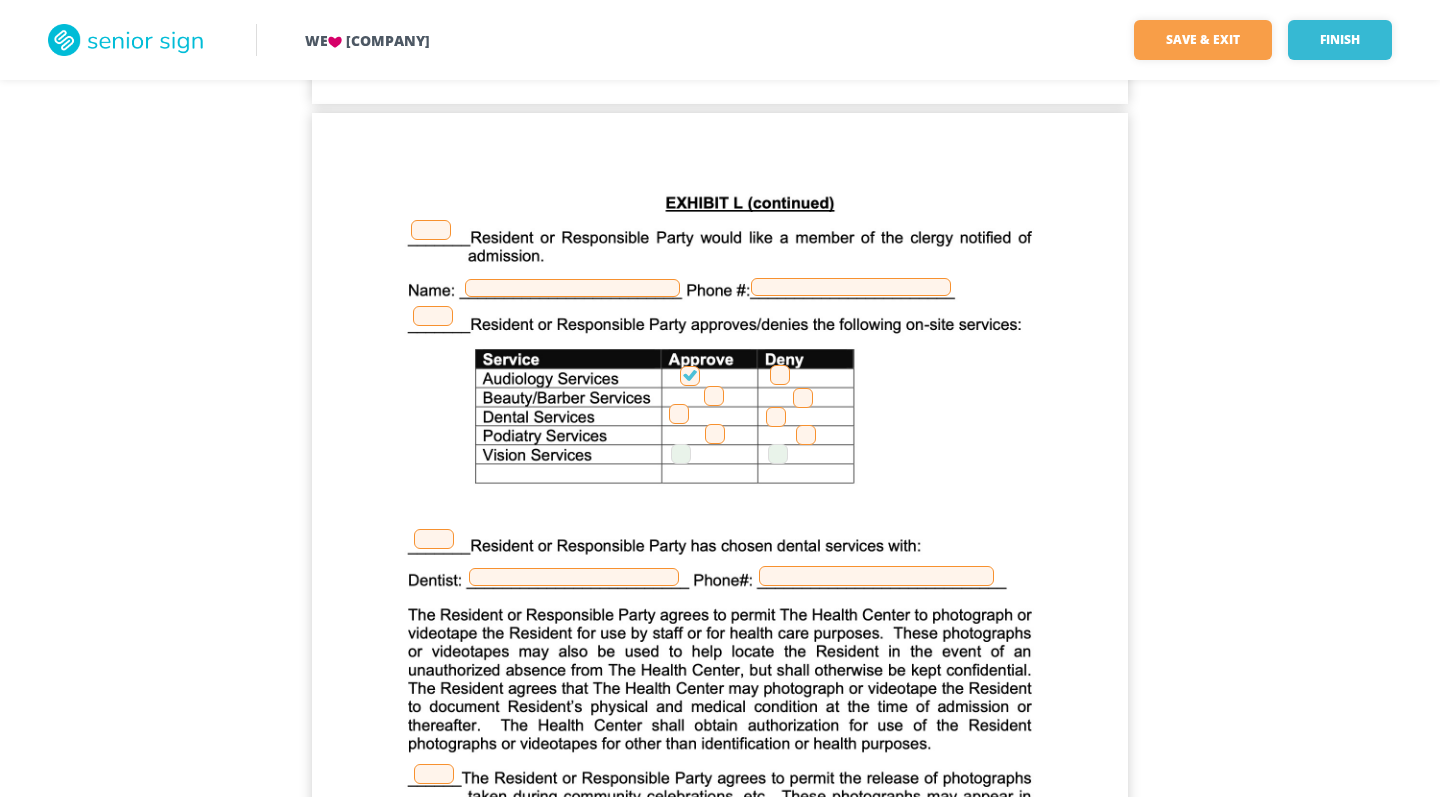 click at bounding box center [679, 414] 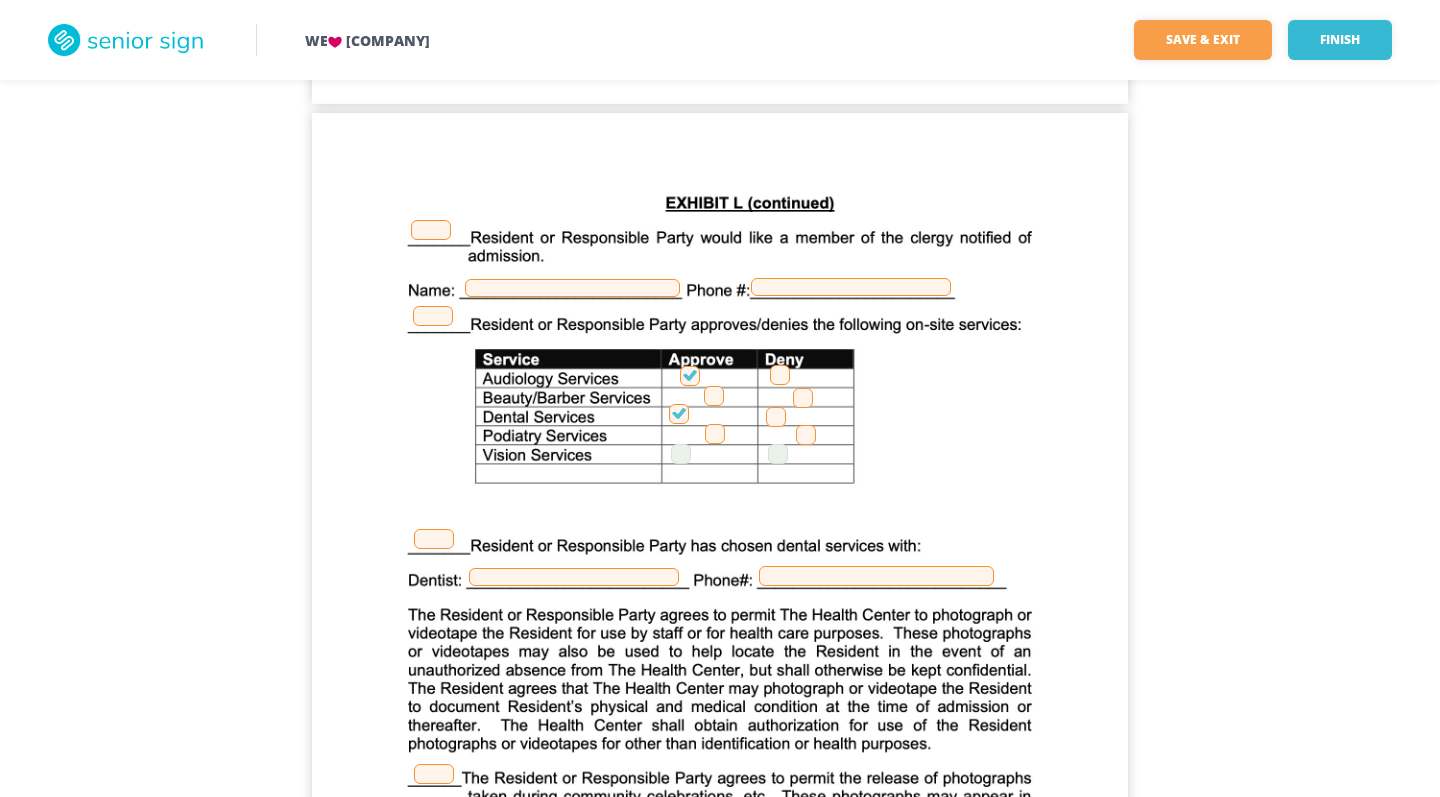 click at bounding box center [715, 434] 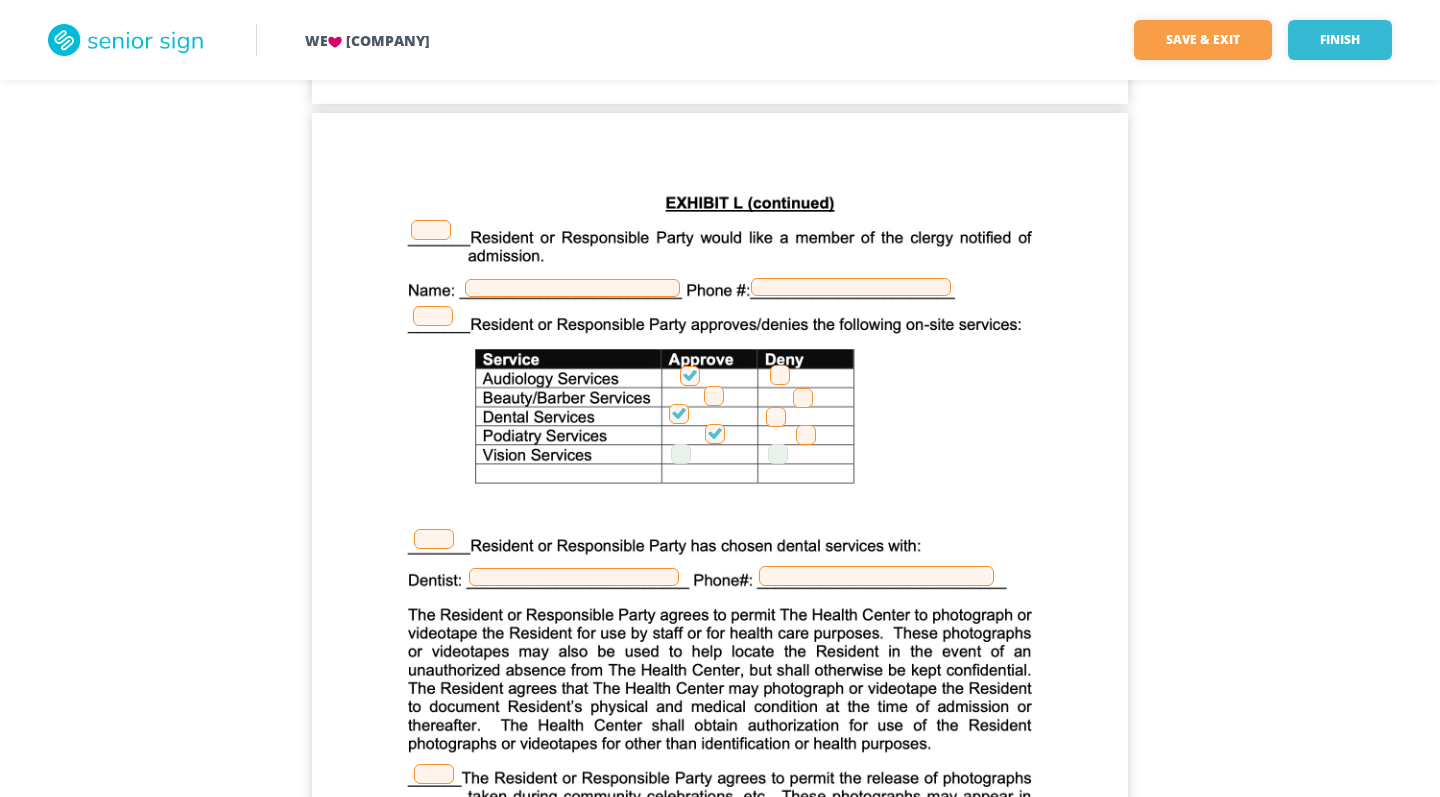 click at bounding box center (681, 454) 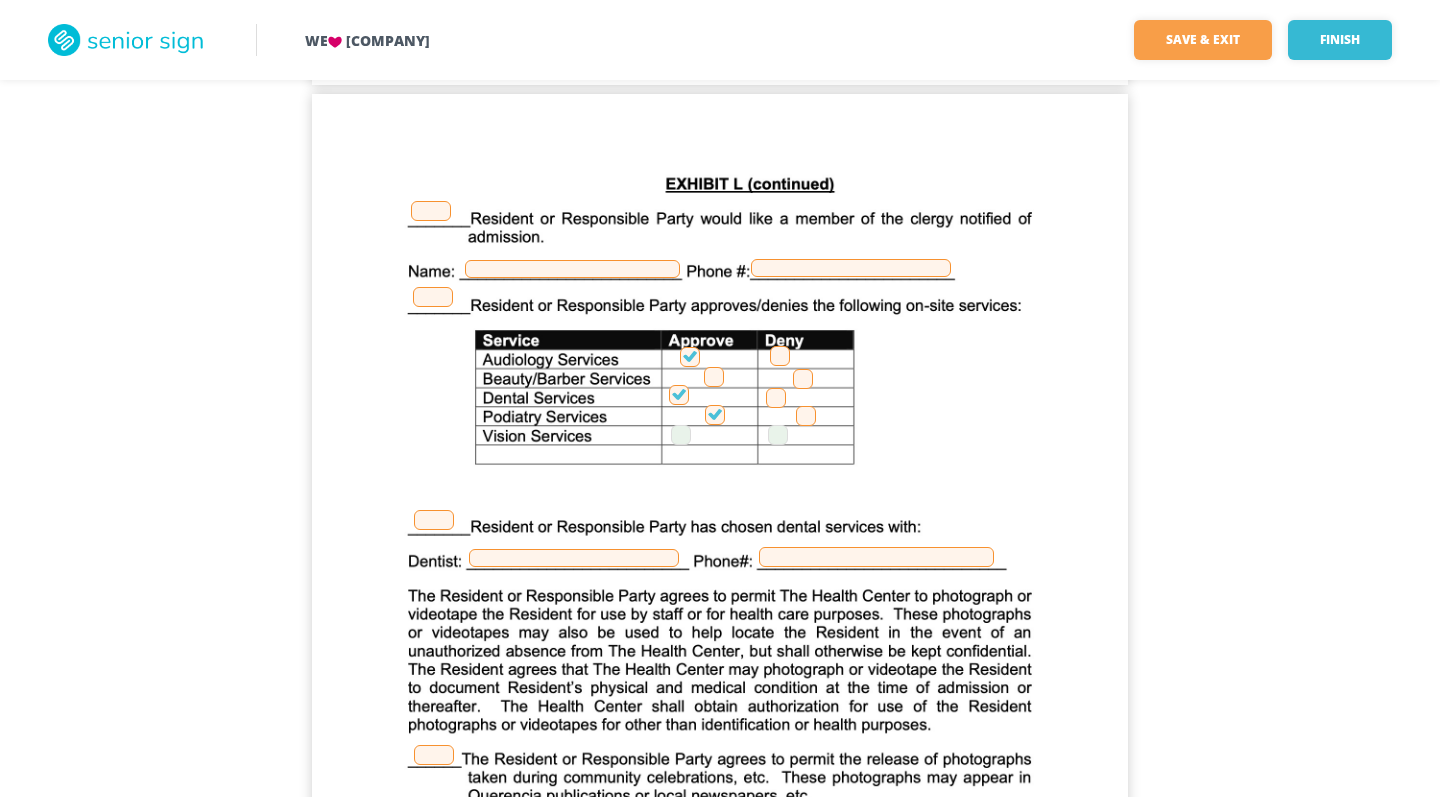 scroll, scrollTop: 35206, scrollLeft: 0, axis: vertical 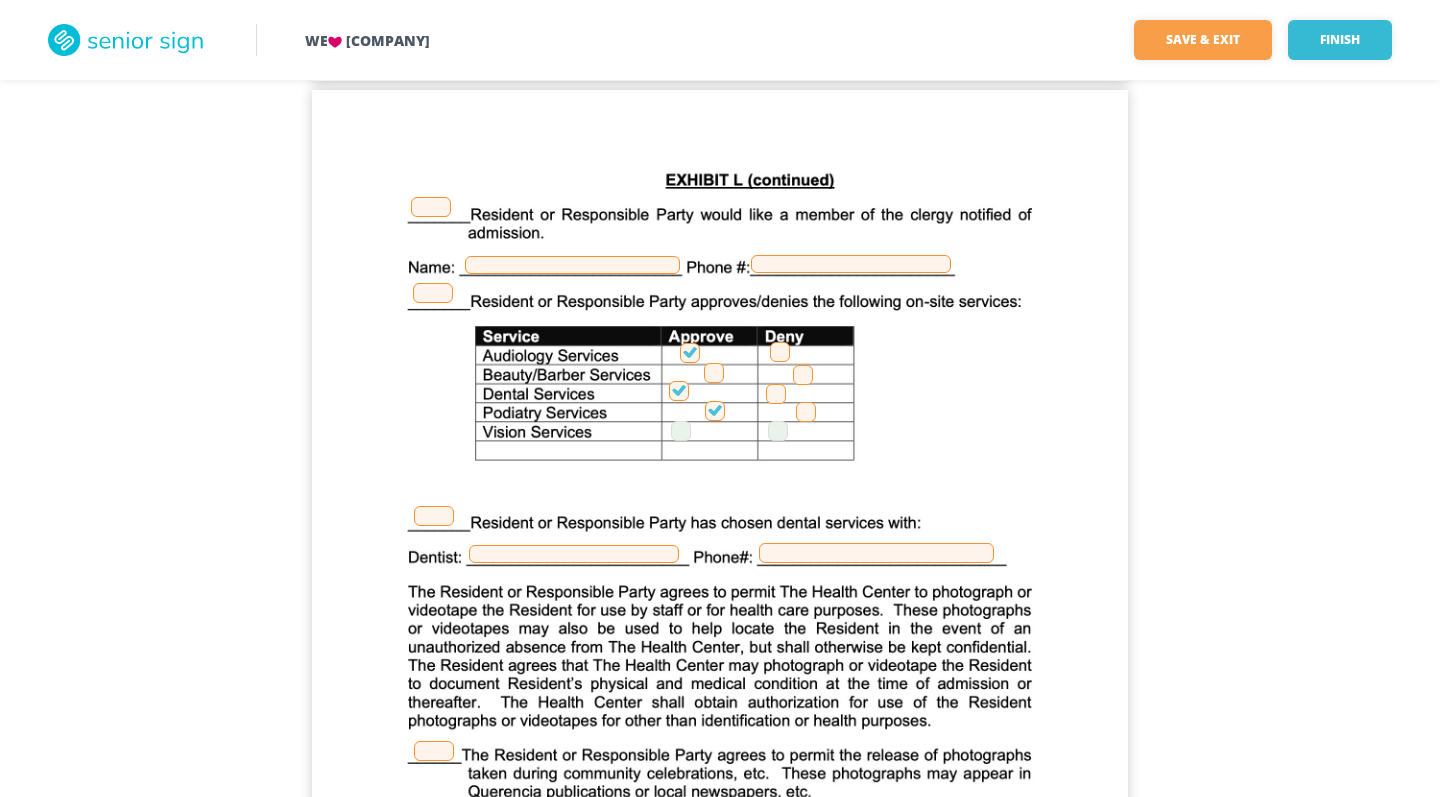 click at bounding box center (714, 373) 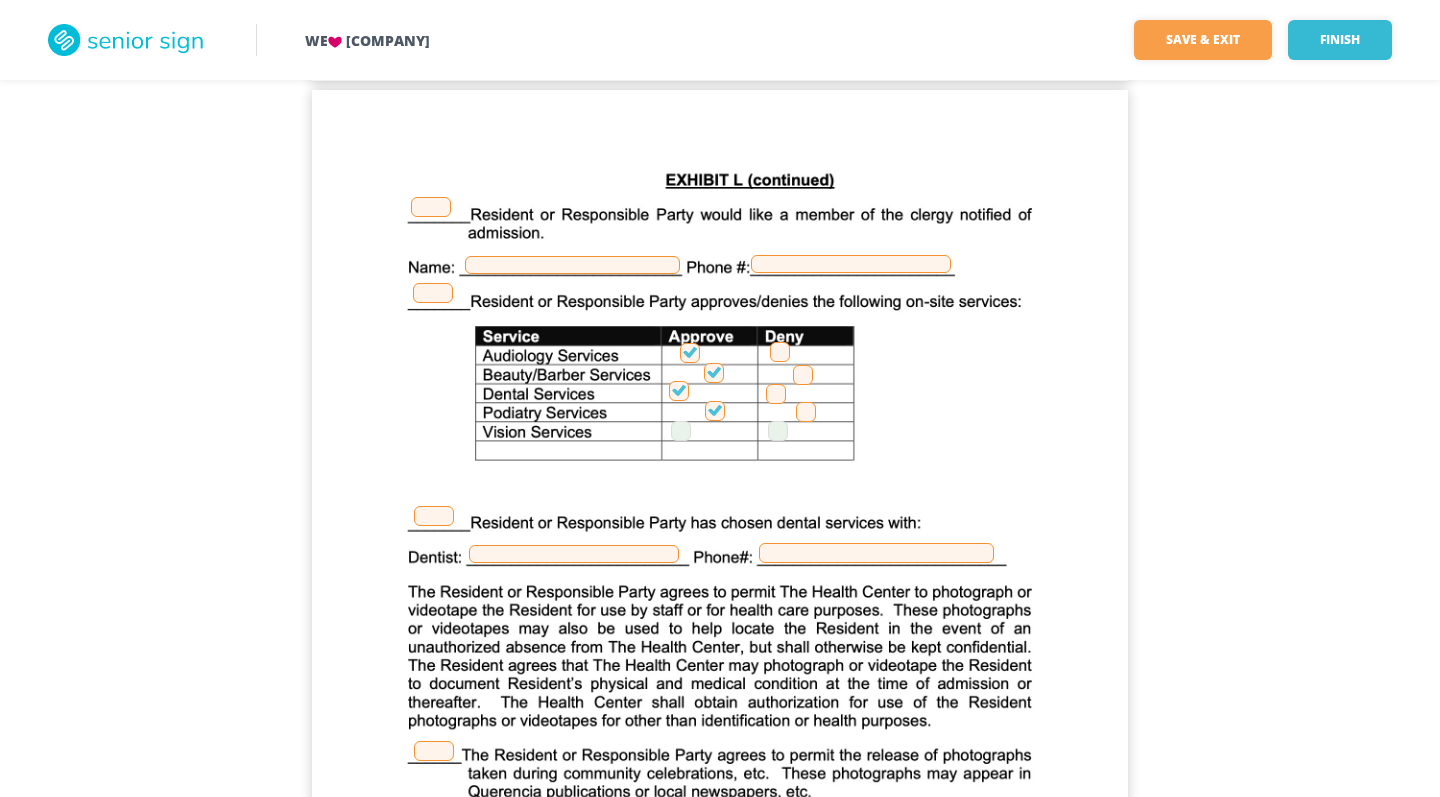 click at bounding box center [681, 431] 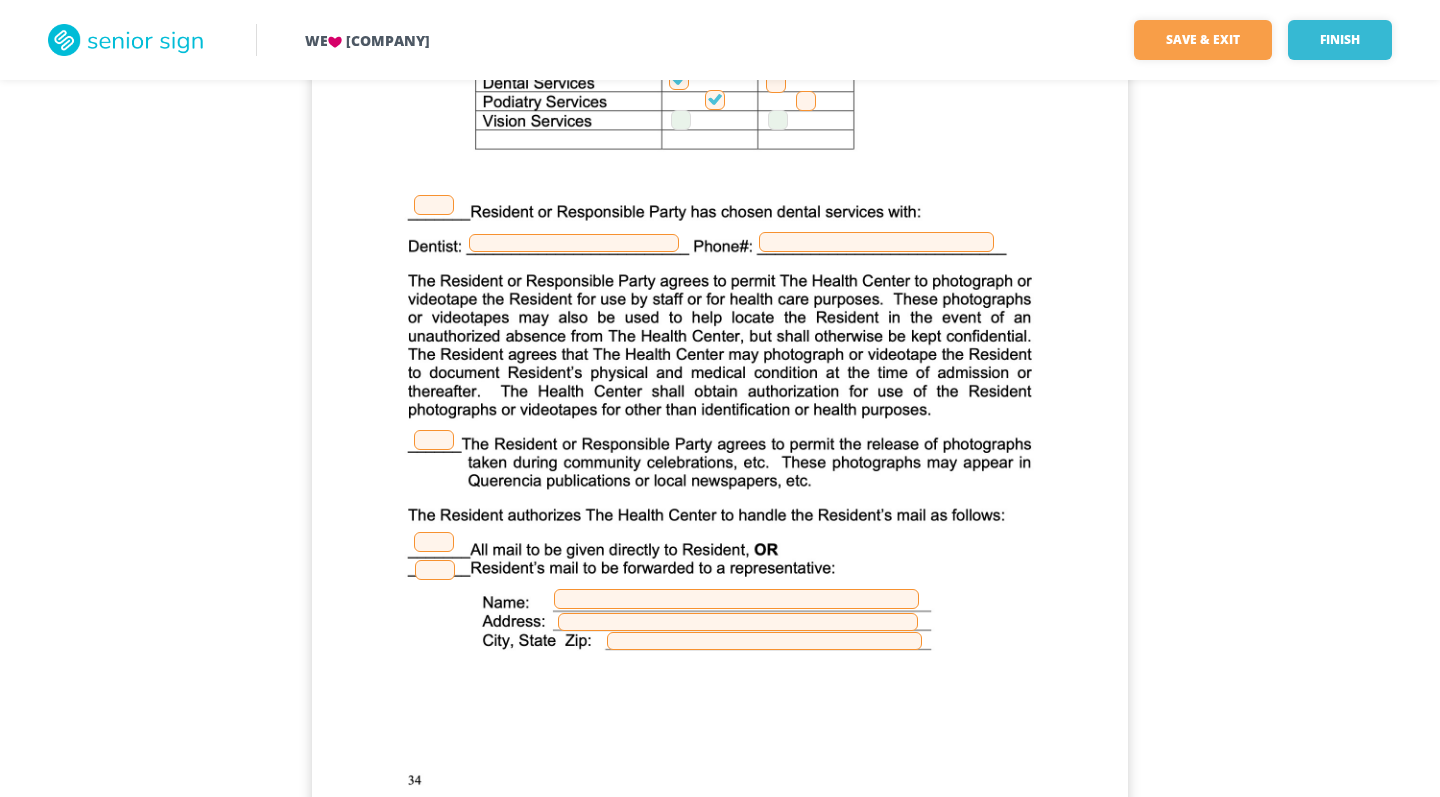 scroll, scrollTop: 35518, scrollLeft: 0, axis: vertical 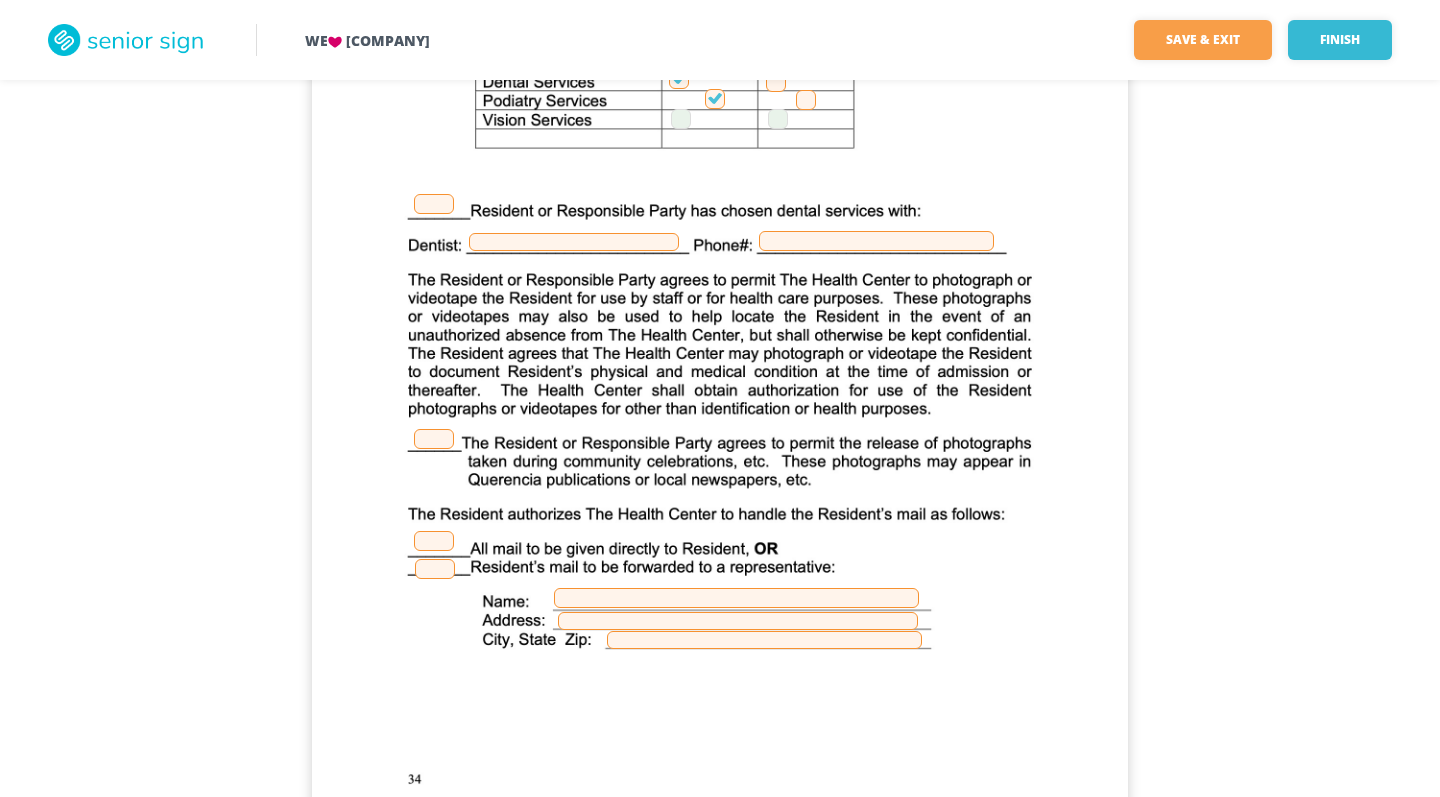 click at bounding box center [434, 439] 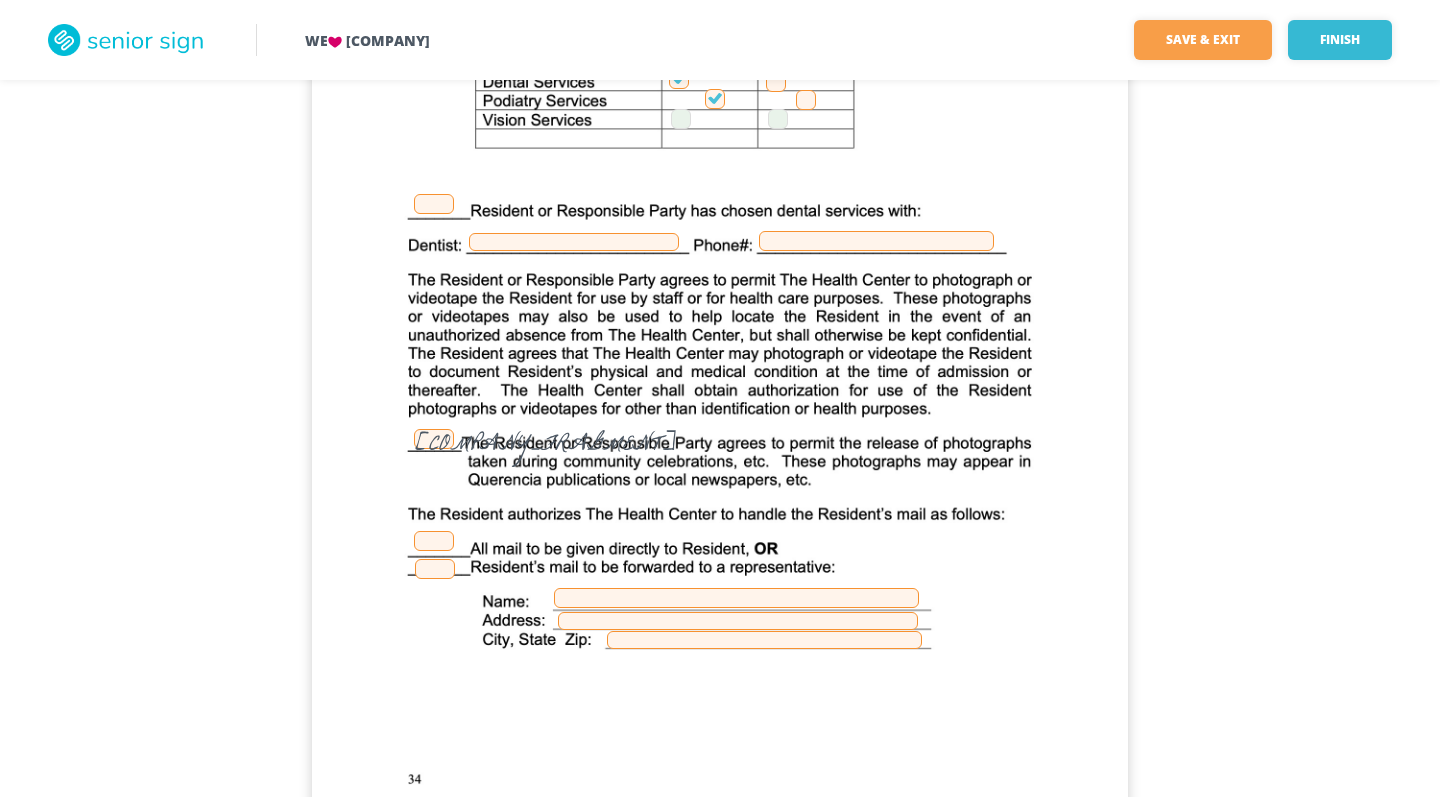 click on "[COMPANY_FRAGMENT]" at bounding box center (434, 439) 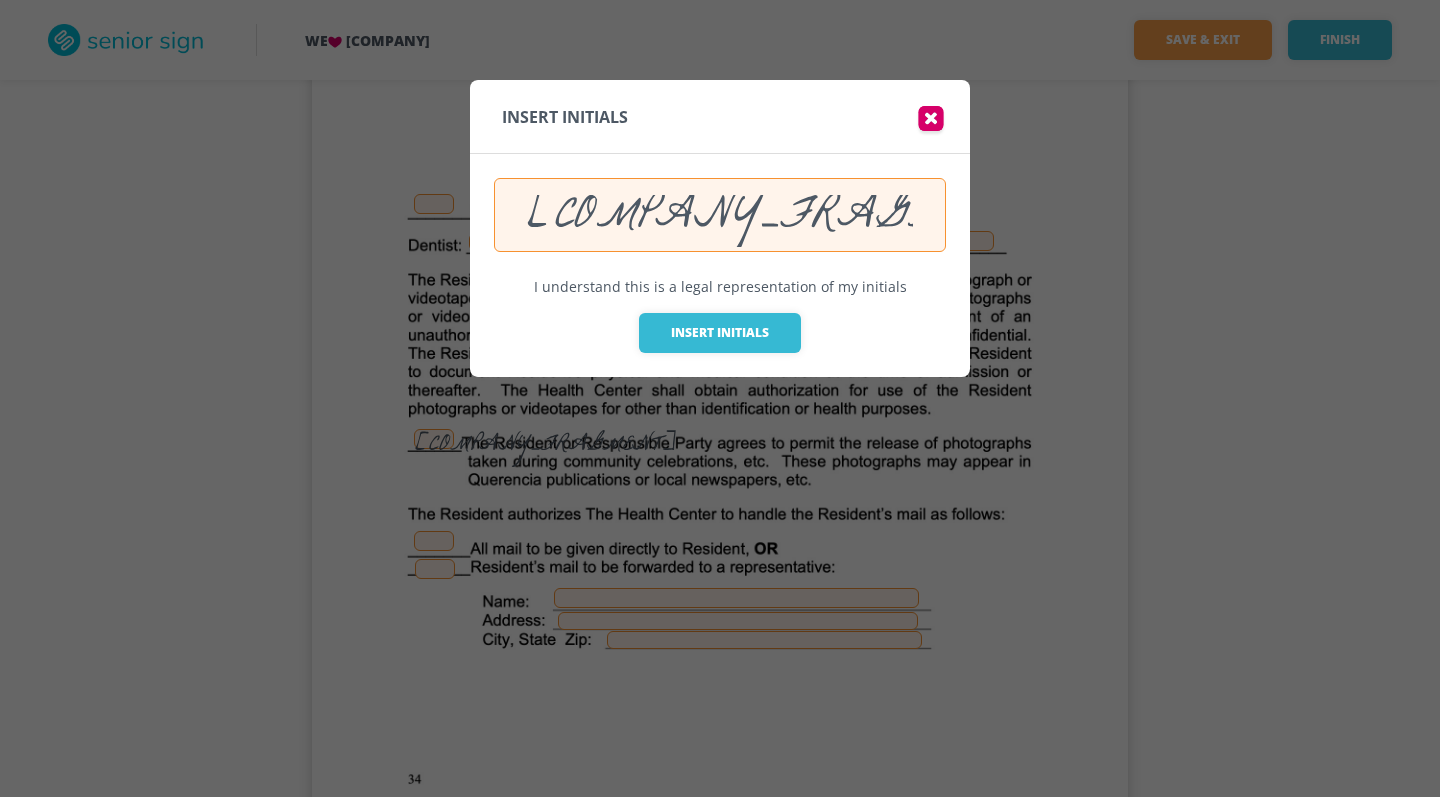 click on "[COMPANY_FRAGMENT]" at bounding box center (720, 215) 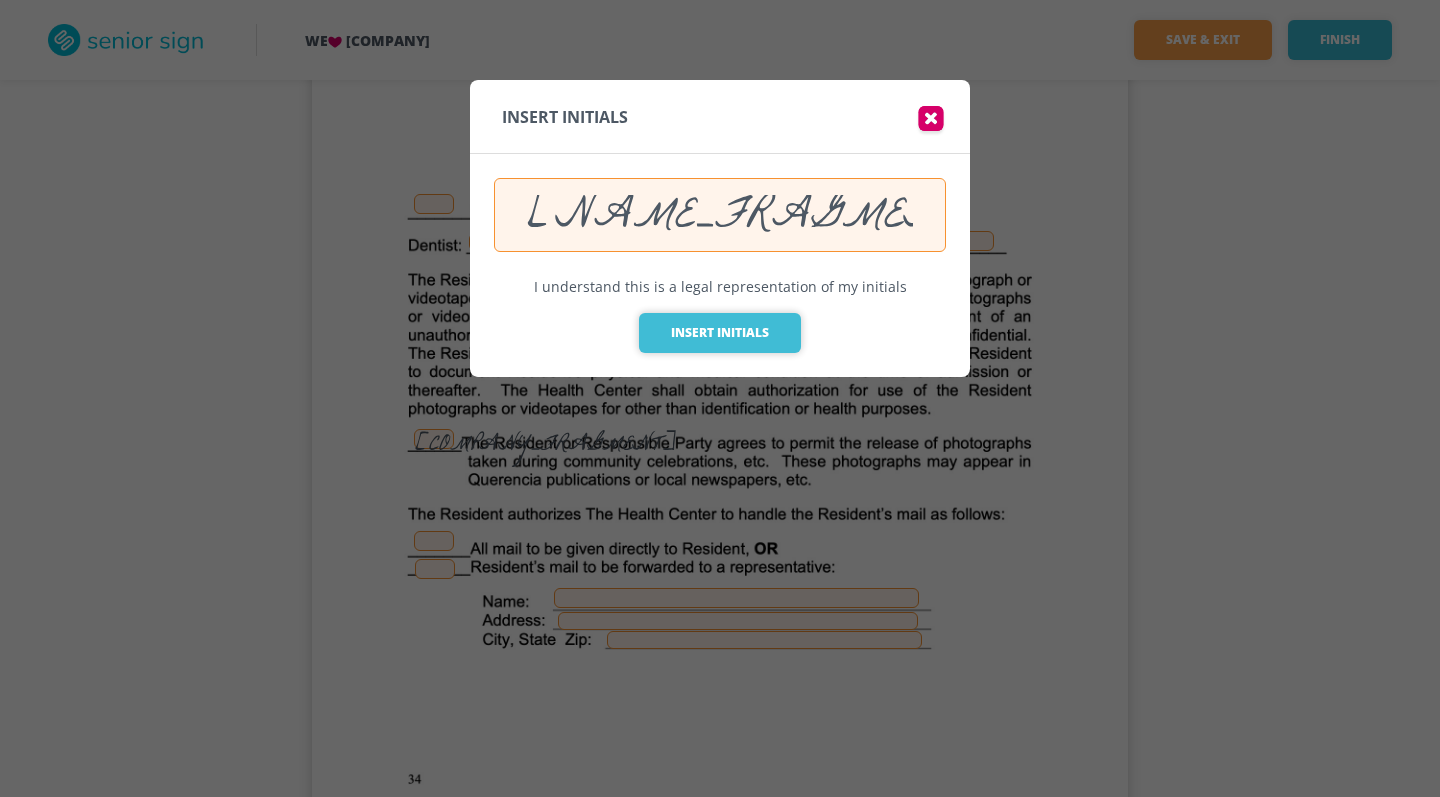 click on "Insert Initials" at bounding box center (720, 333) 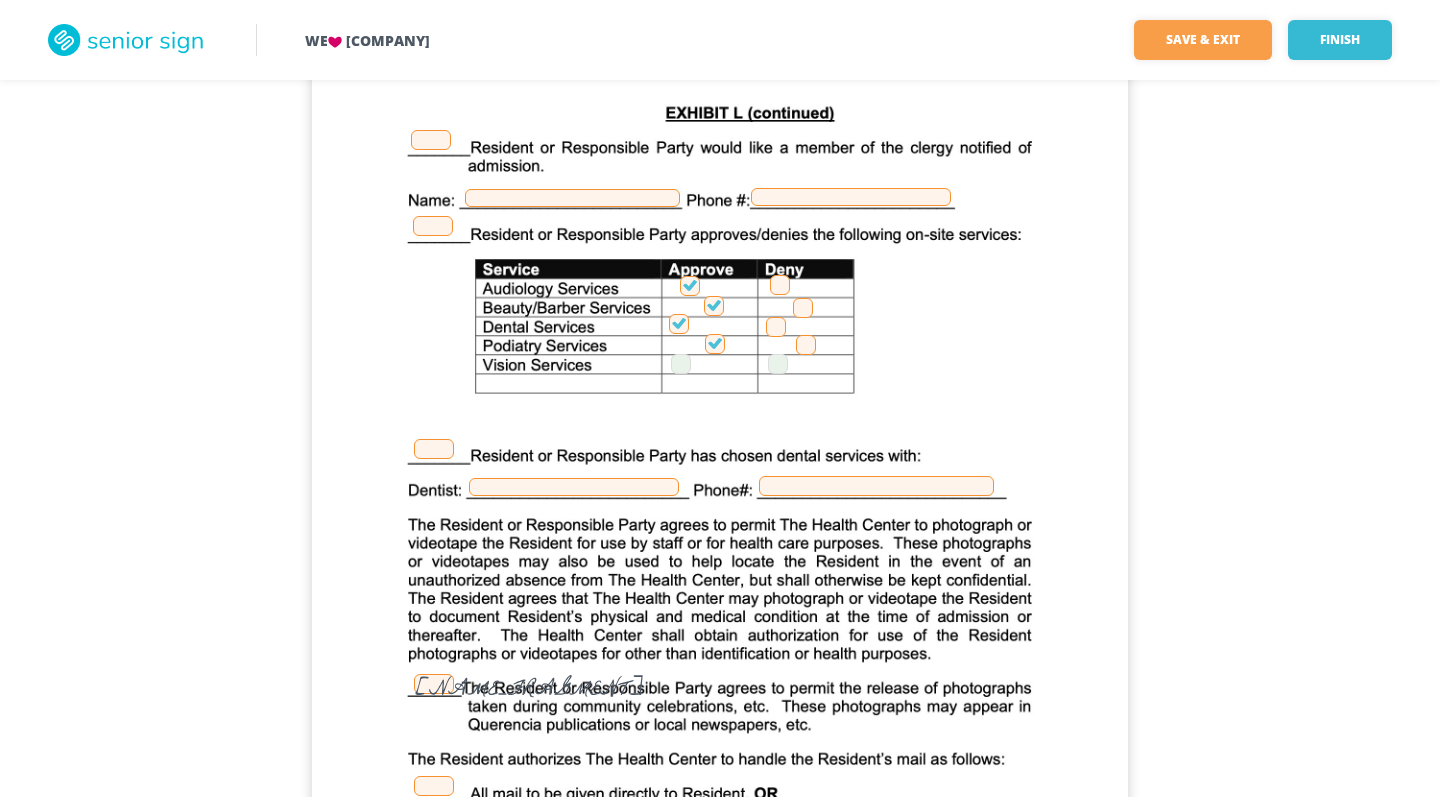 scroll, scrollTop: 35268, scrollLeft: 0, axis: vertical 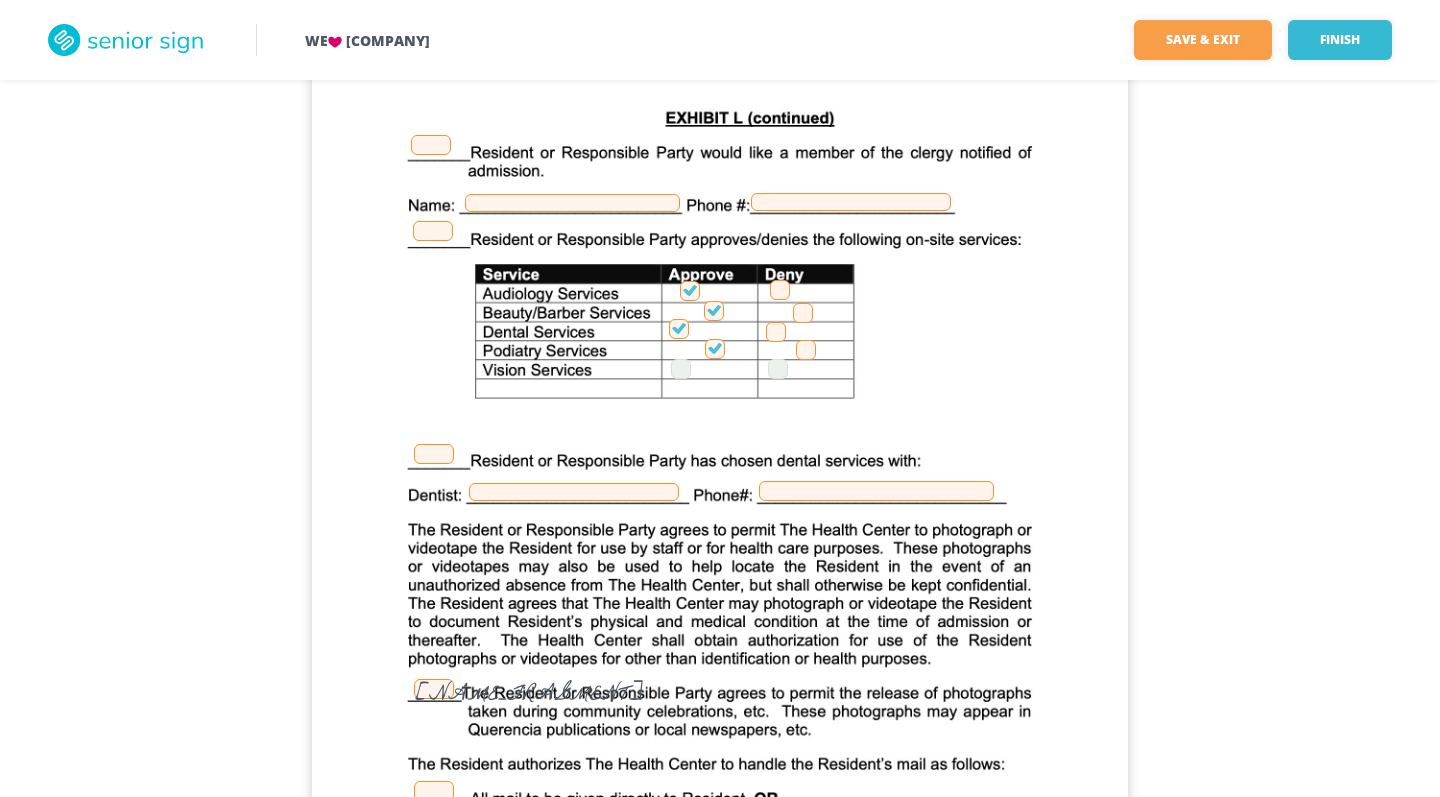 click at bounding box center (433, 231) 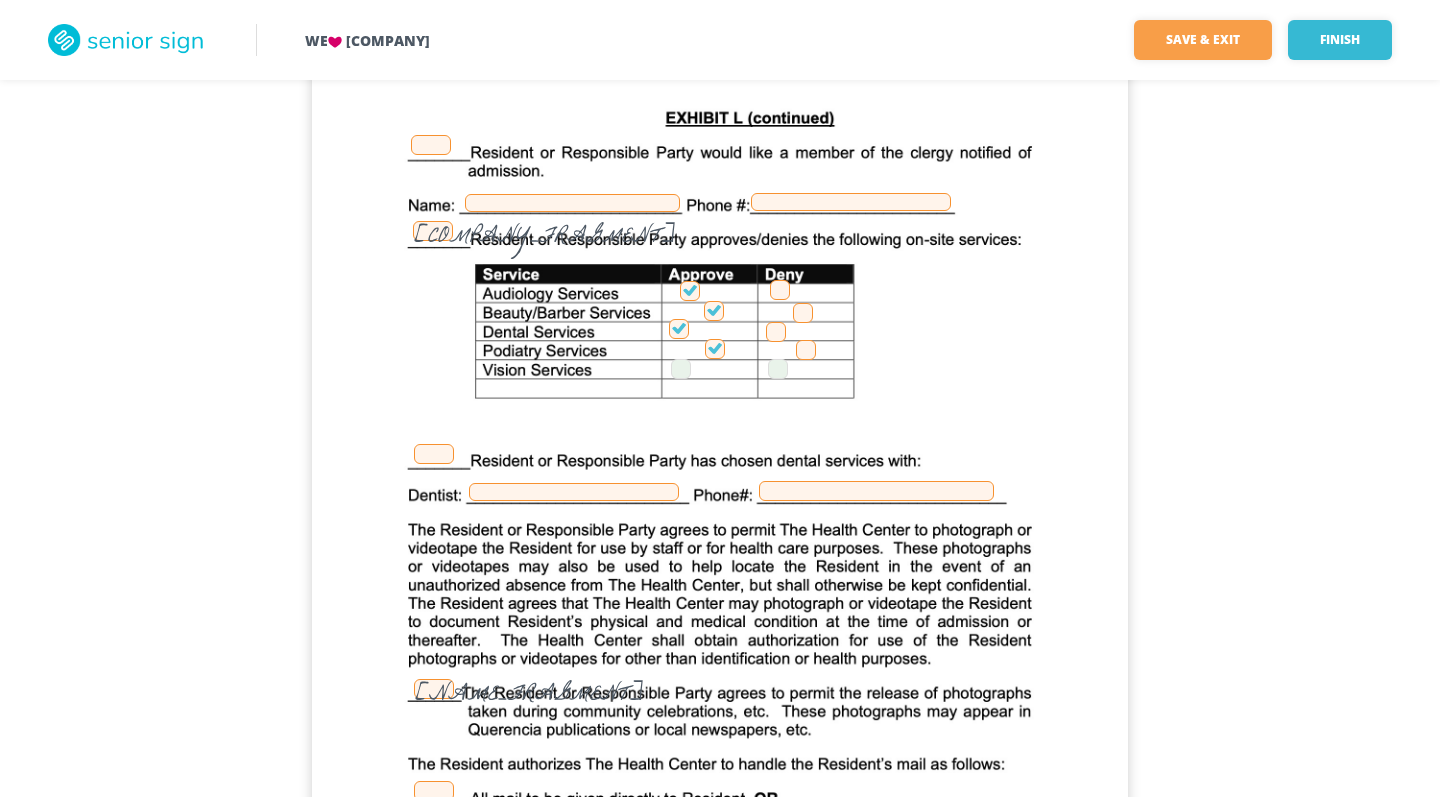 click on "[COMPANY_FRAGMENT]" at bounding box center [433, 231] 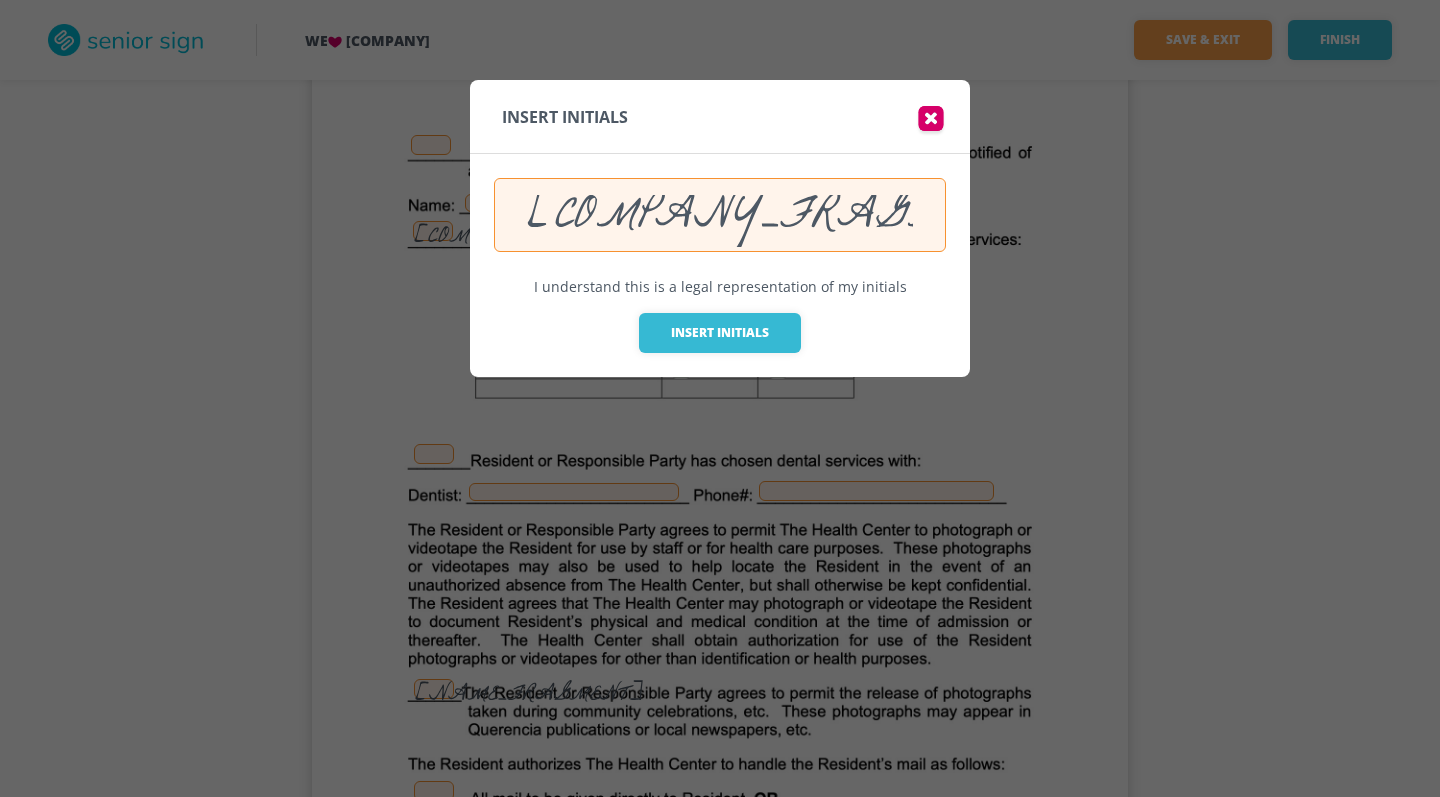 click on "[COMPANY_FRAGMENT]" at bounding box center [720, 215] 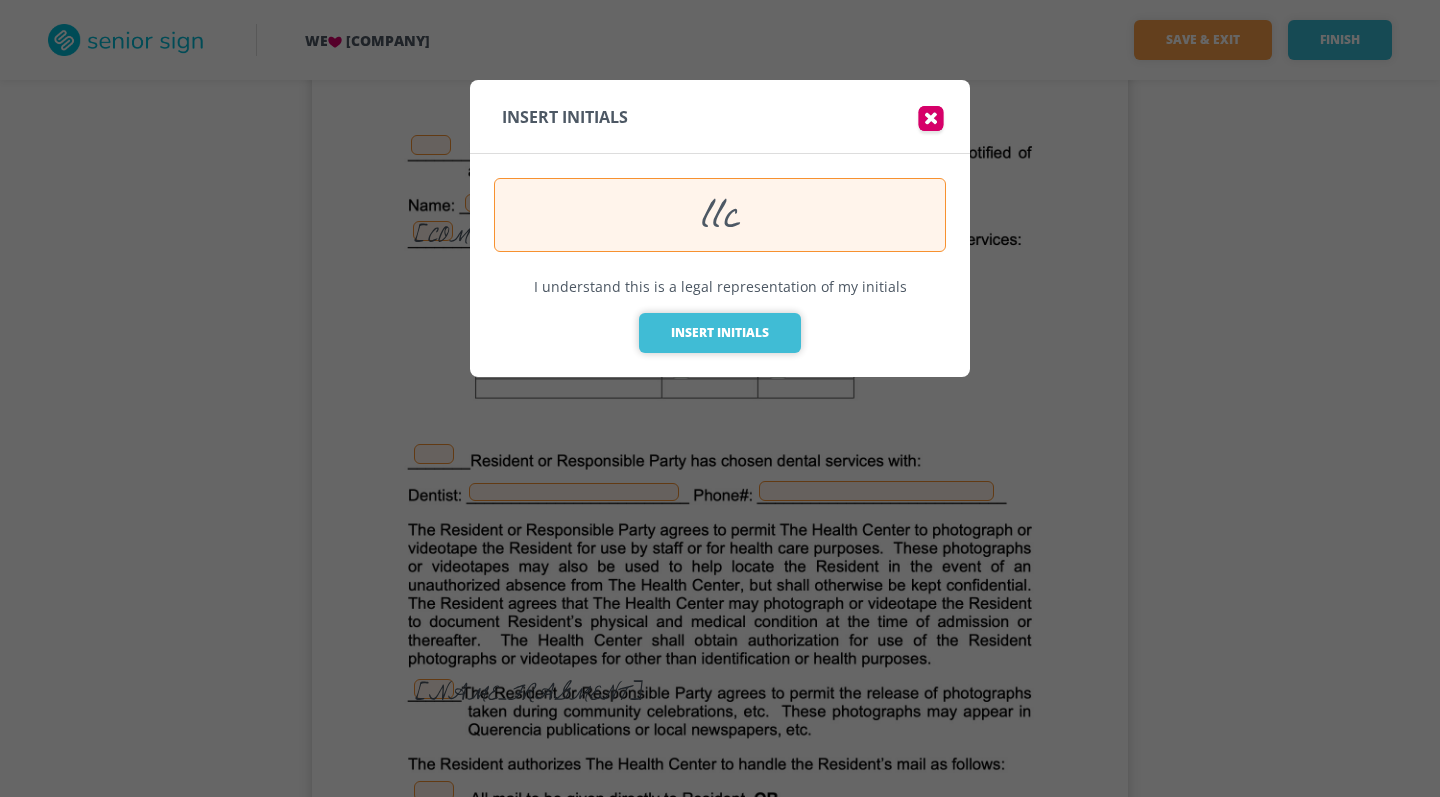 drag, startPoint x: 815, startPoint y: 233, endPoint x: 769, endPoint y: 362, distance: 136.95619 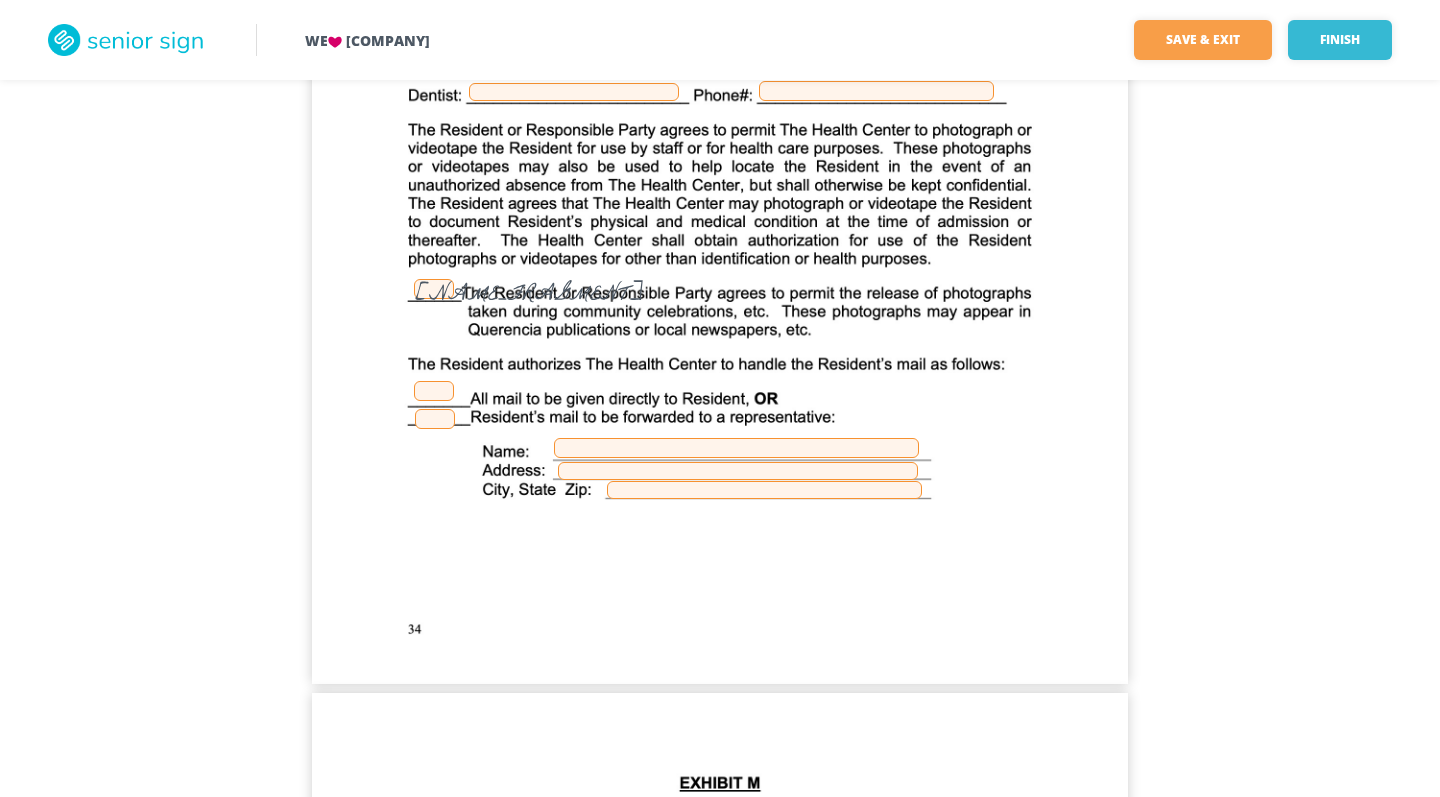 scroll, scrollTop: 35730, scrollLeft: 0, axis: vertical 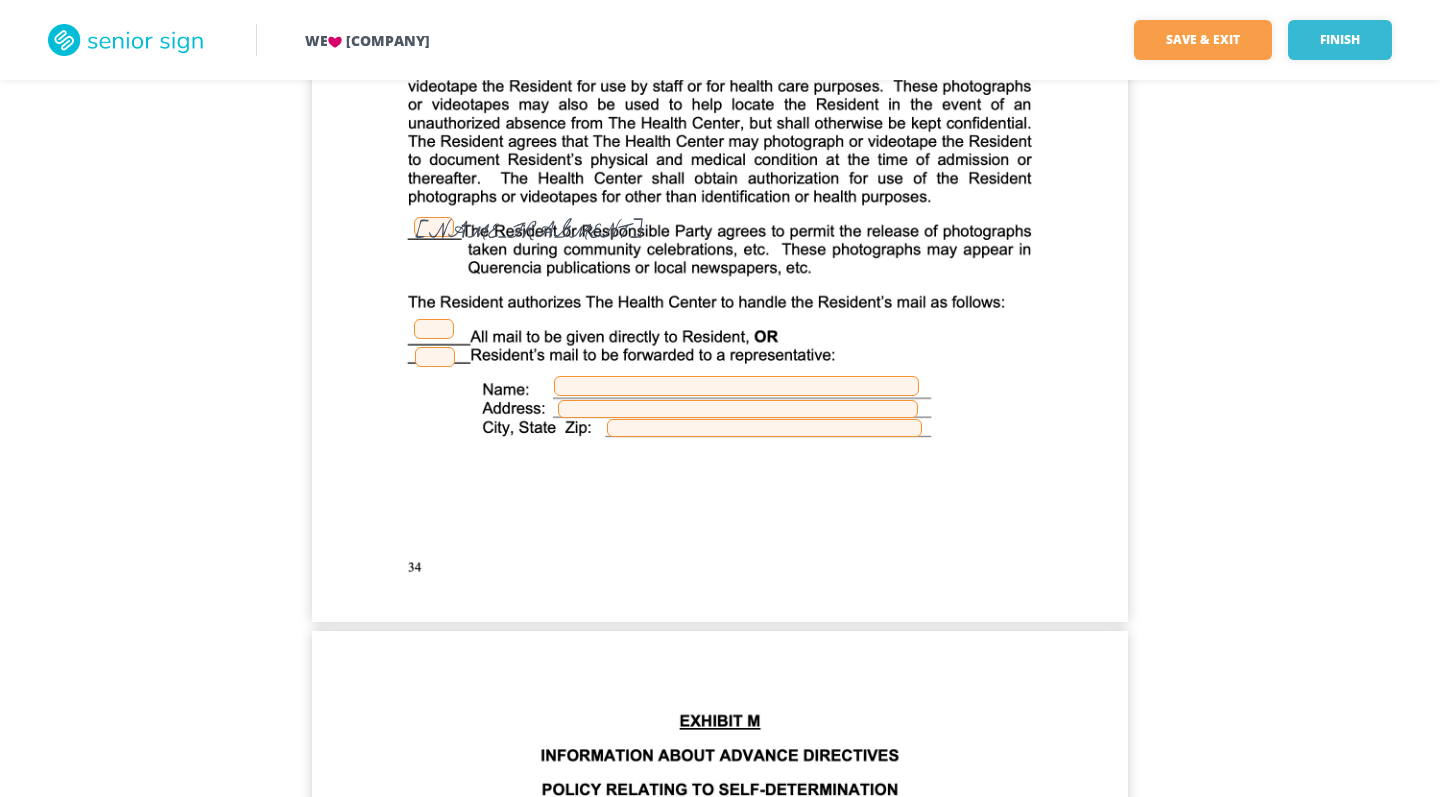 click at bounding box center [434, 329] 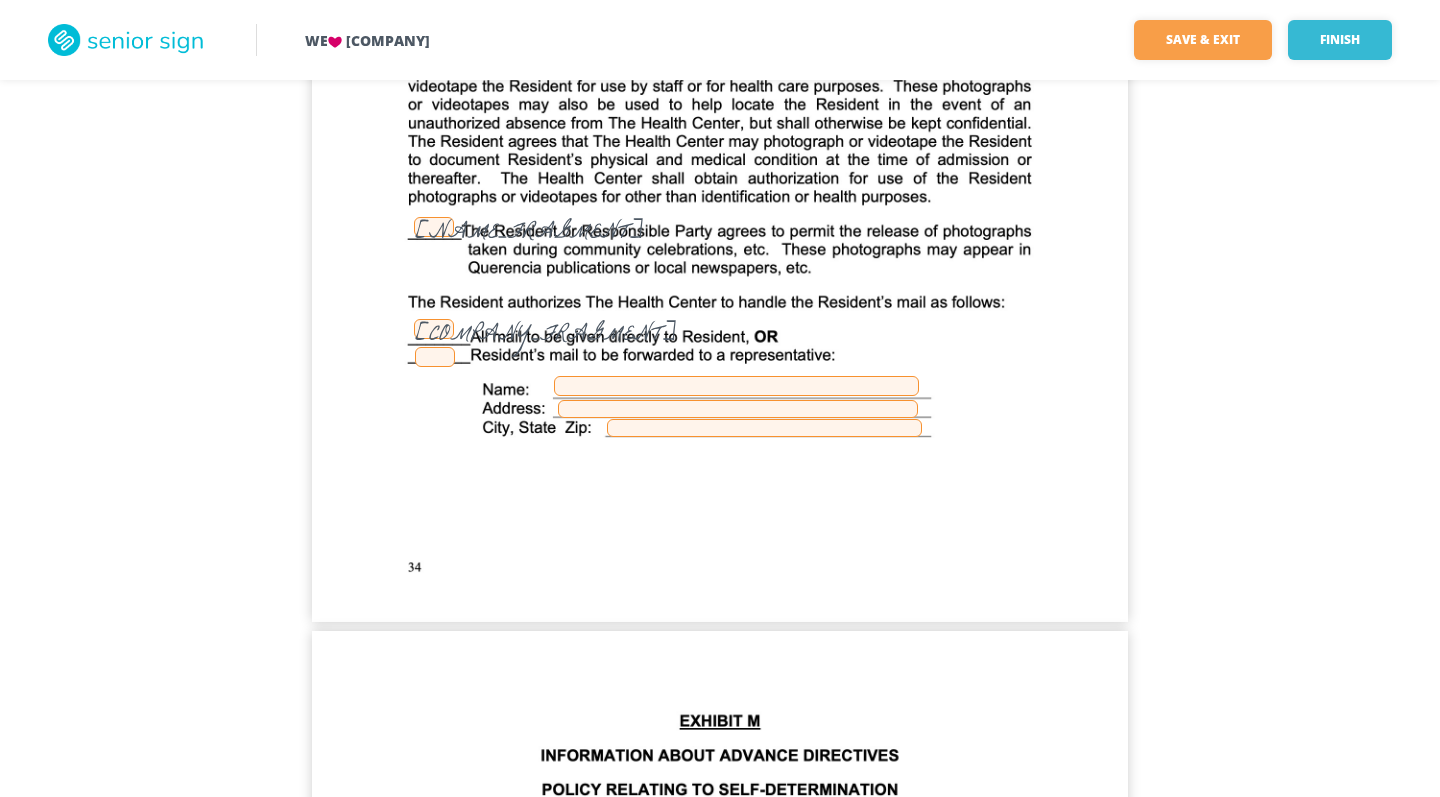 click on "[COMPANY_FRAGMENT]" at bounding box center [434, 329] 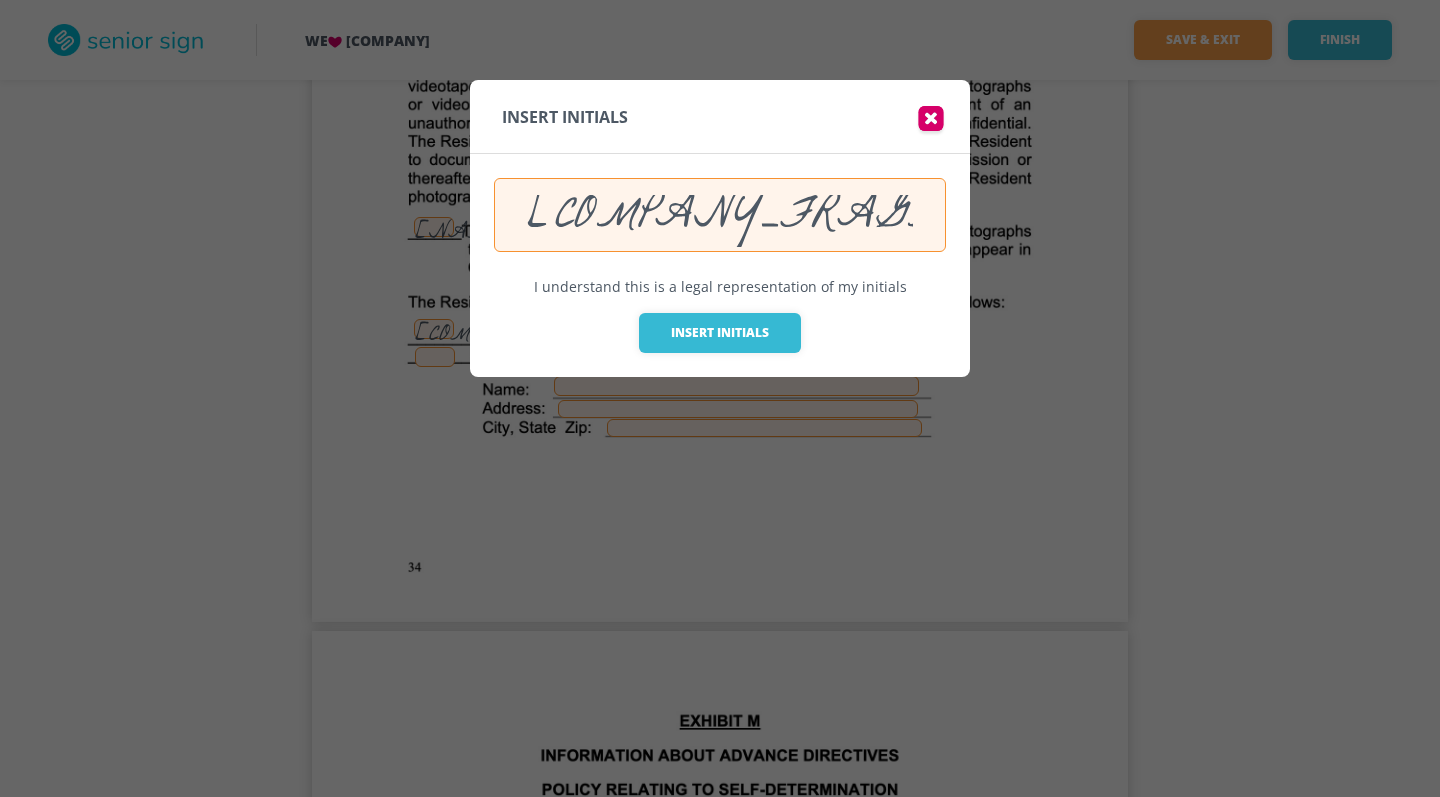 click on "[COMPANY_FRAGMENT]" at bounding box center (720, 215) 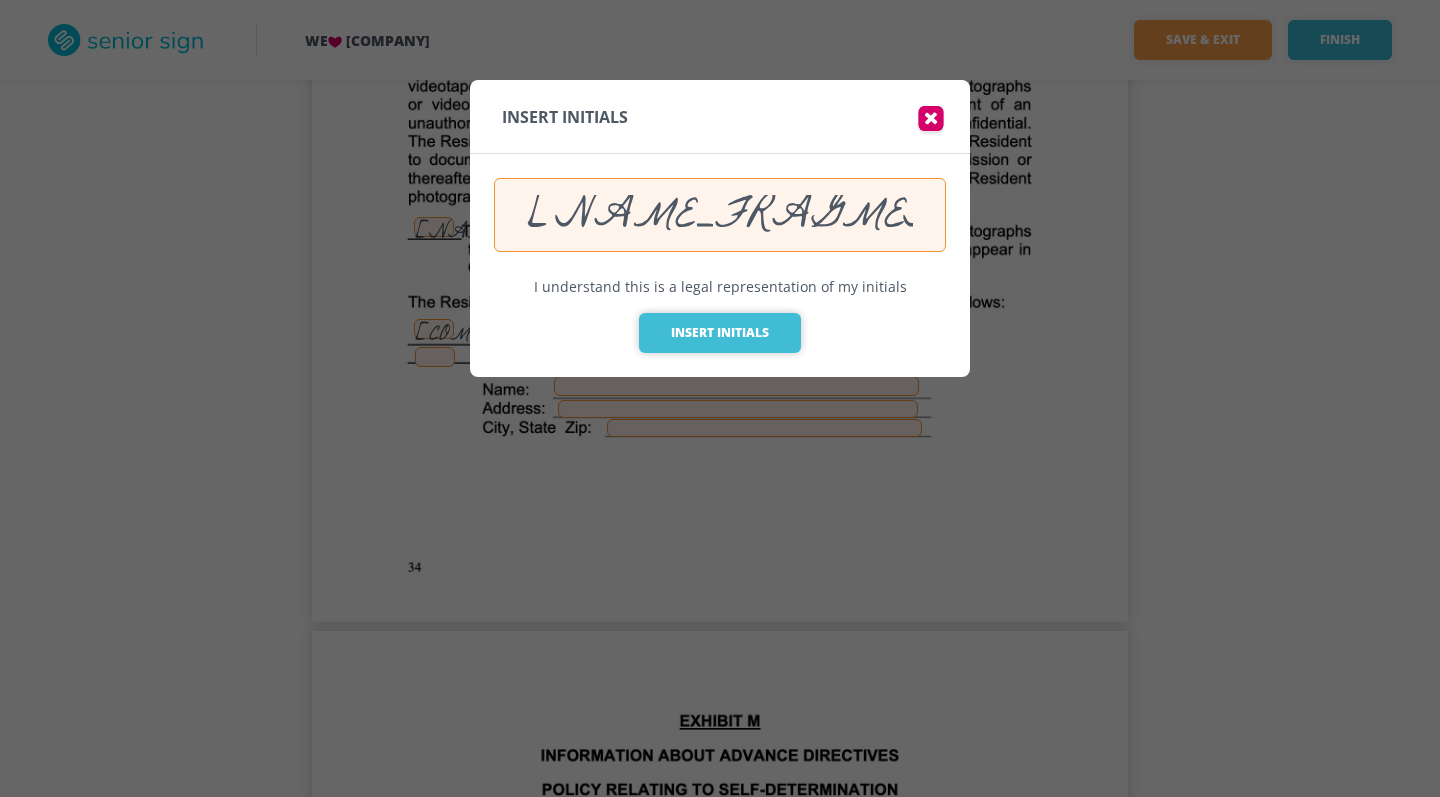 click on "Insert Initials" at bounding box center (720, 333) 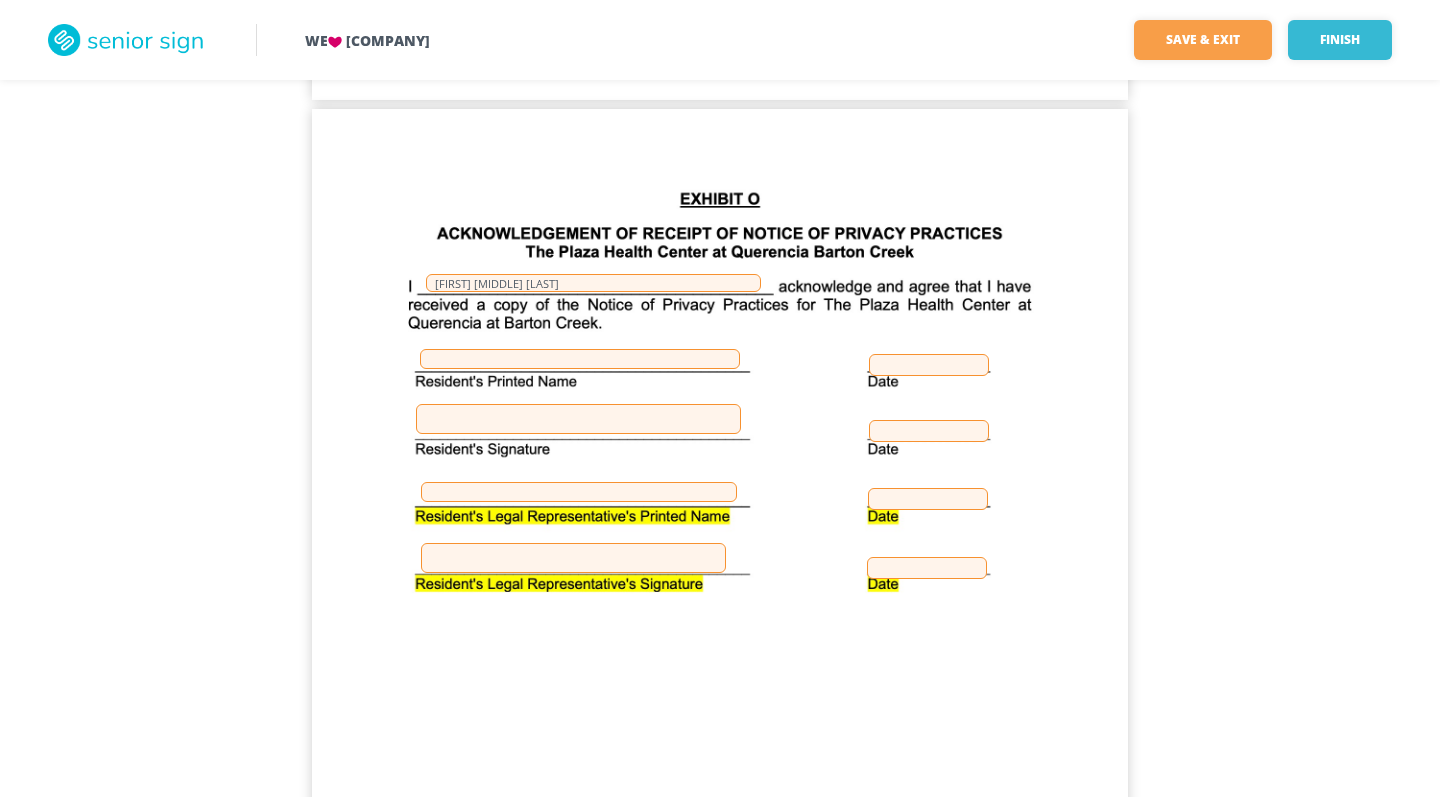 scroll, scrollTop: 47969, scrollLeft: 0, axis: vertical 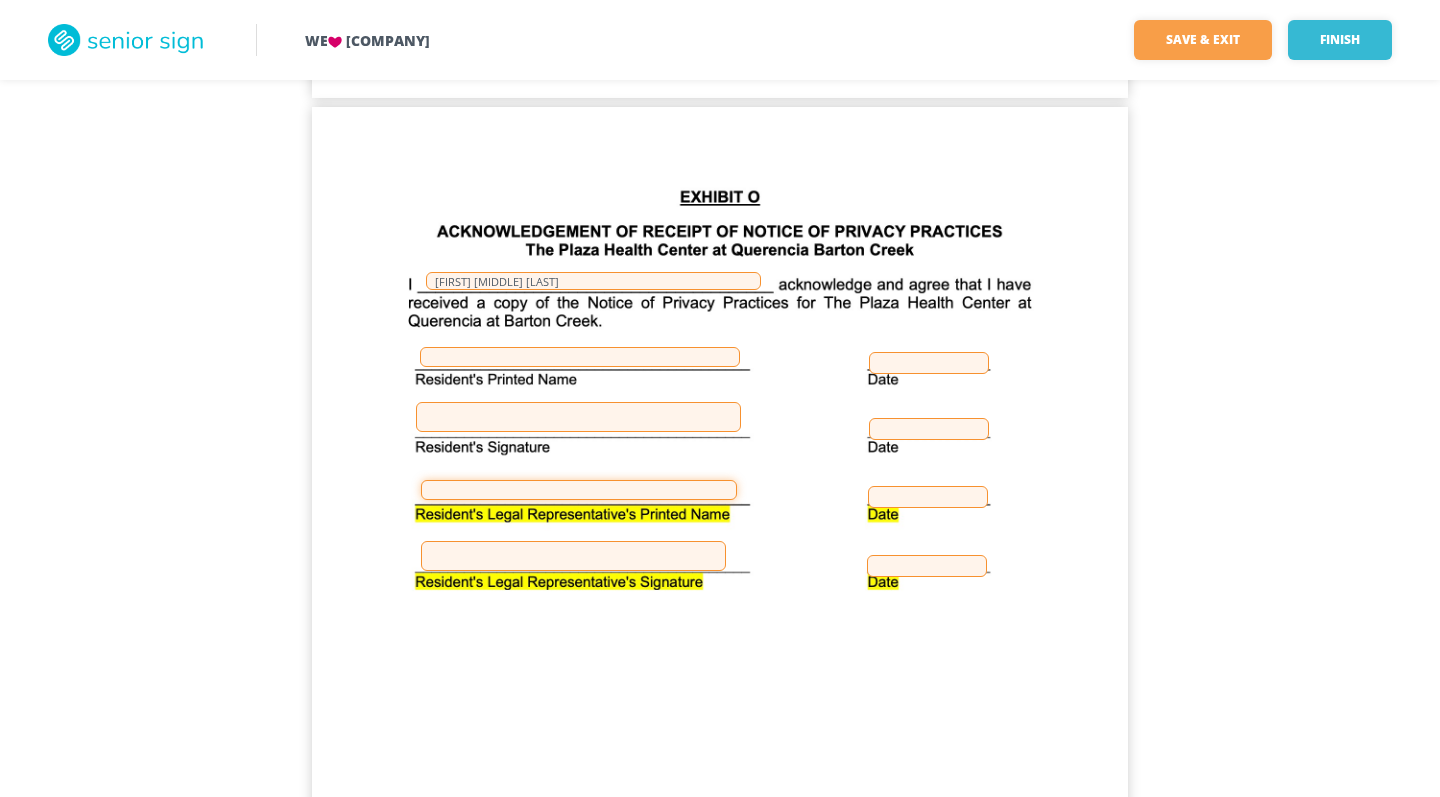click at bounding box center [579, 490] 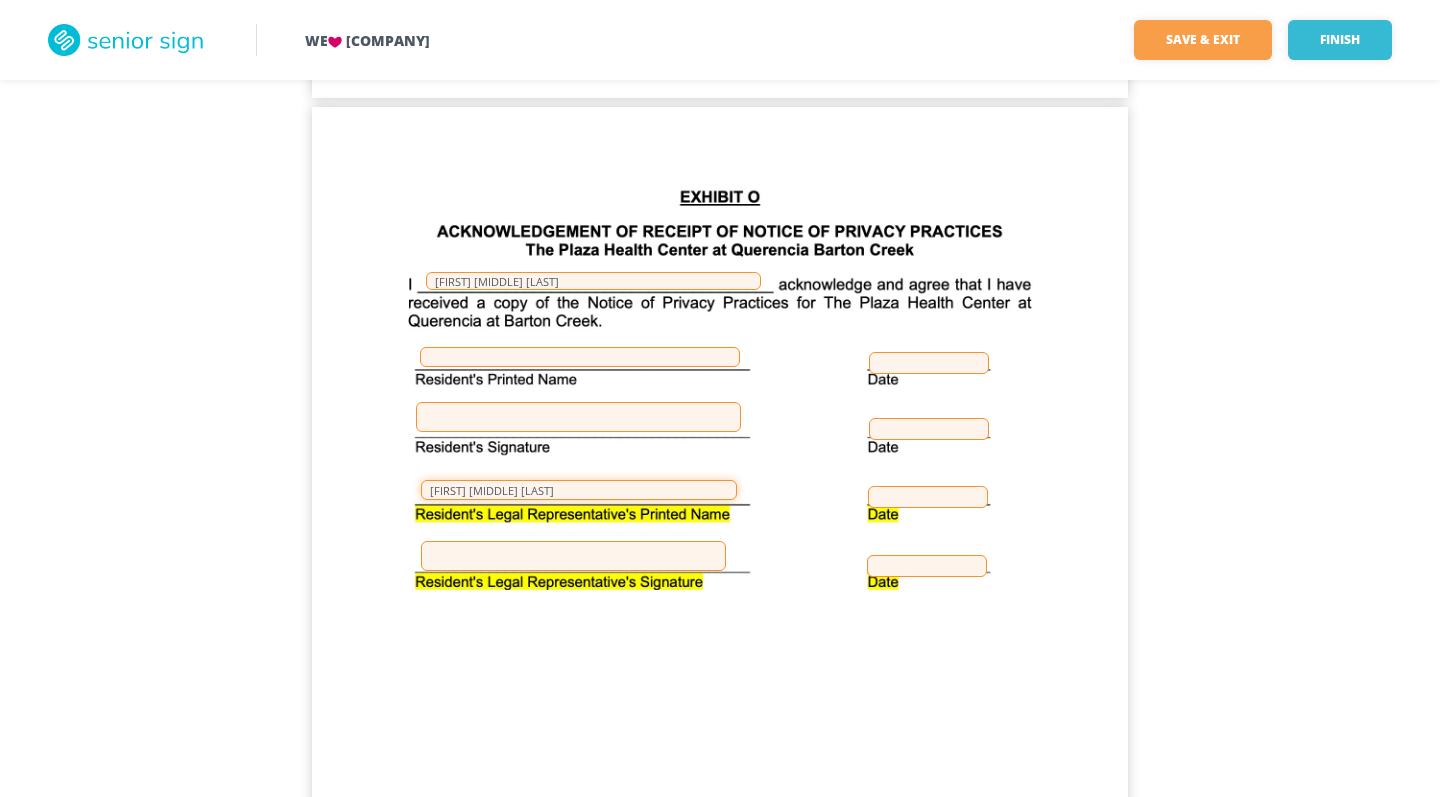 type on "[FIRST] [MIDDLE] [LAST]" 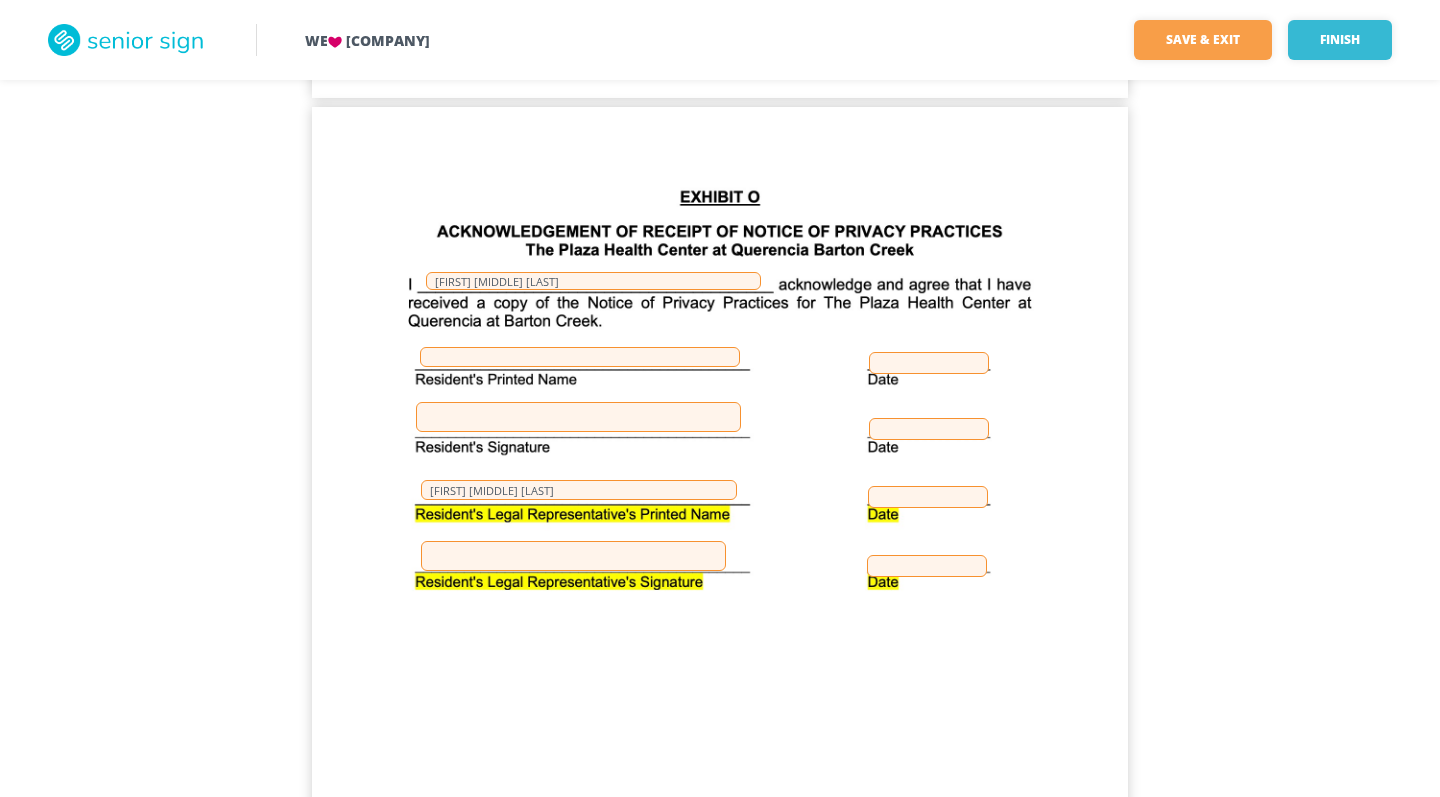 click at bounding box center (928, 497) 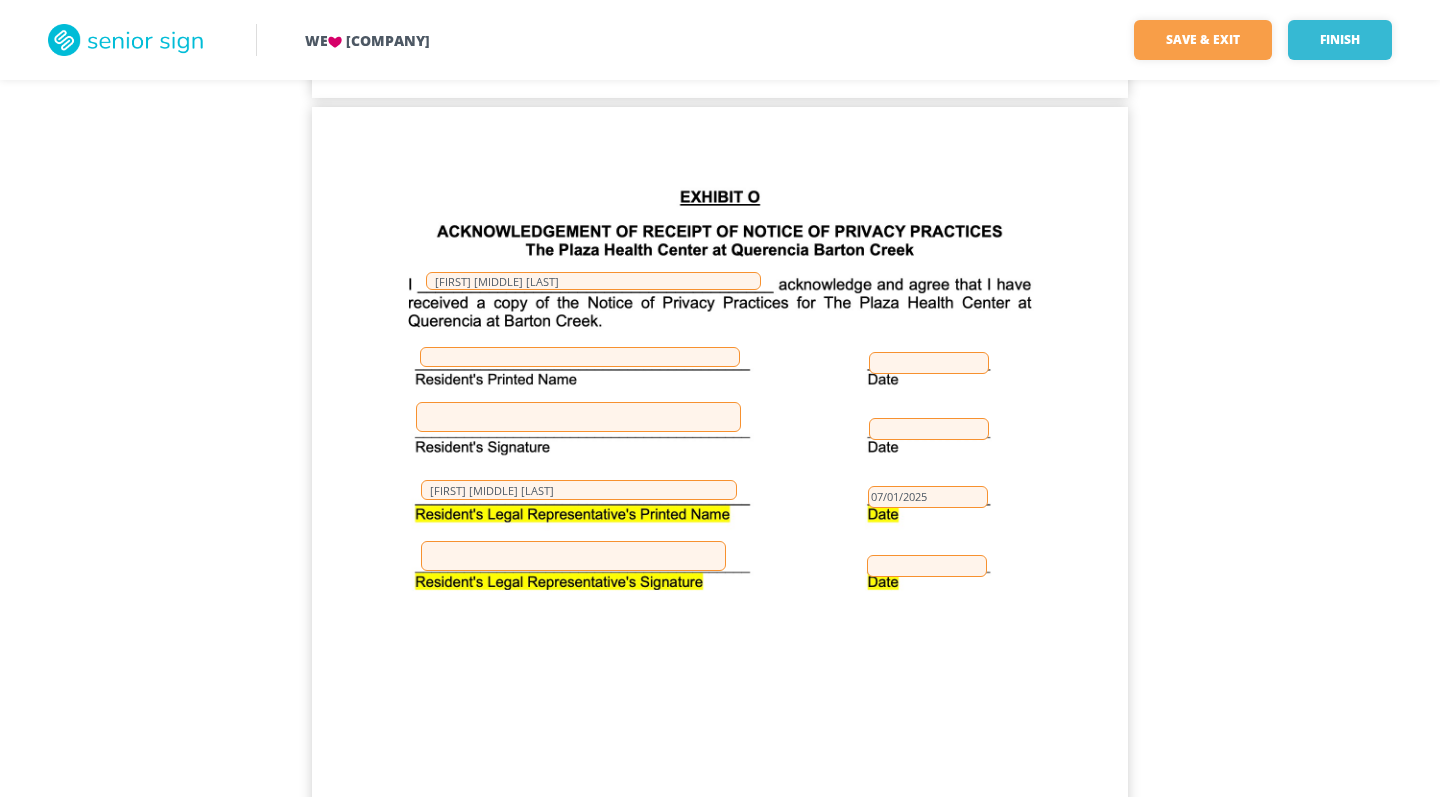 click at bounding box center [573, 556] 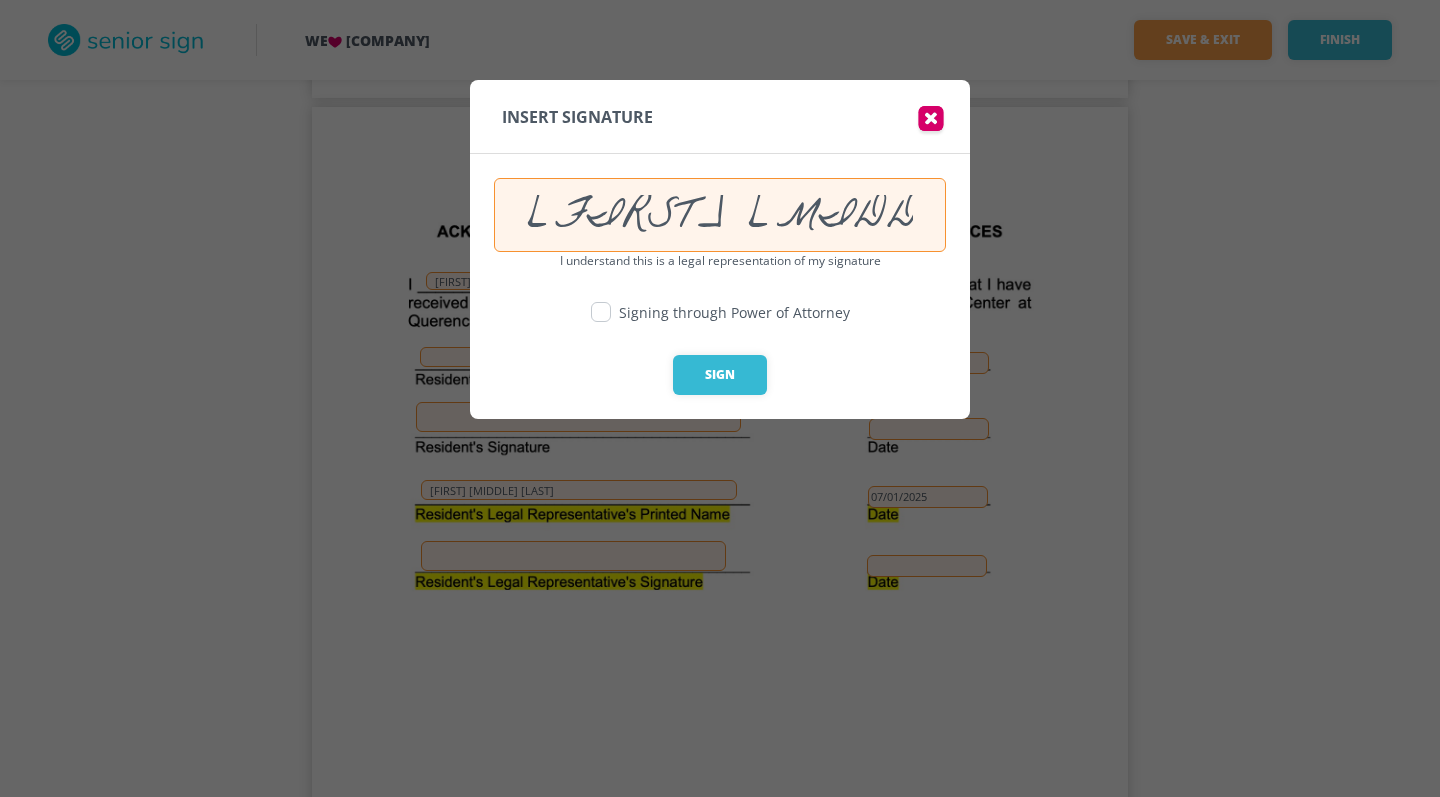 click on "[FIRST] [MIDDLE] [LAST]" at bounding box center (720, 215) 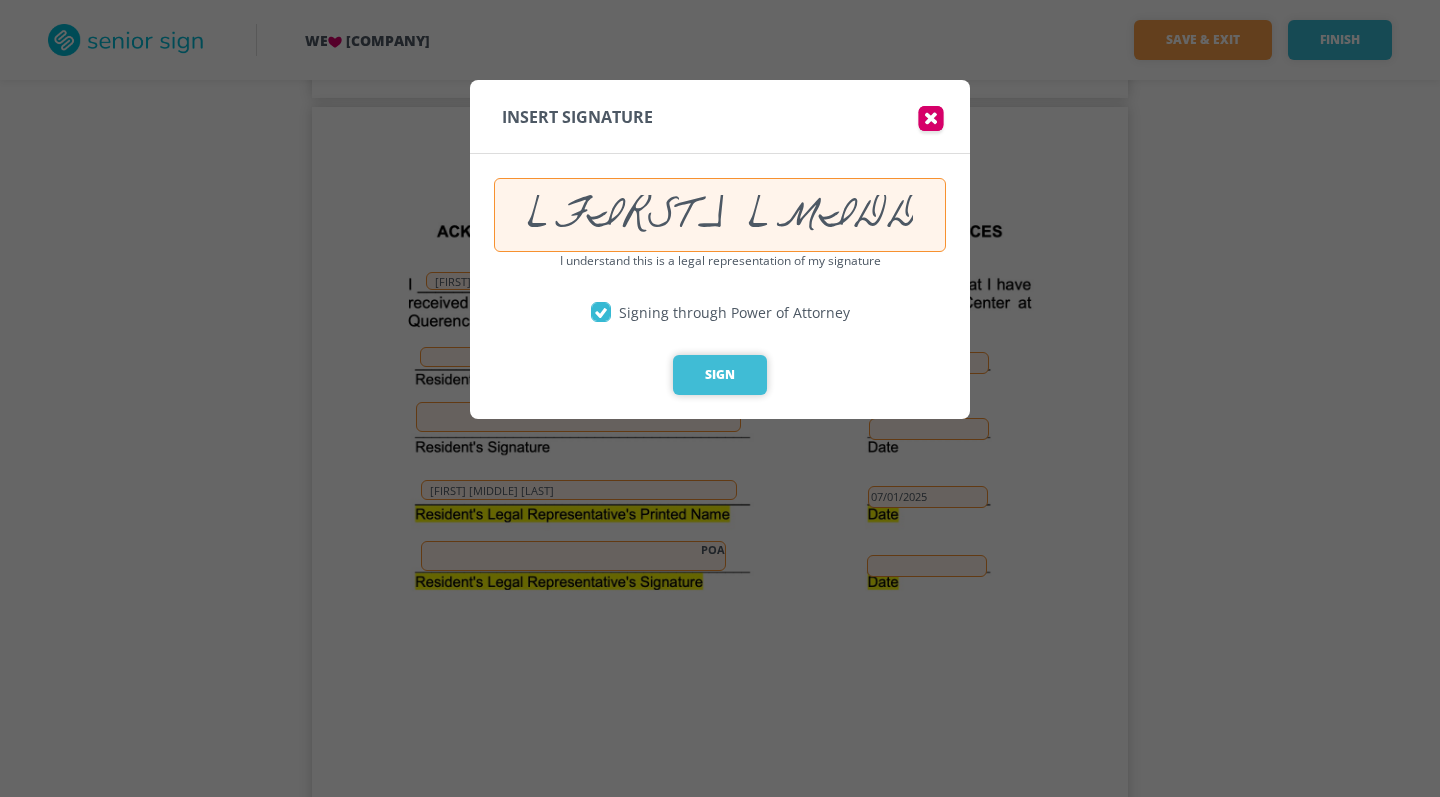 click on "Sign" at bounding box center [720, 375] 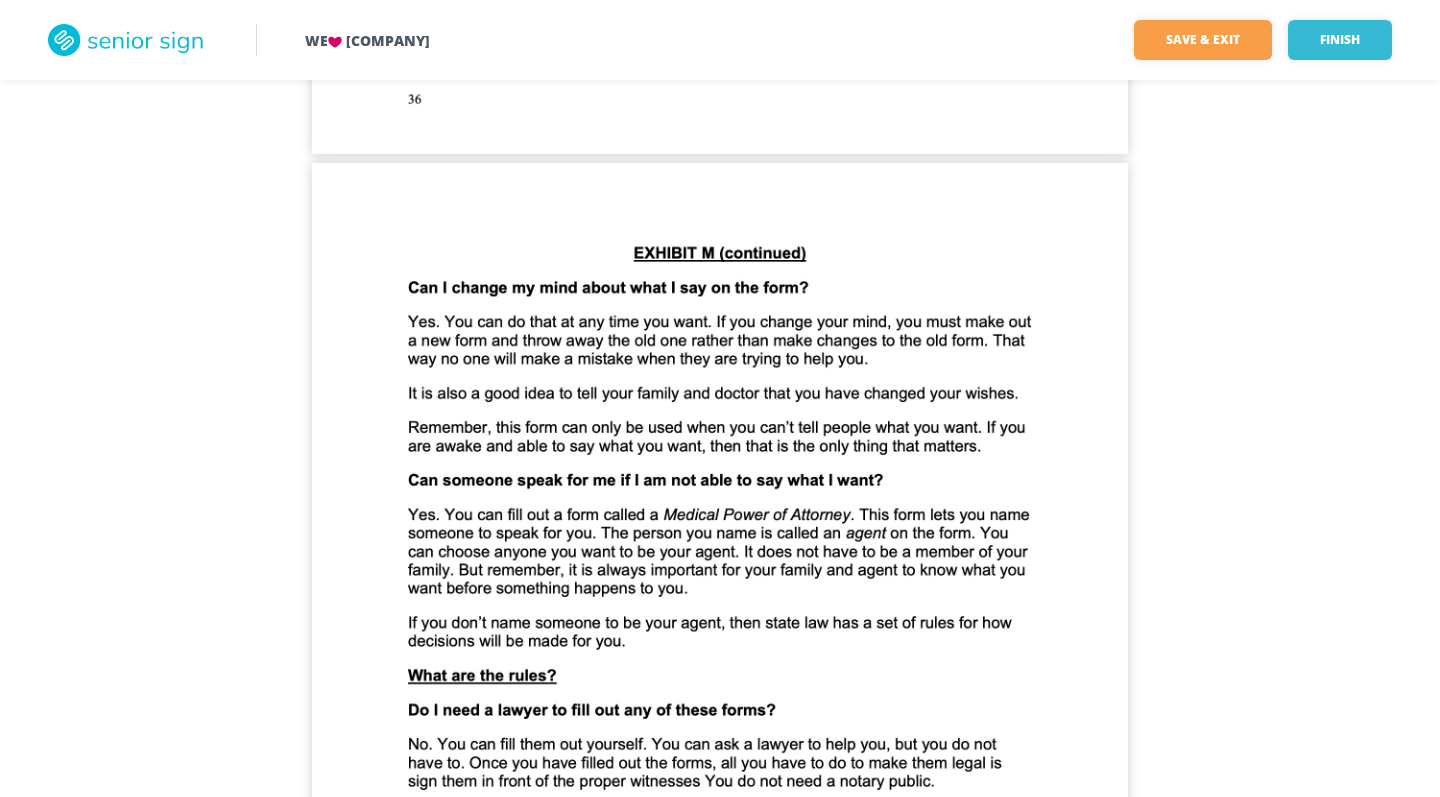 scroll, scrollTop: 38327, scrollLeft: 0, axis: vertical 